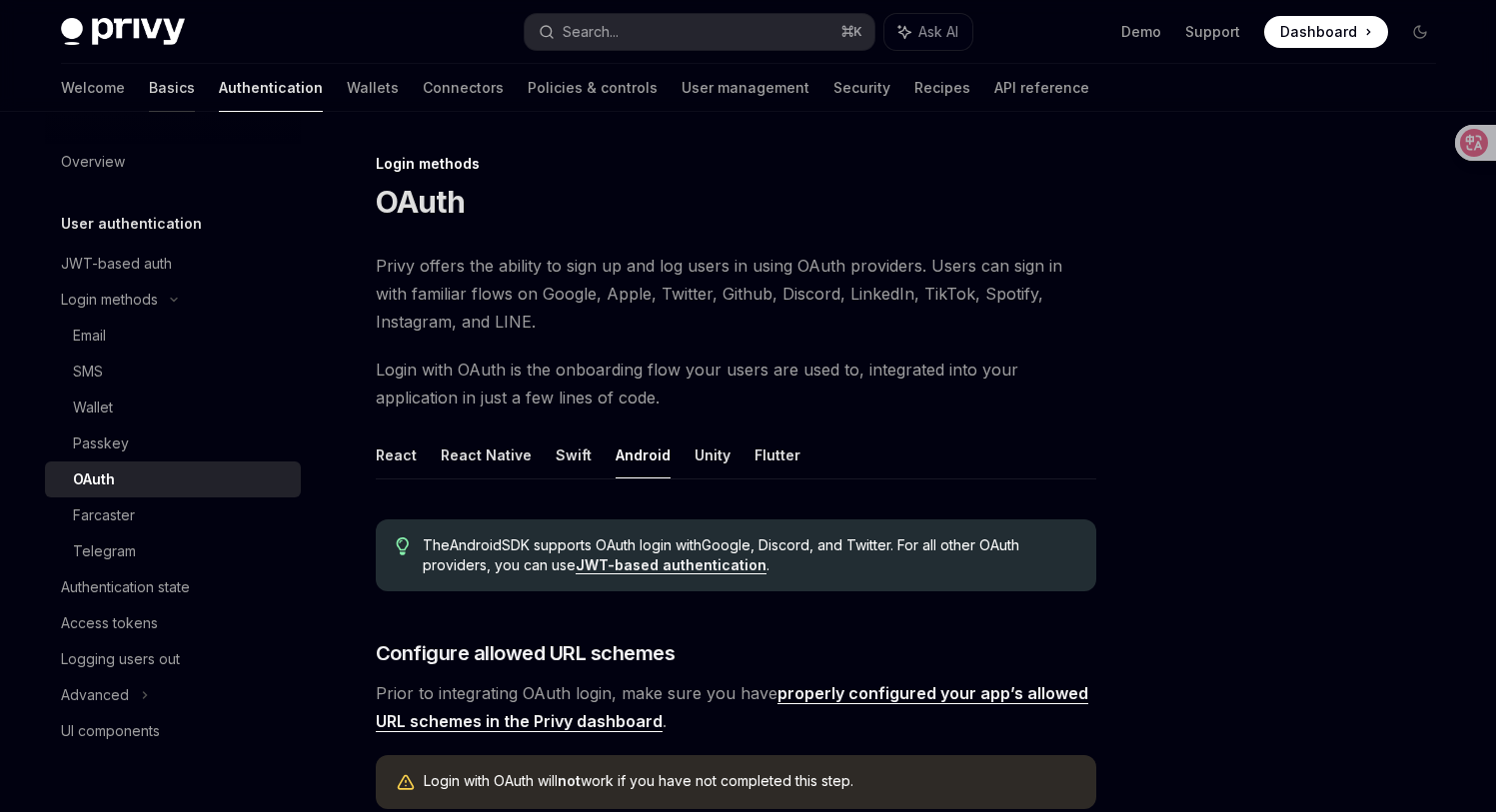 scroll, scrollTop: 0, scrollLeft: 0, axis: both 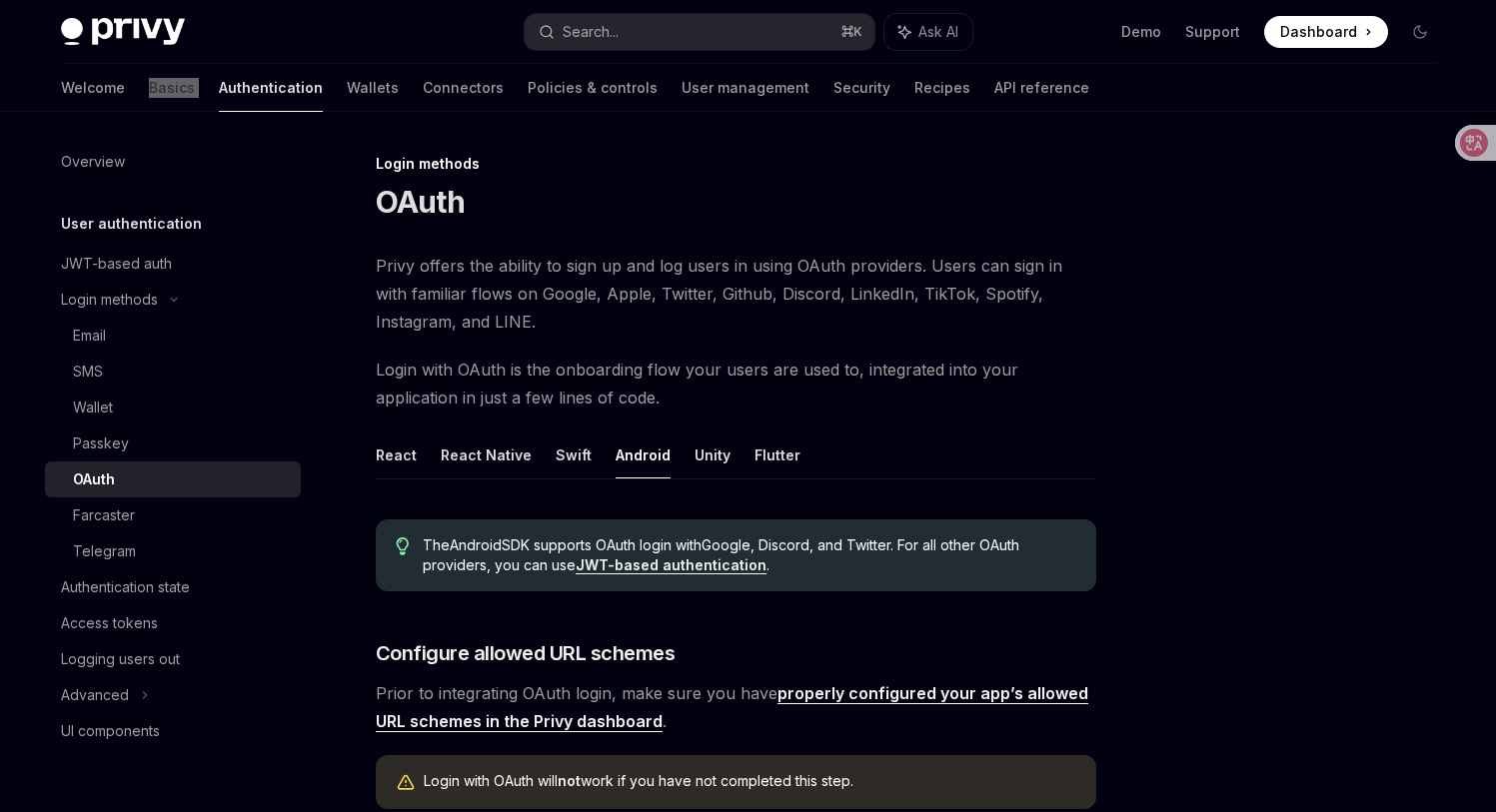 type on "*" 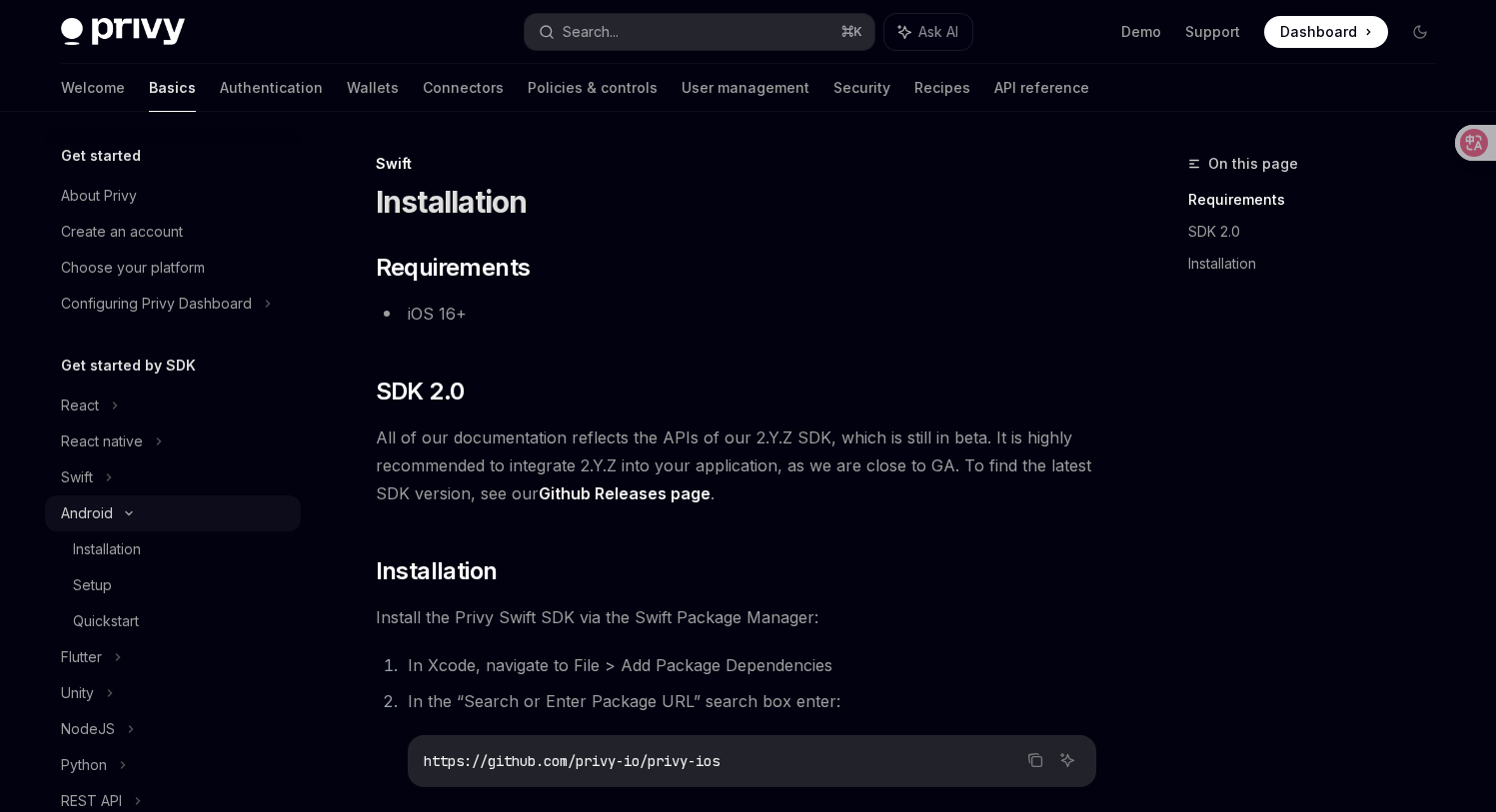 scroll, scrollTop: 0, scrollLeft: 0, axis: both 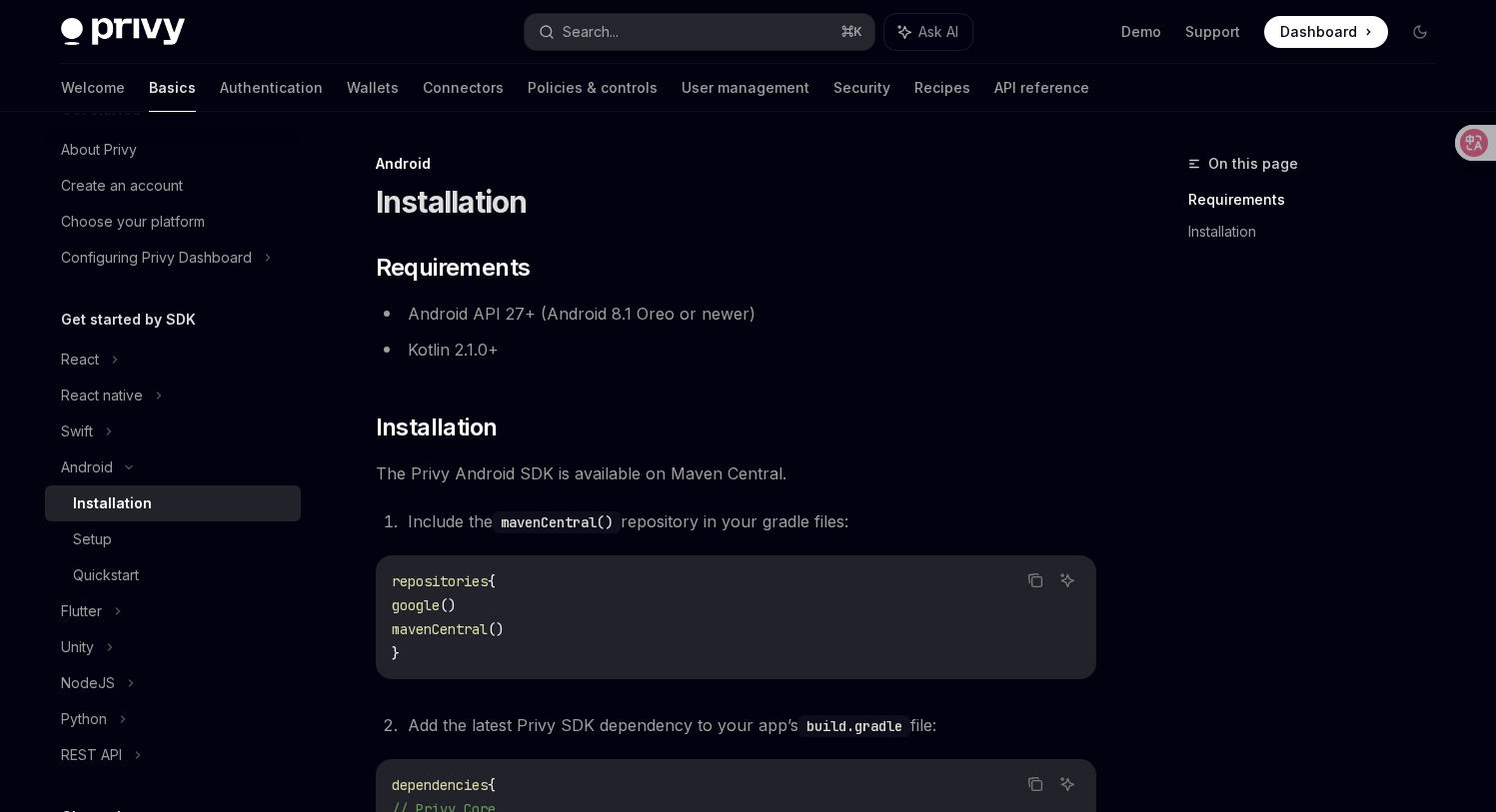 click on "Installation" at bounding box center [112, 503] 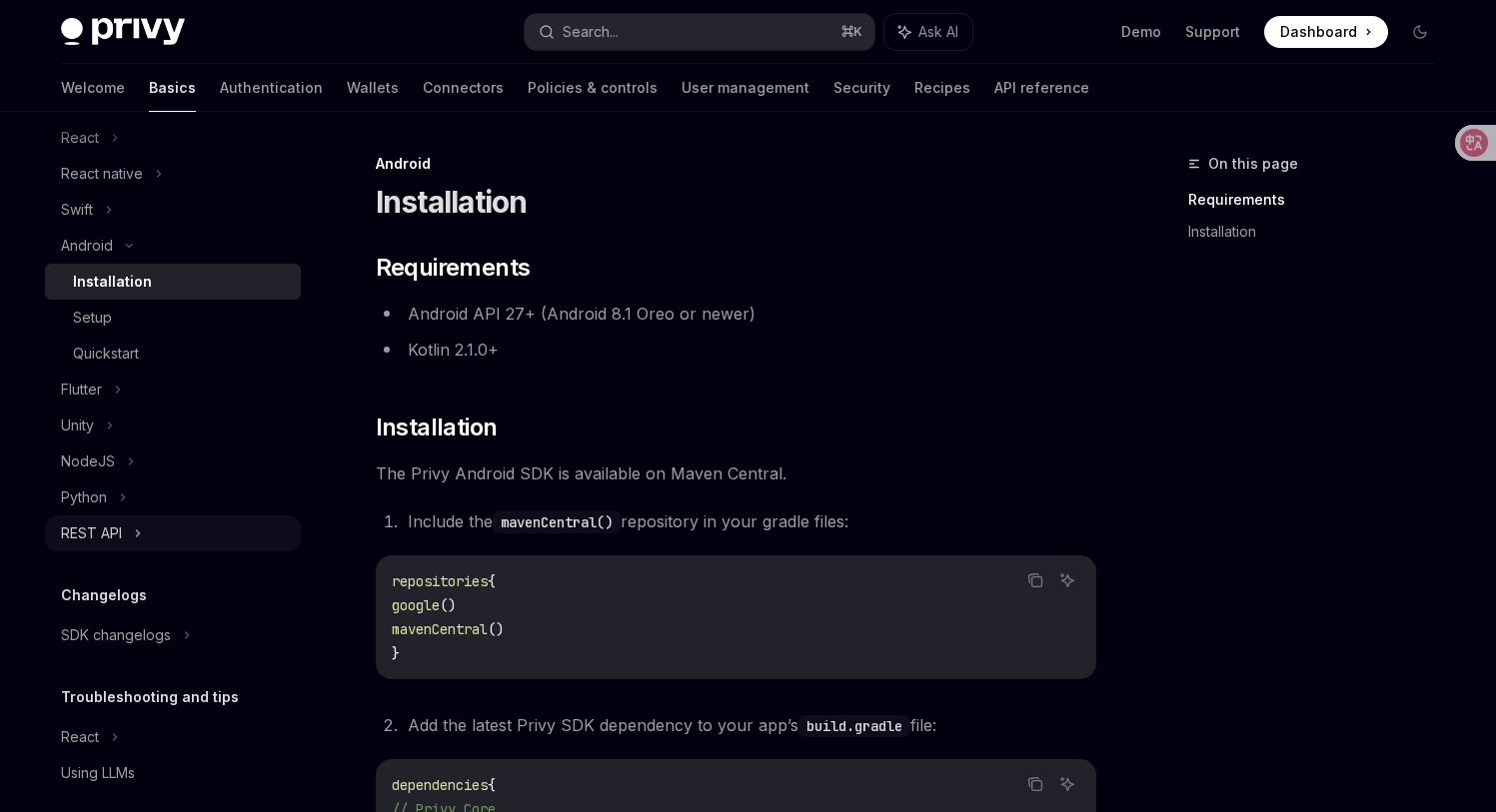 scroll, scrollTop: 287, scrollLeft: 0, axis: vertical 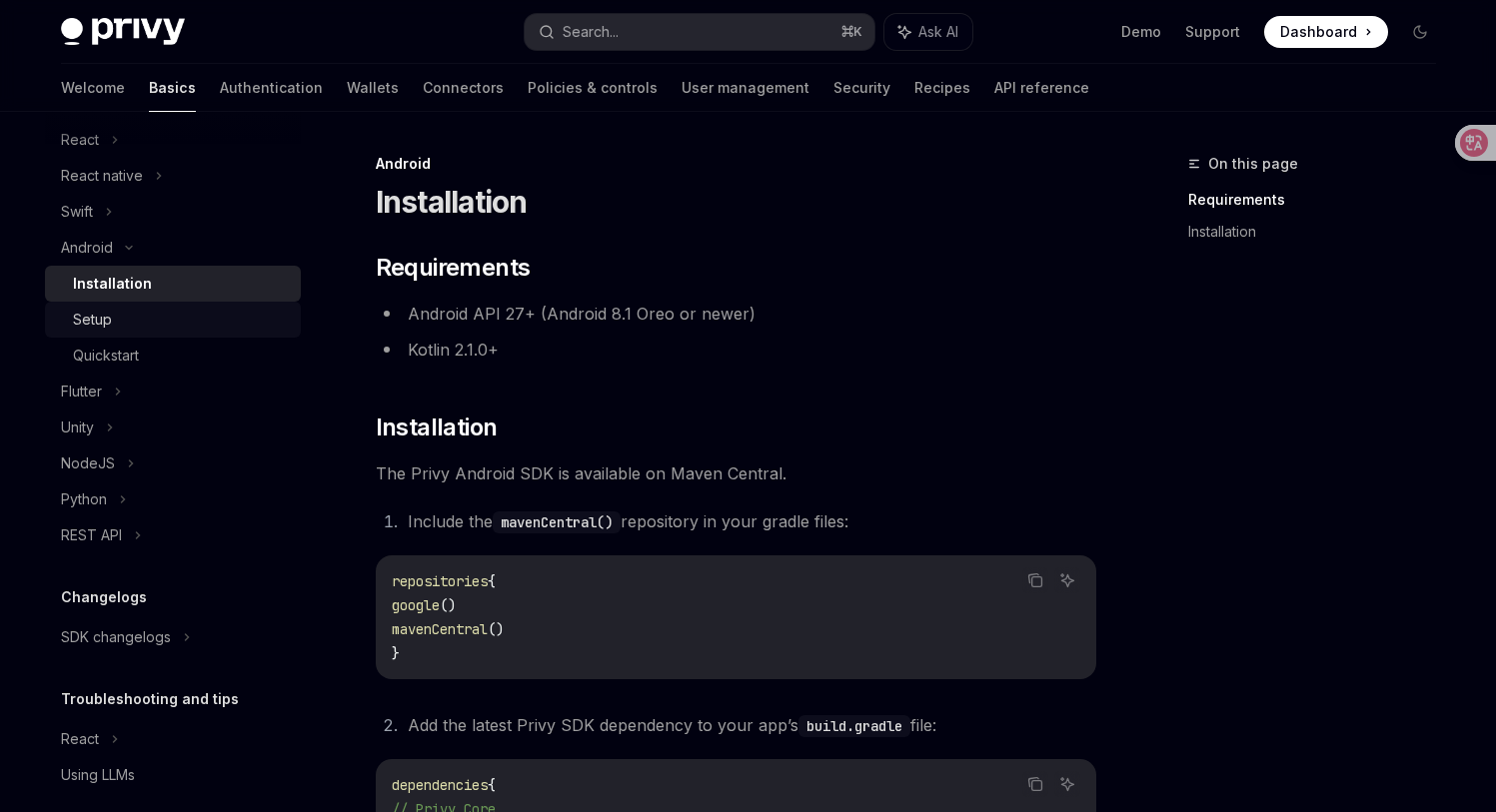 click on "Setup" at bounding box center [92, 320] 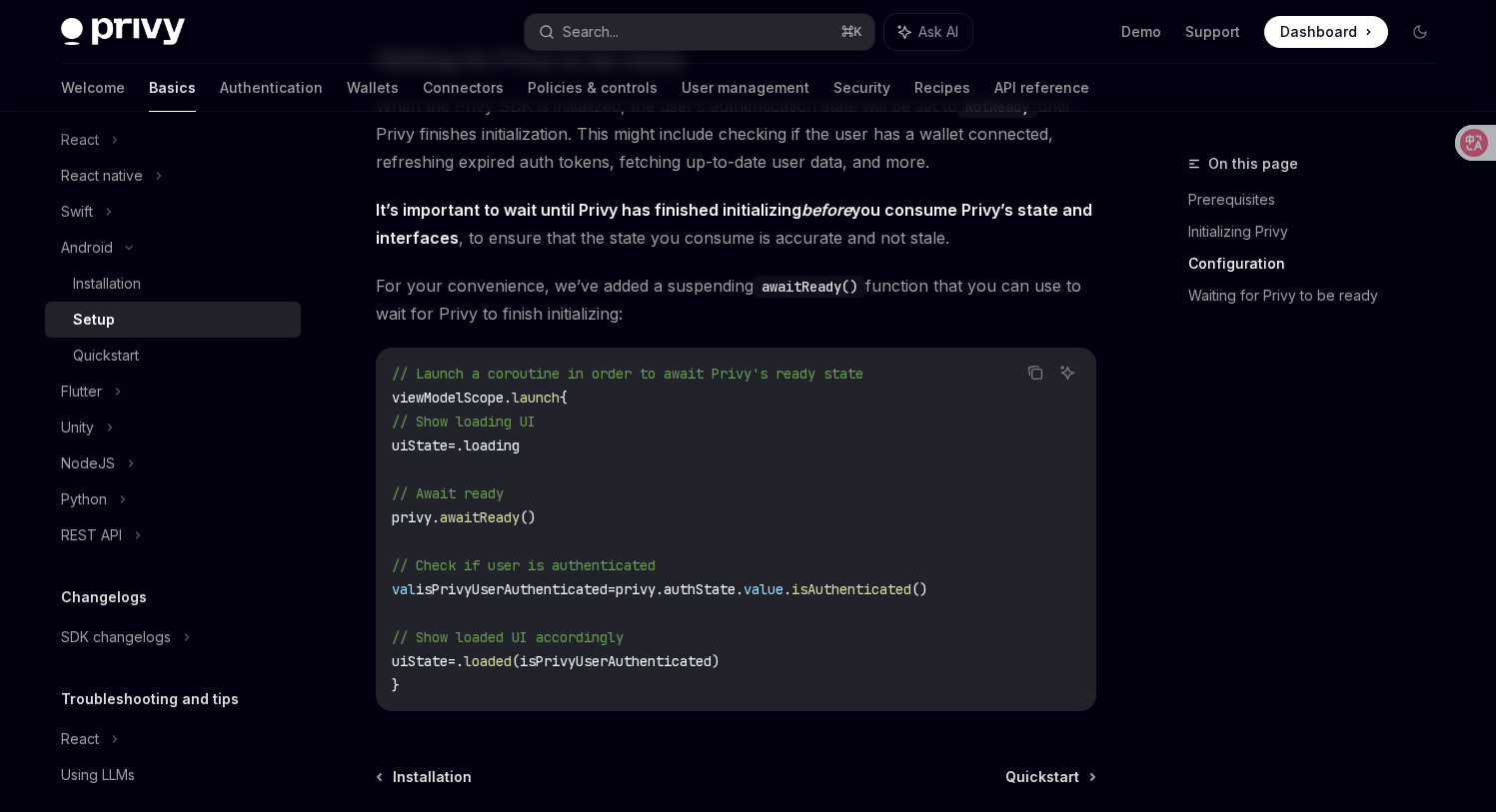 scroll, scrollTop: 1708, scrollLeft: 0, axis: vertical 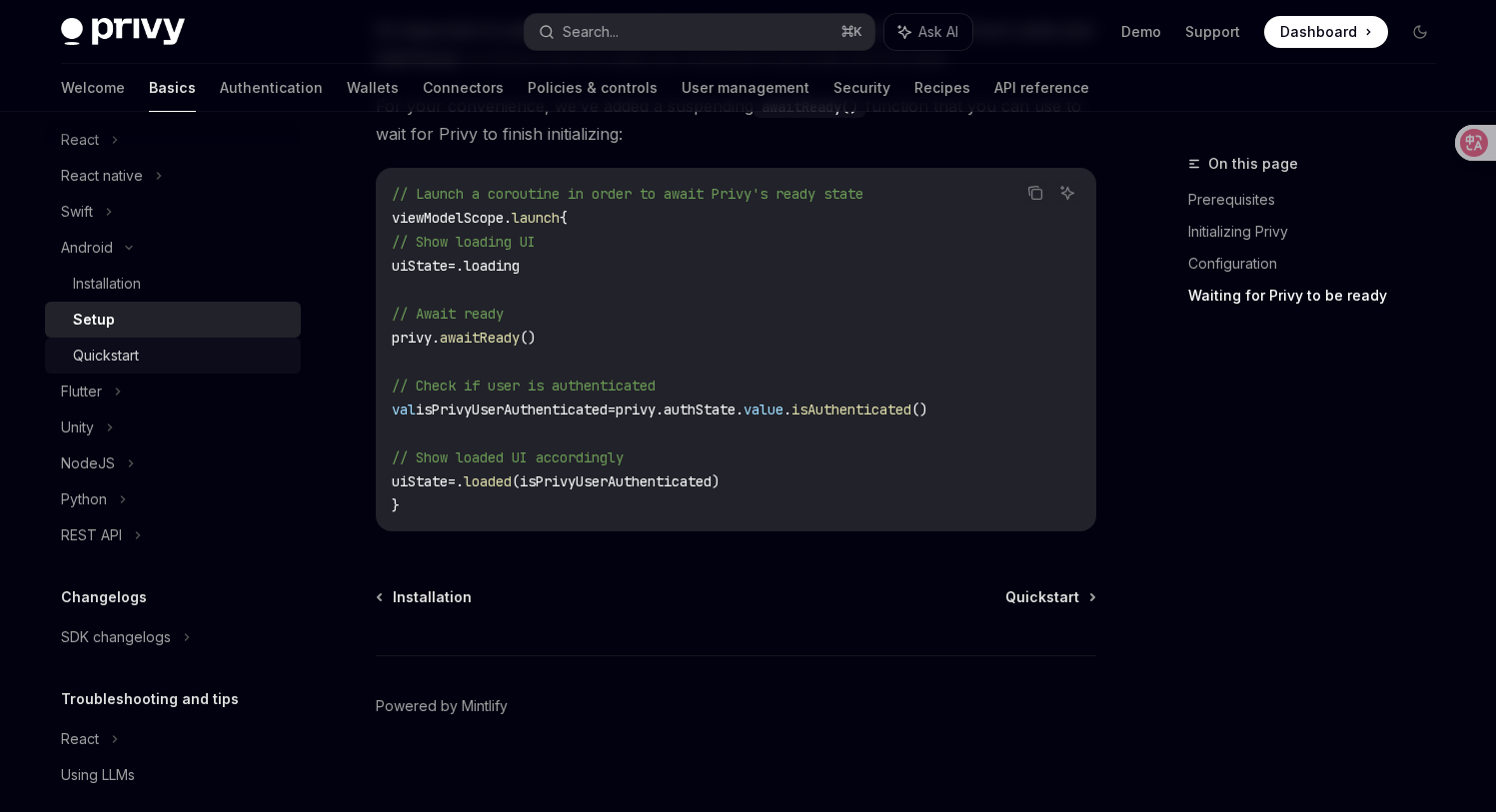 click on "Quickstart" at bounding box center (106, 356) 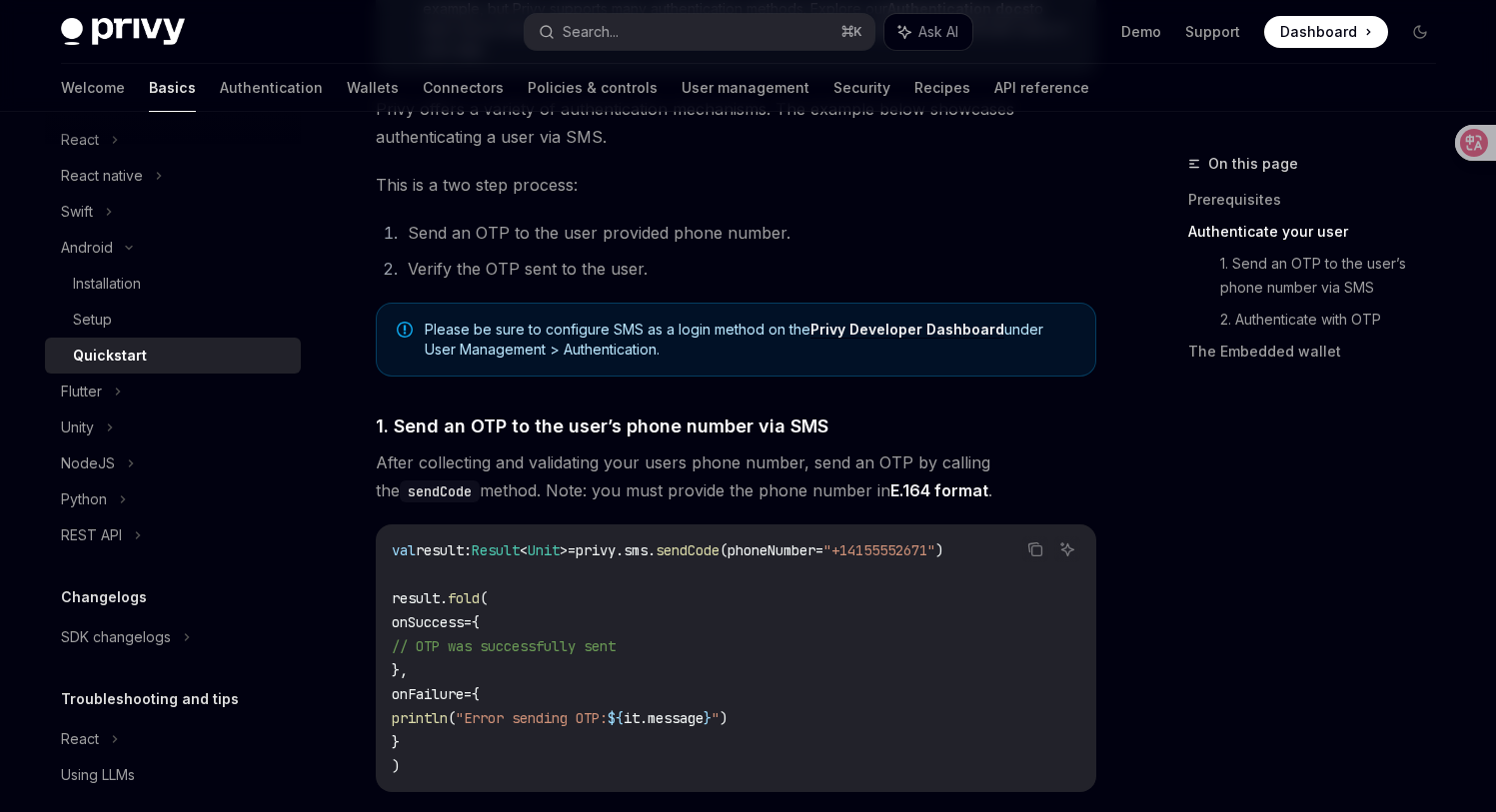 scroll, scrollTop: 258, scrollLeft: 0, axis: vertical 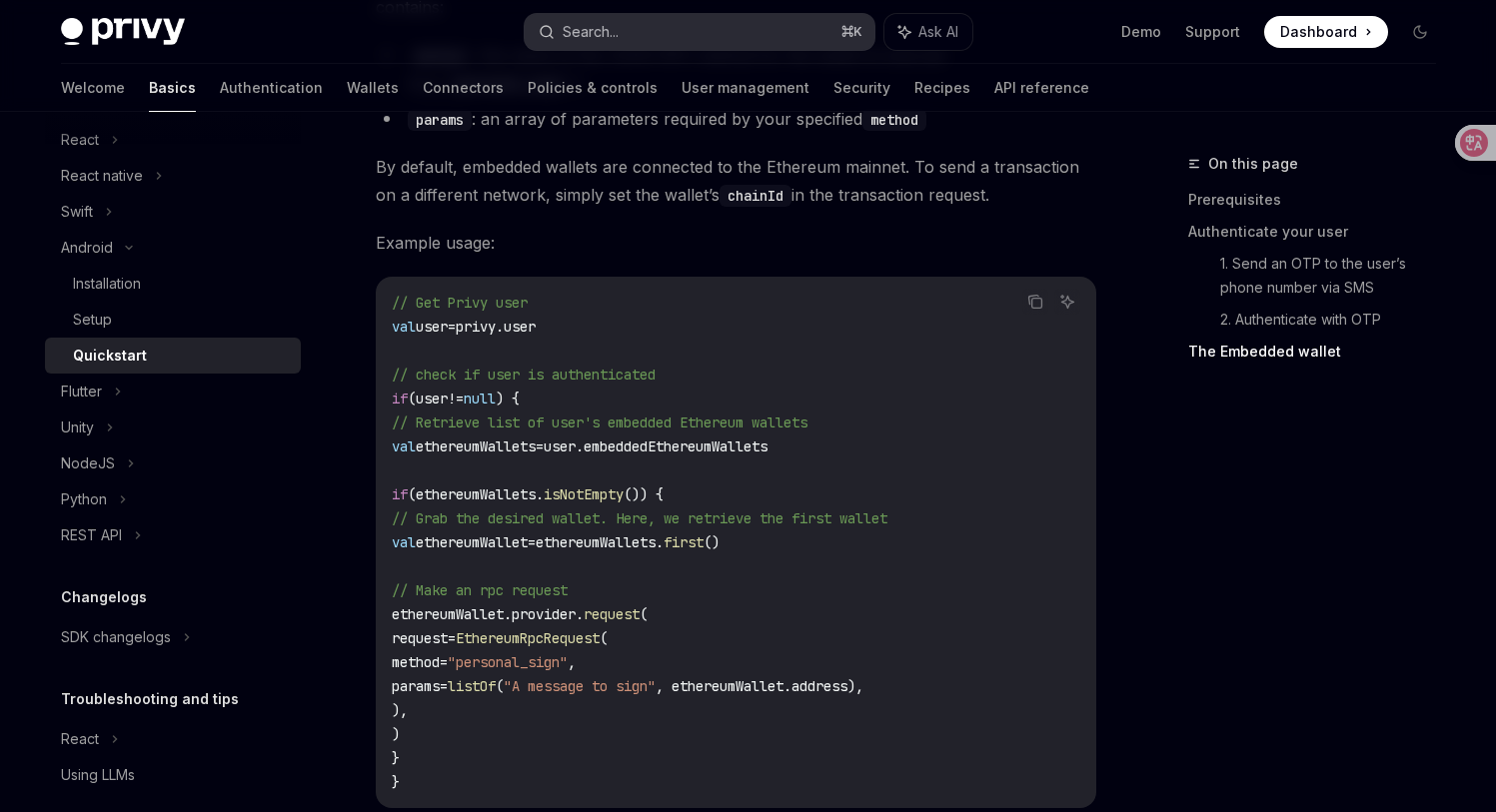 type on "*" 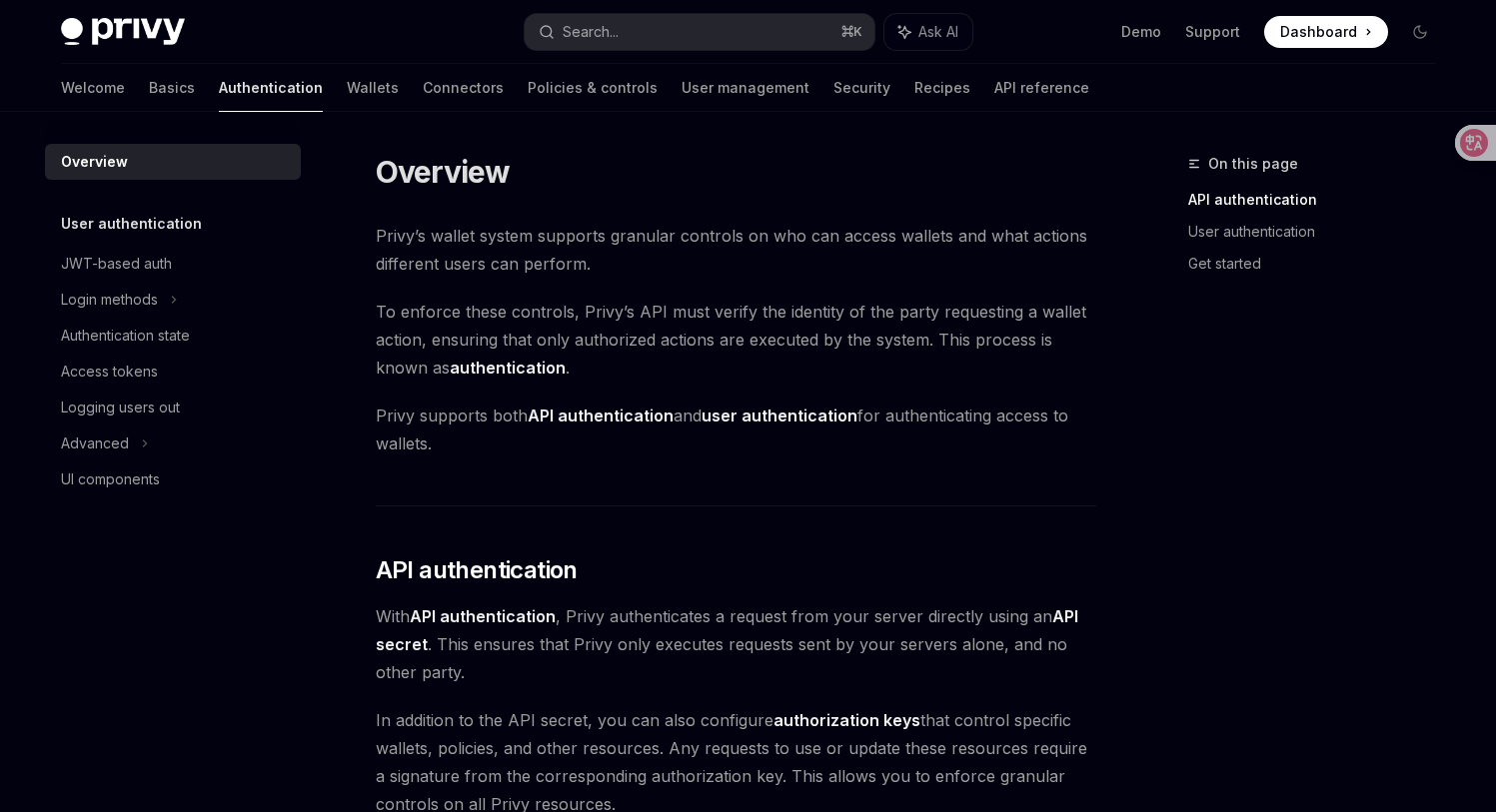 scroll, scrollTop: 4, scrollLeft: 0, axis: vertical 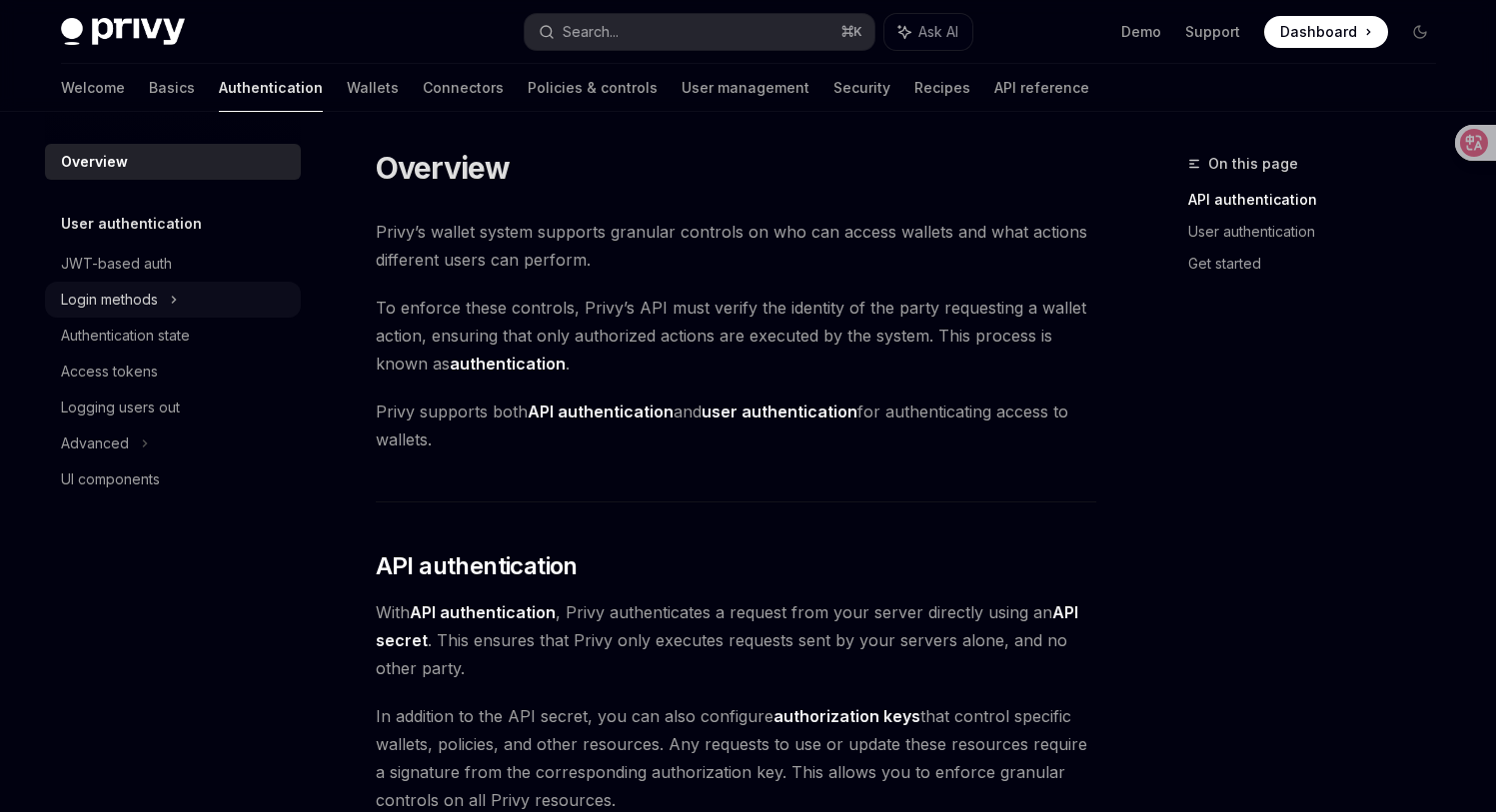 click on "Login methods" at bounding box center (173, 300) 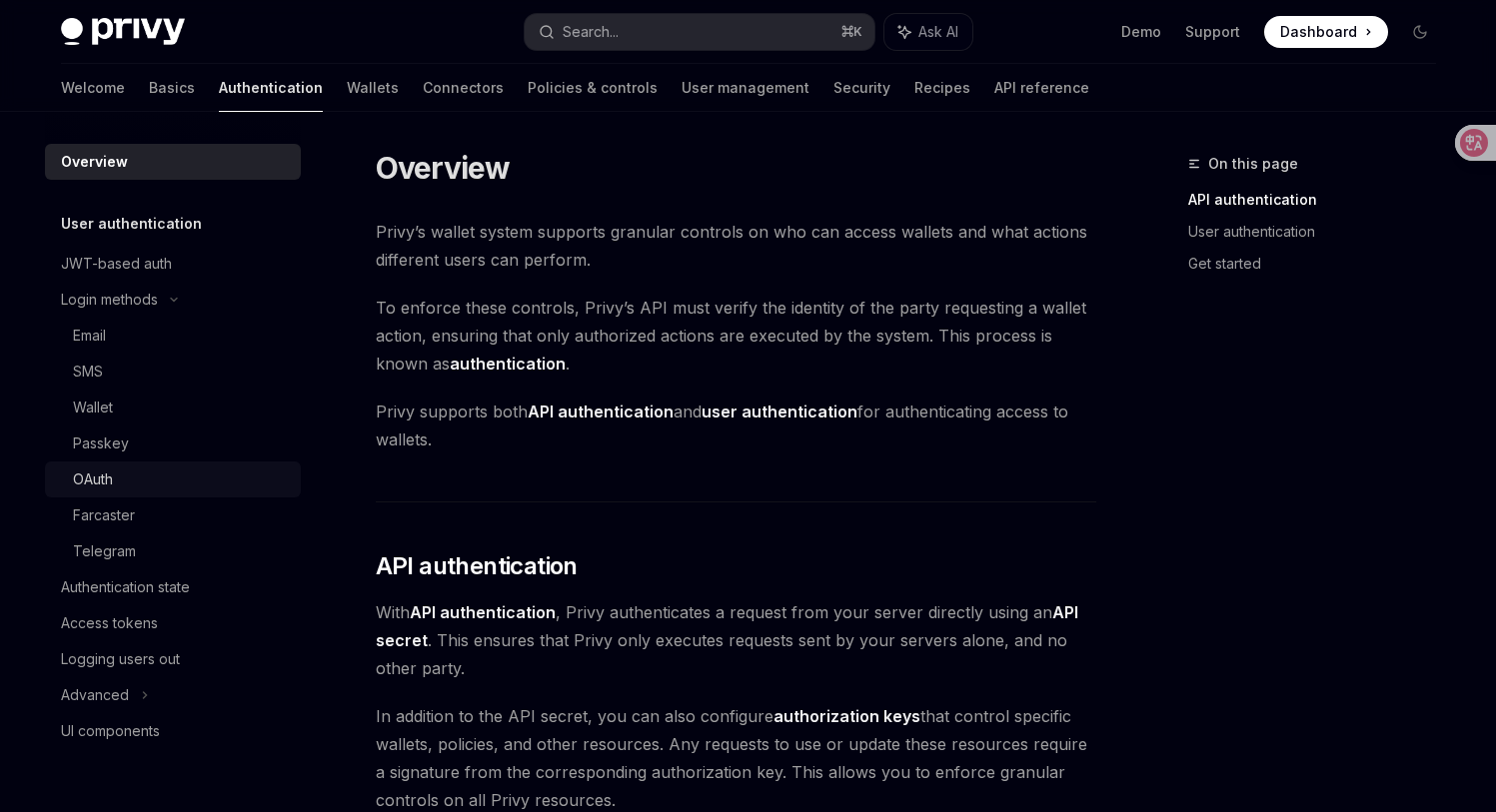 click on "OAuth" at bounding box center [173, 479] 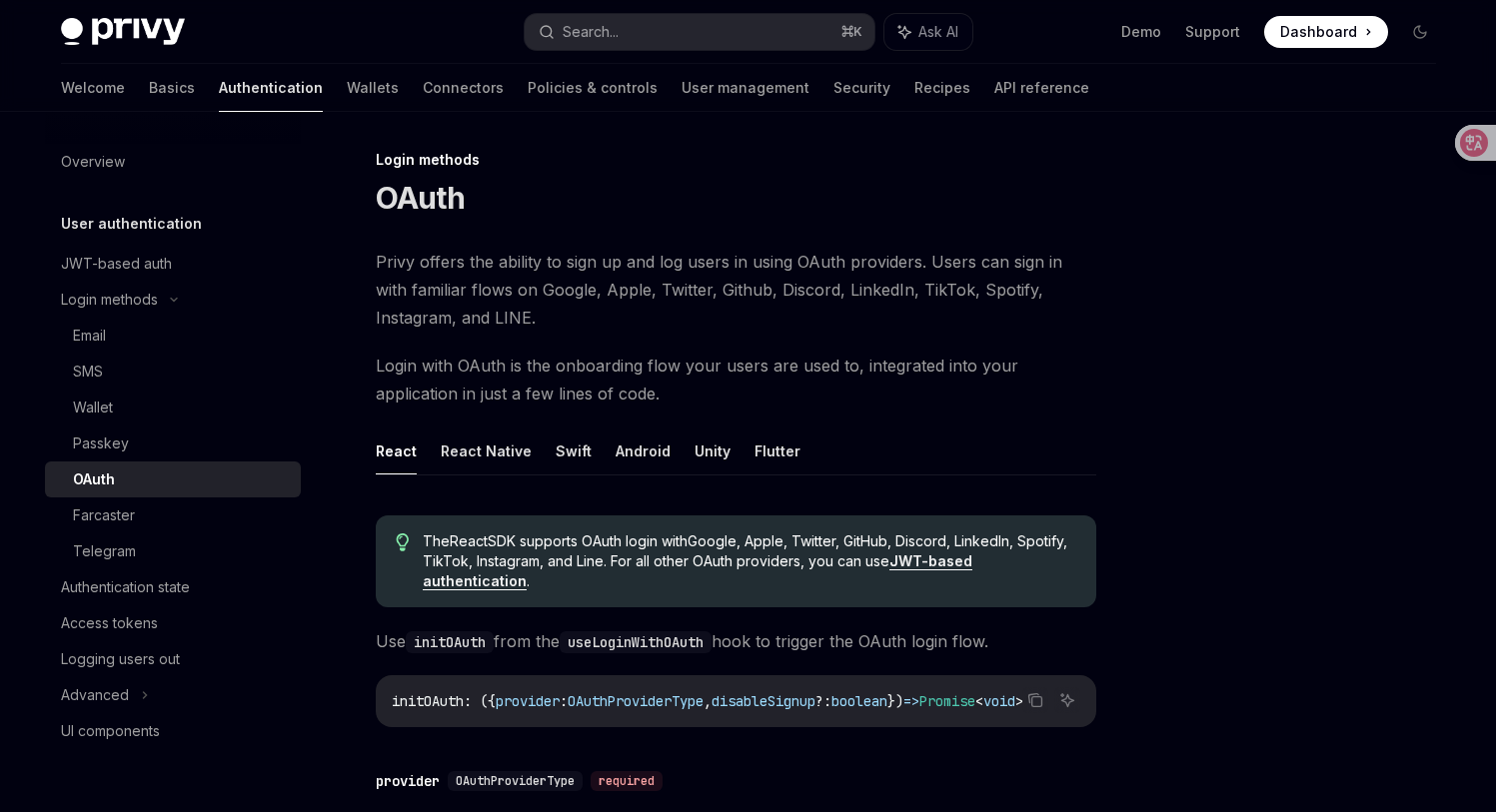 scroll, scrollTop: 0, scrollLeft: 0, axis: both 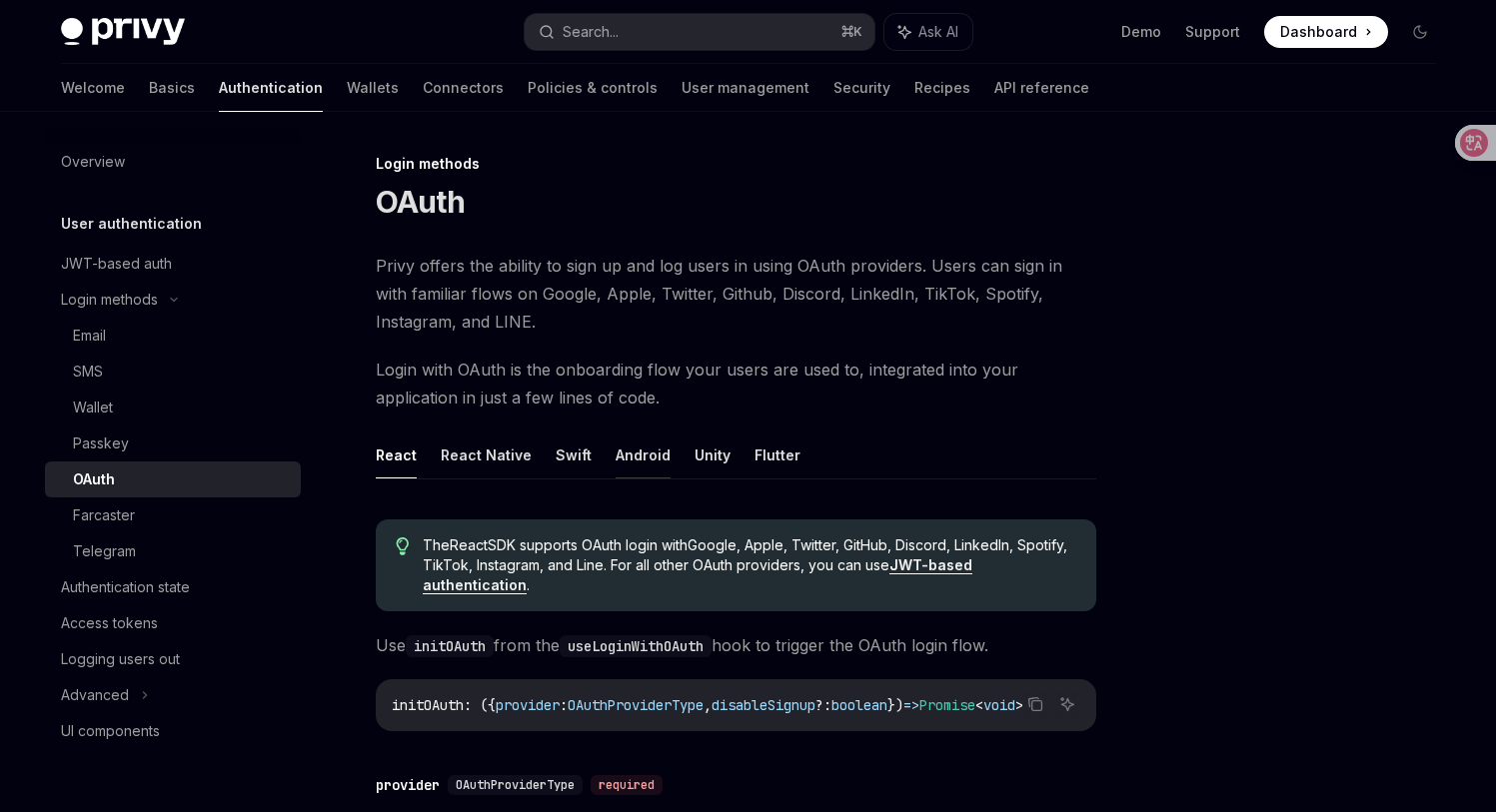 click on "Android" at bounding box center [643, 454] 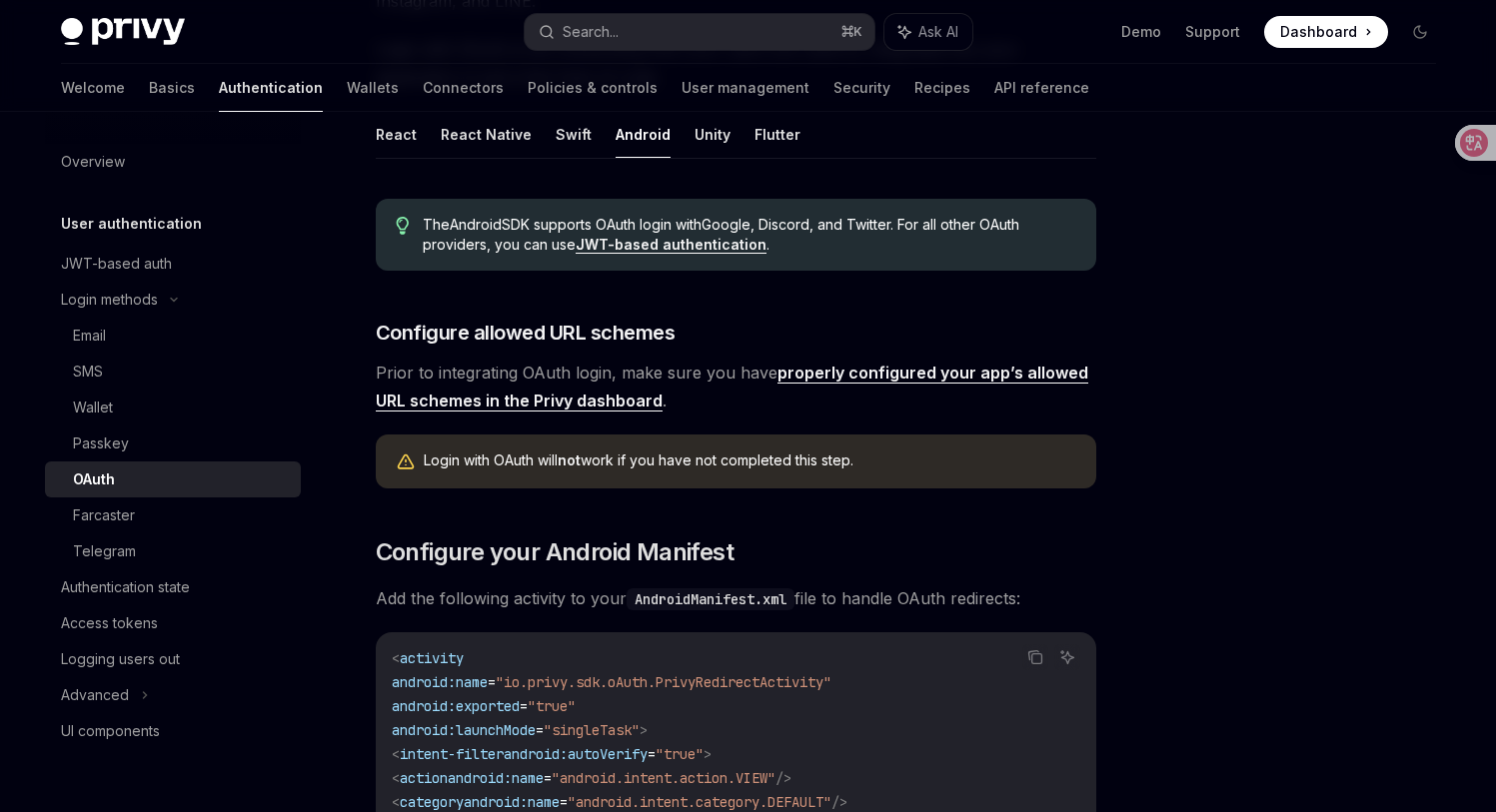 scroll, scrollTop: 323, scrollLeft: 0, axis: vertical 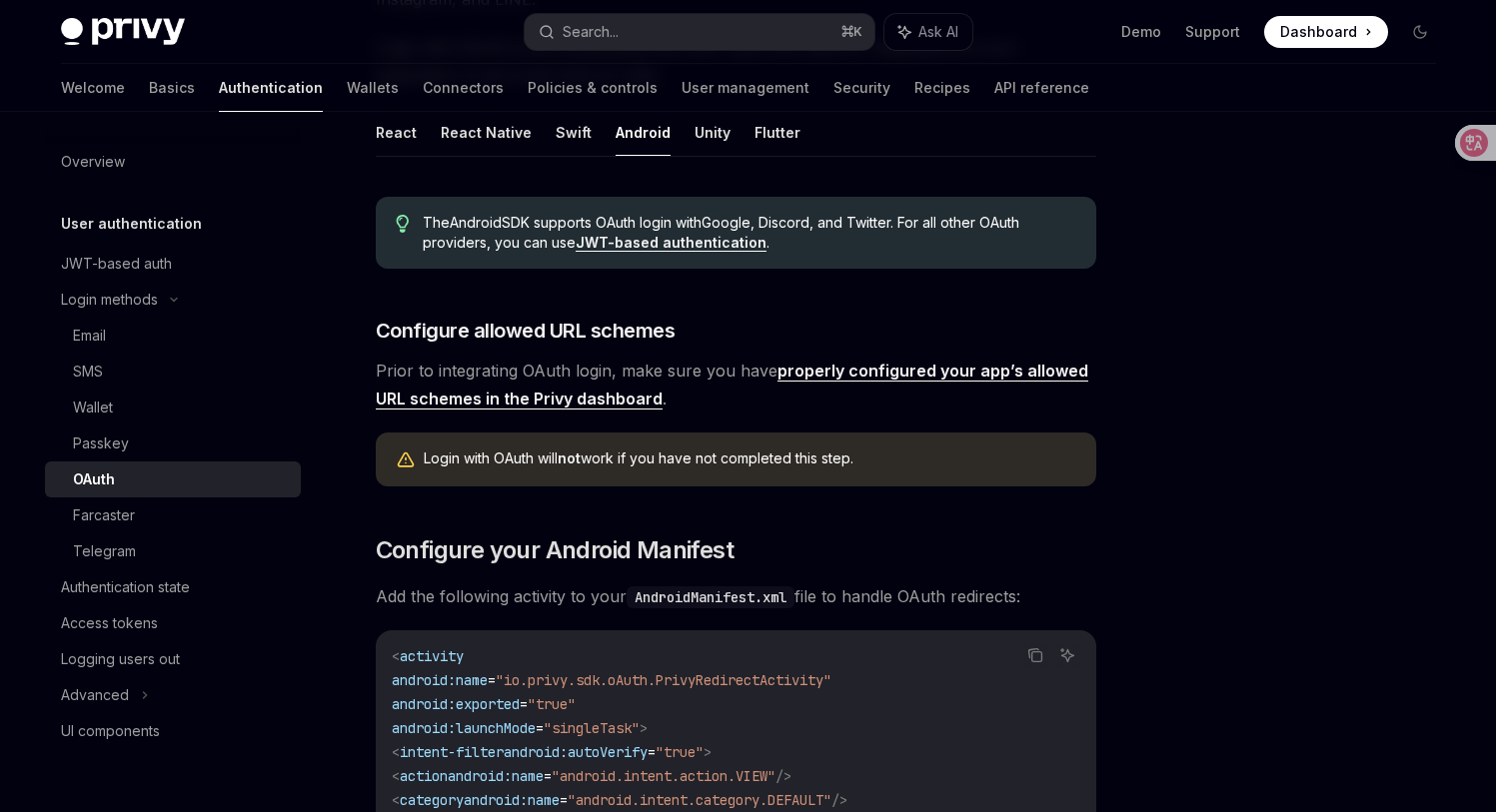 drag, startPoint x: 894, startPoint y: 451, endPoint x: 382, endPoint y: 441, distance: 512.0976 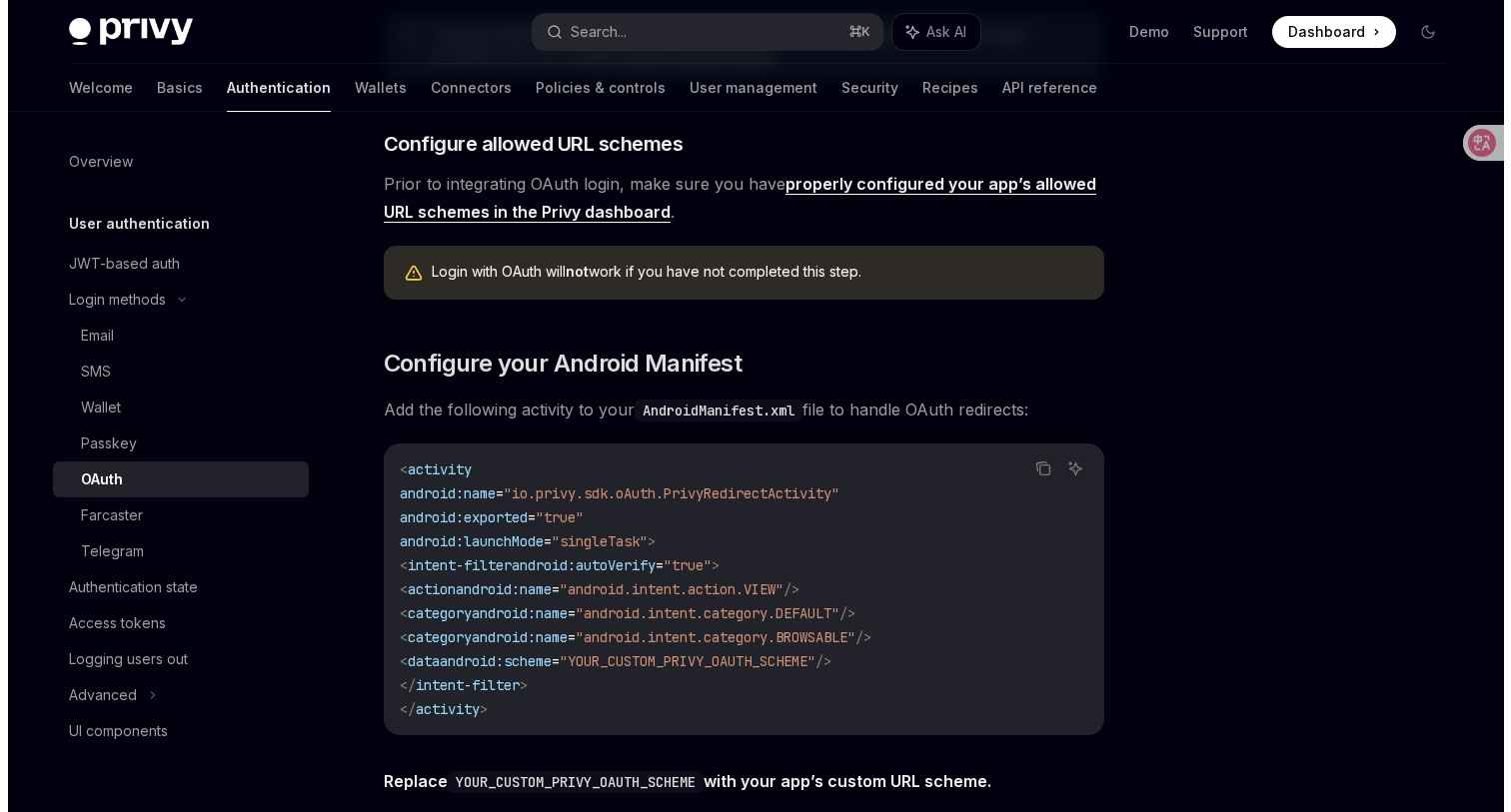 scroll, scrollTop: 545, scrollLeft: 0, axis: vertical 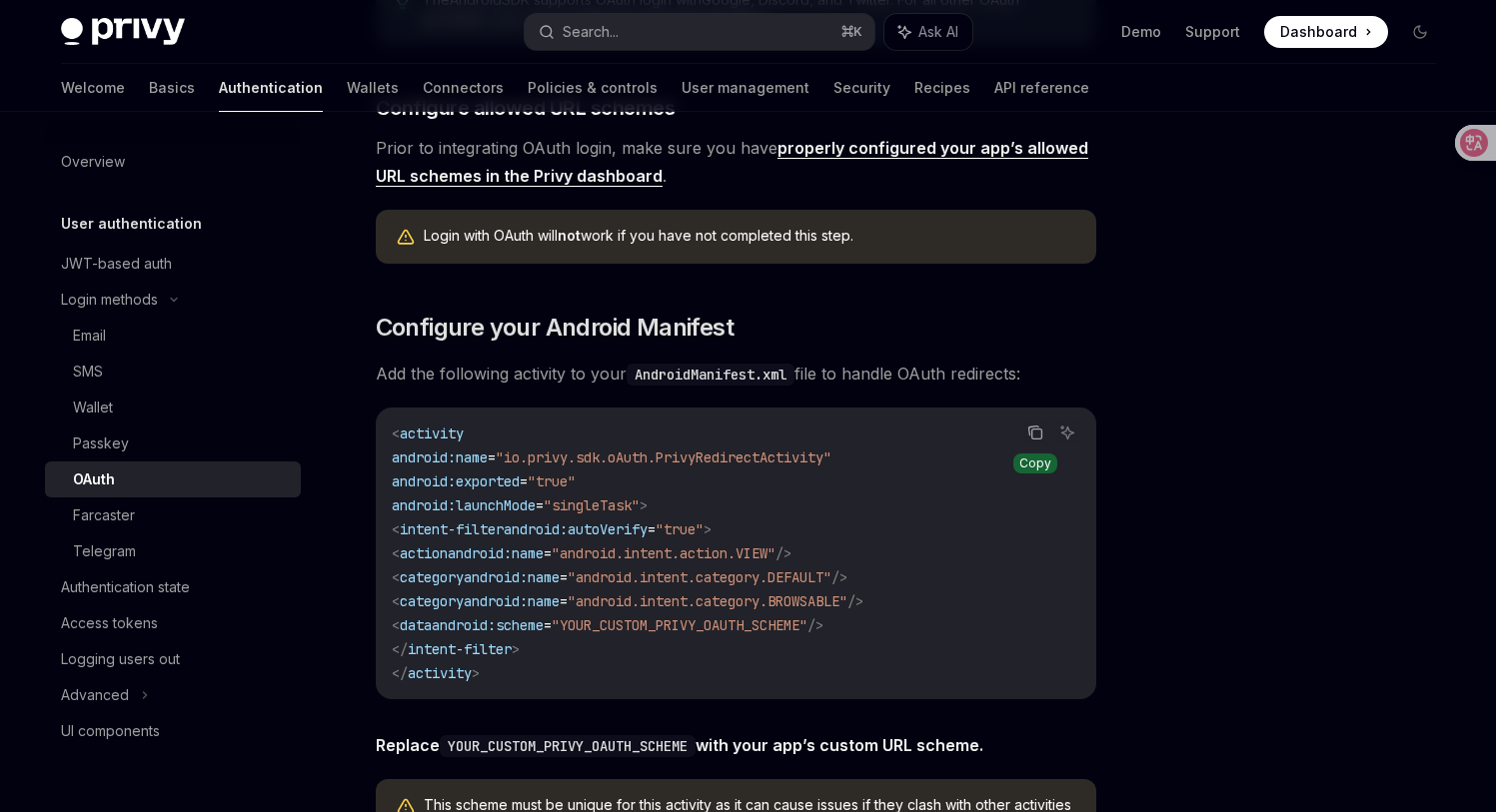 click 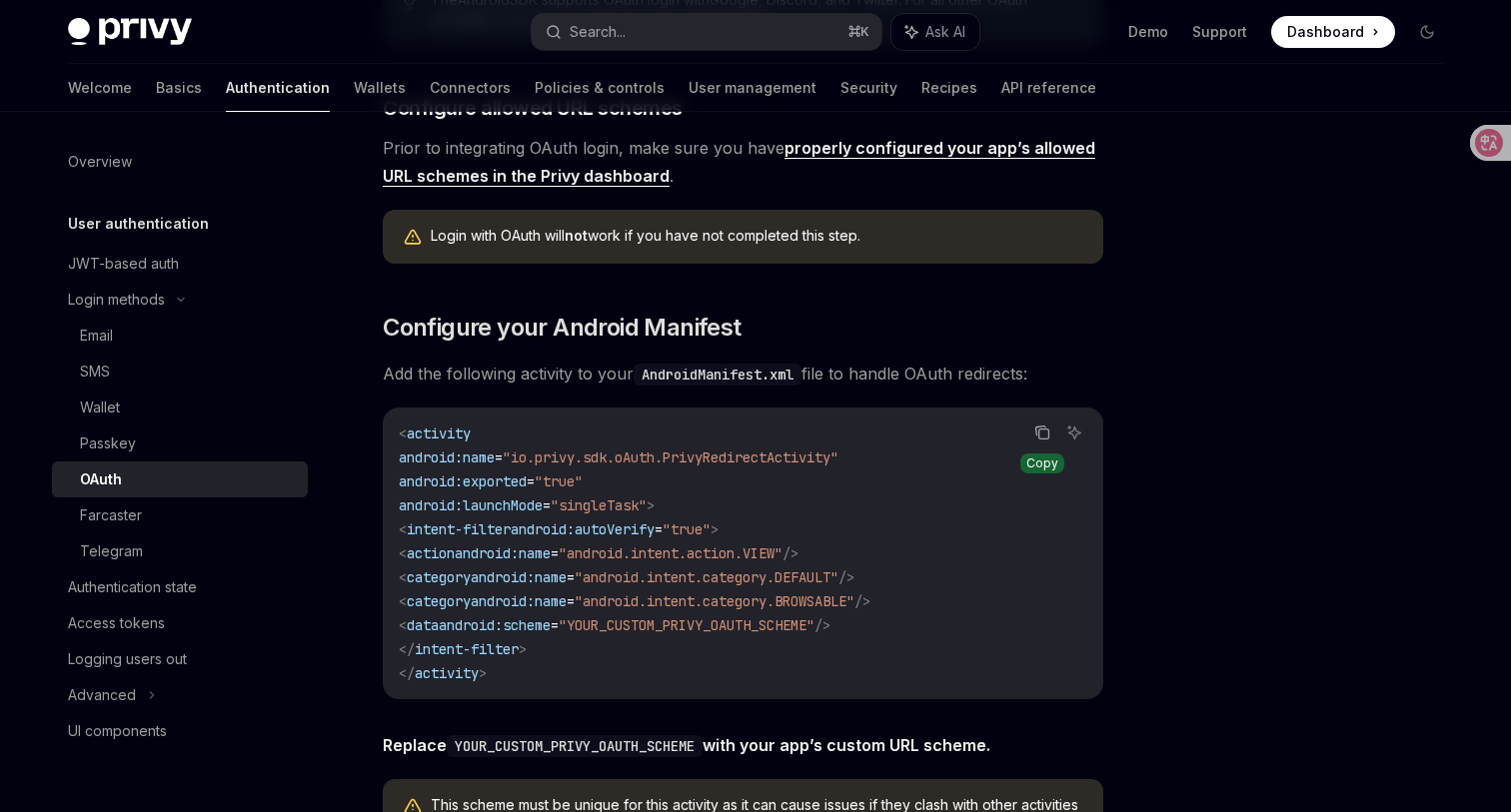 click 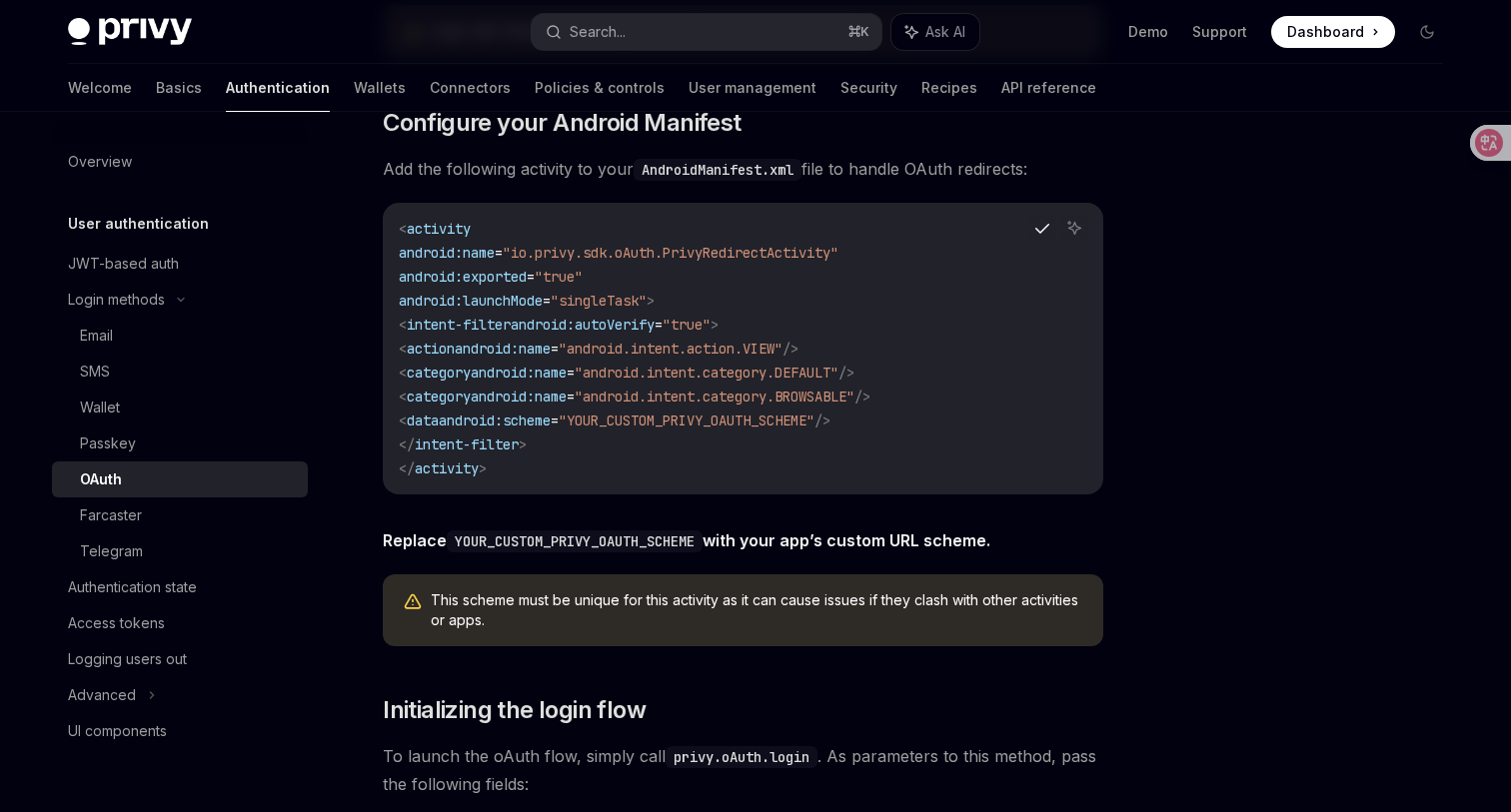 scroll, scrollTop: 751, scrollLeft: 0, axis: vertical 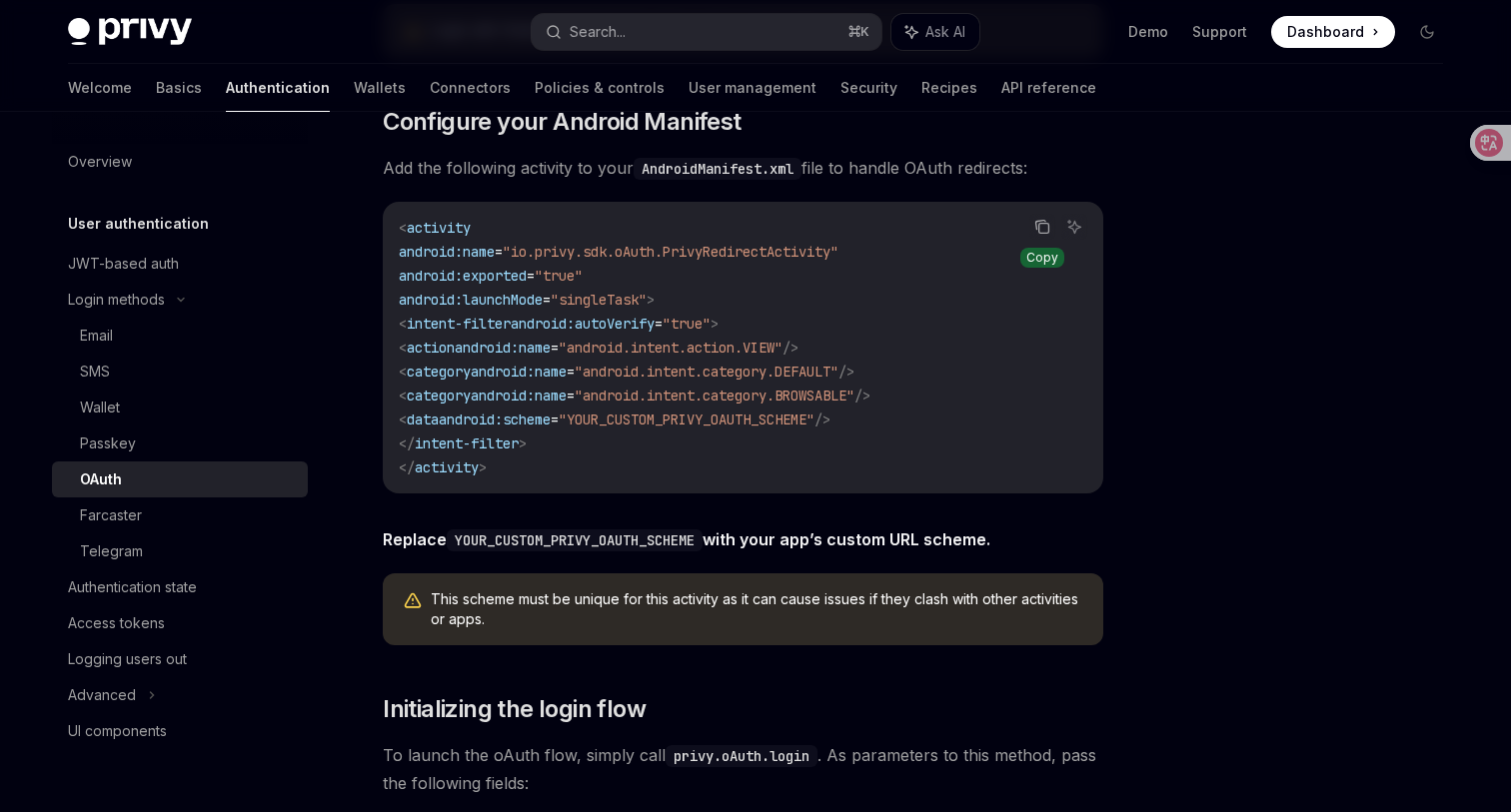 click 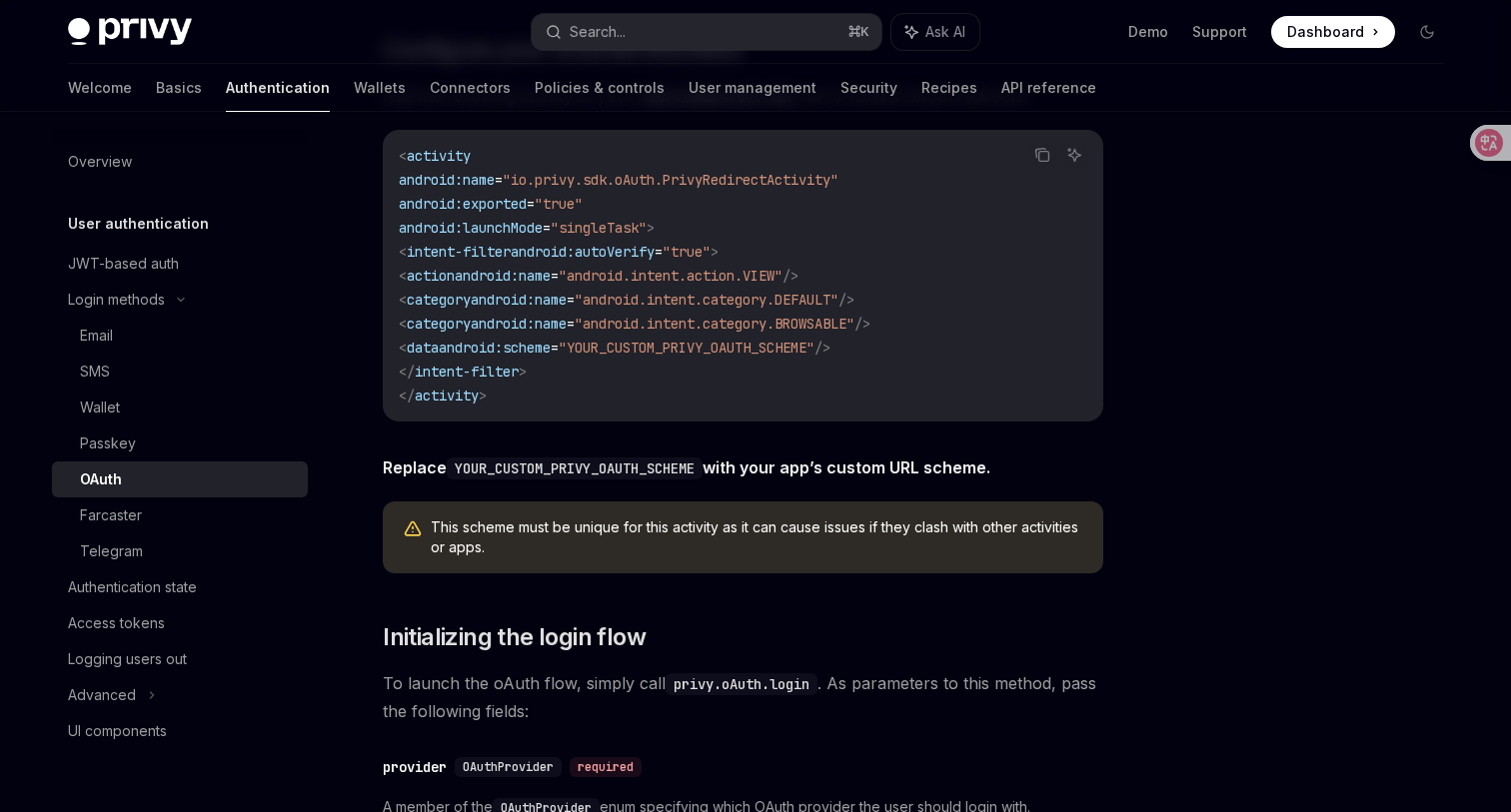 scroll, scrollTop: 825, scrollLeft: 0, axis: vertical 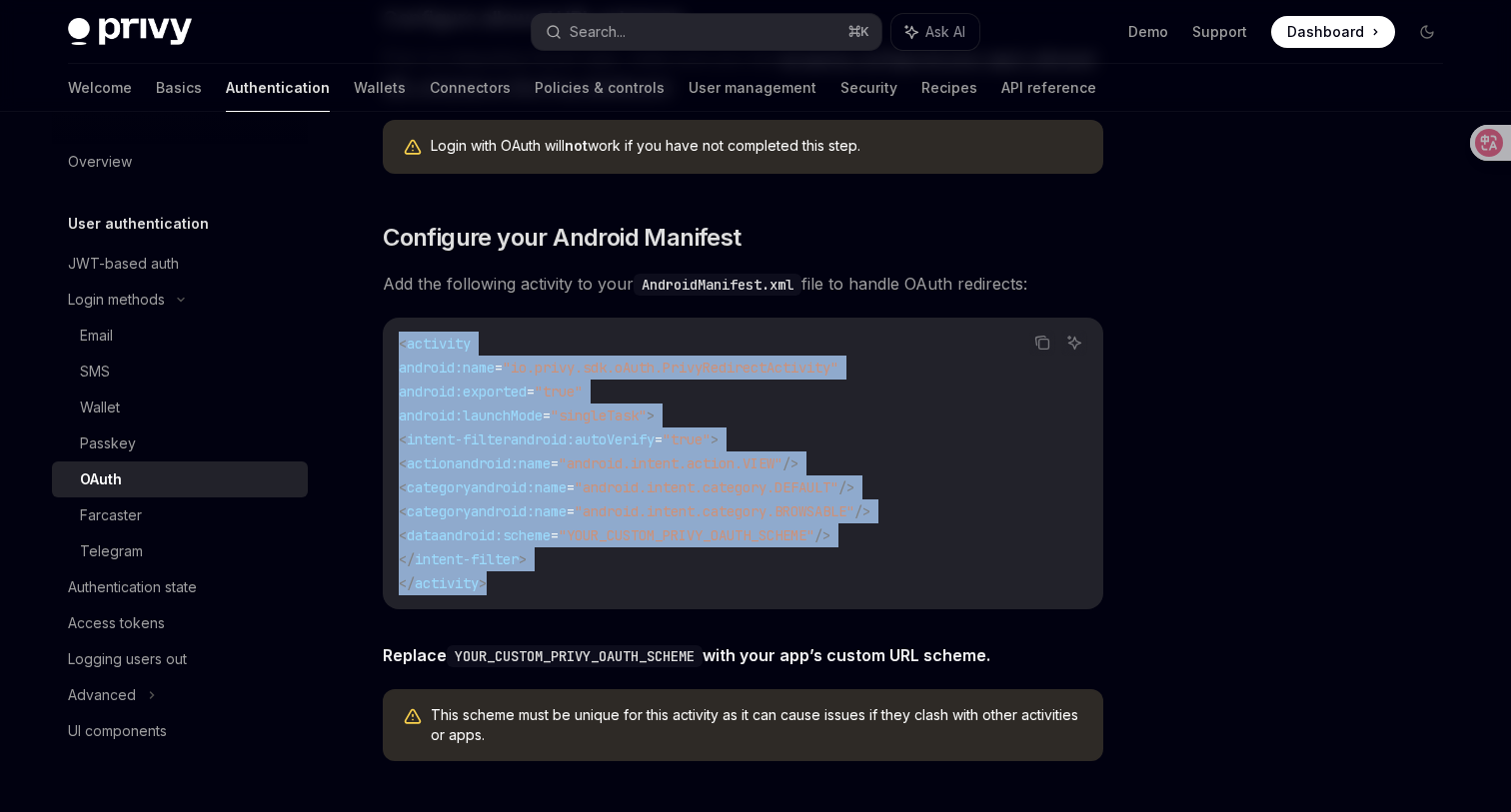 drag, startPoint x: 512, startPoint y: 579, endPoint x: 391, endPoint y: 347, distance: 261.65817 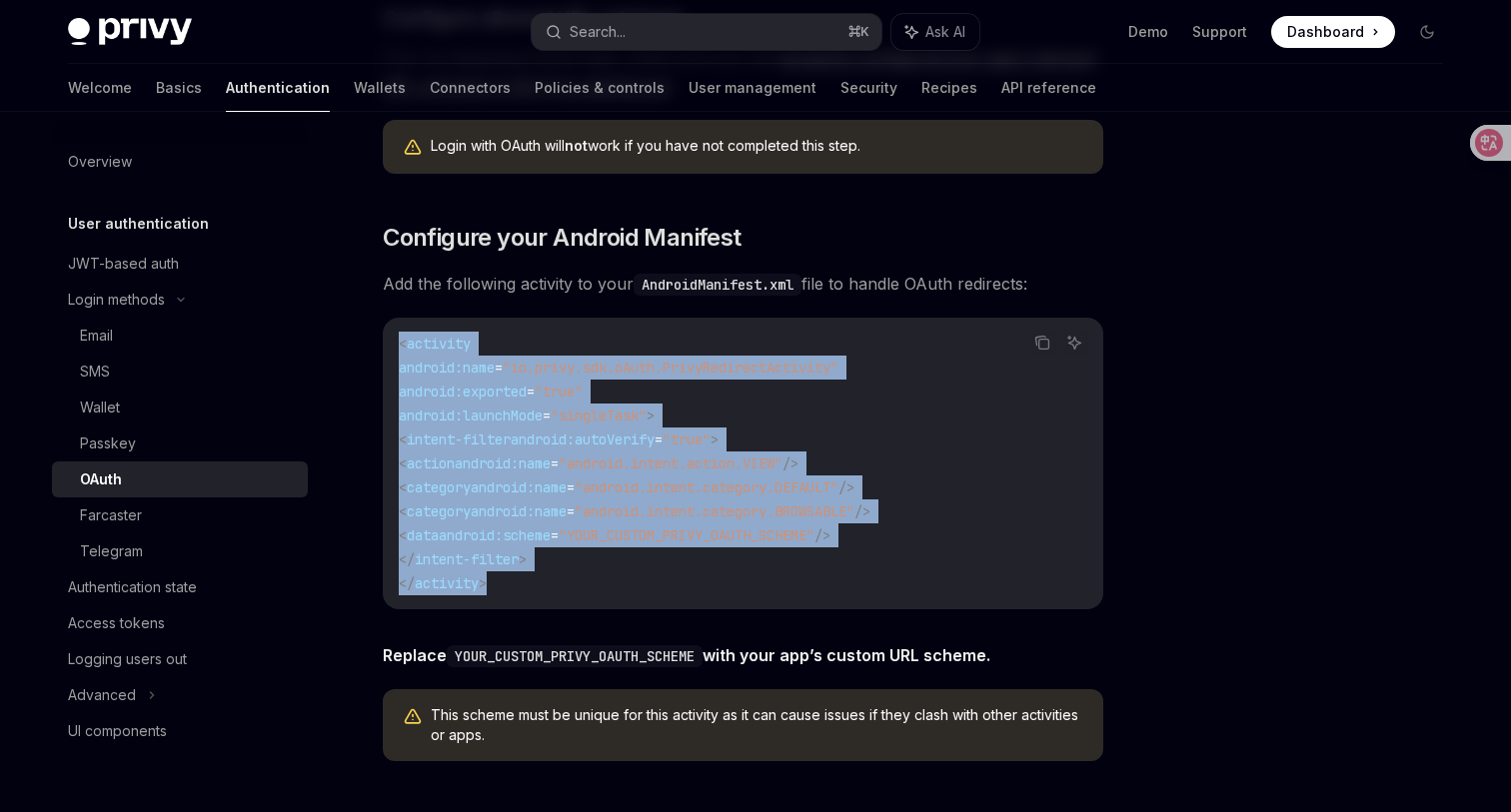 copy on "< activity
android:name = "io.privy.sdk.oAuth.PrivyRedirectActivity"
android:exported = "true"
android:launchMode = "singleTask" >
< intent-filter  android:autoVerify = "true" >
< action  android:name = "android.intent.action.VIEW"  />
< category  android:name = "android.intent.category.DEFAULT"  />
< category  android:name = "android.intent.category.BROWSABLE"  />
< data  android:scheme = "YOUR_CUSTOM_PRIVY_OAUTH_SCHEME"  />
</ intent-filter >
</ activity >" 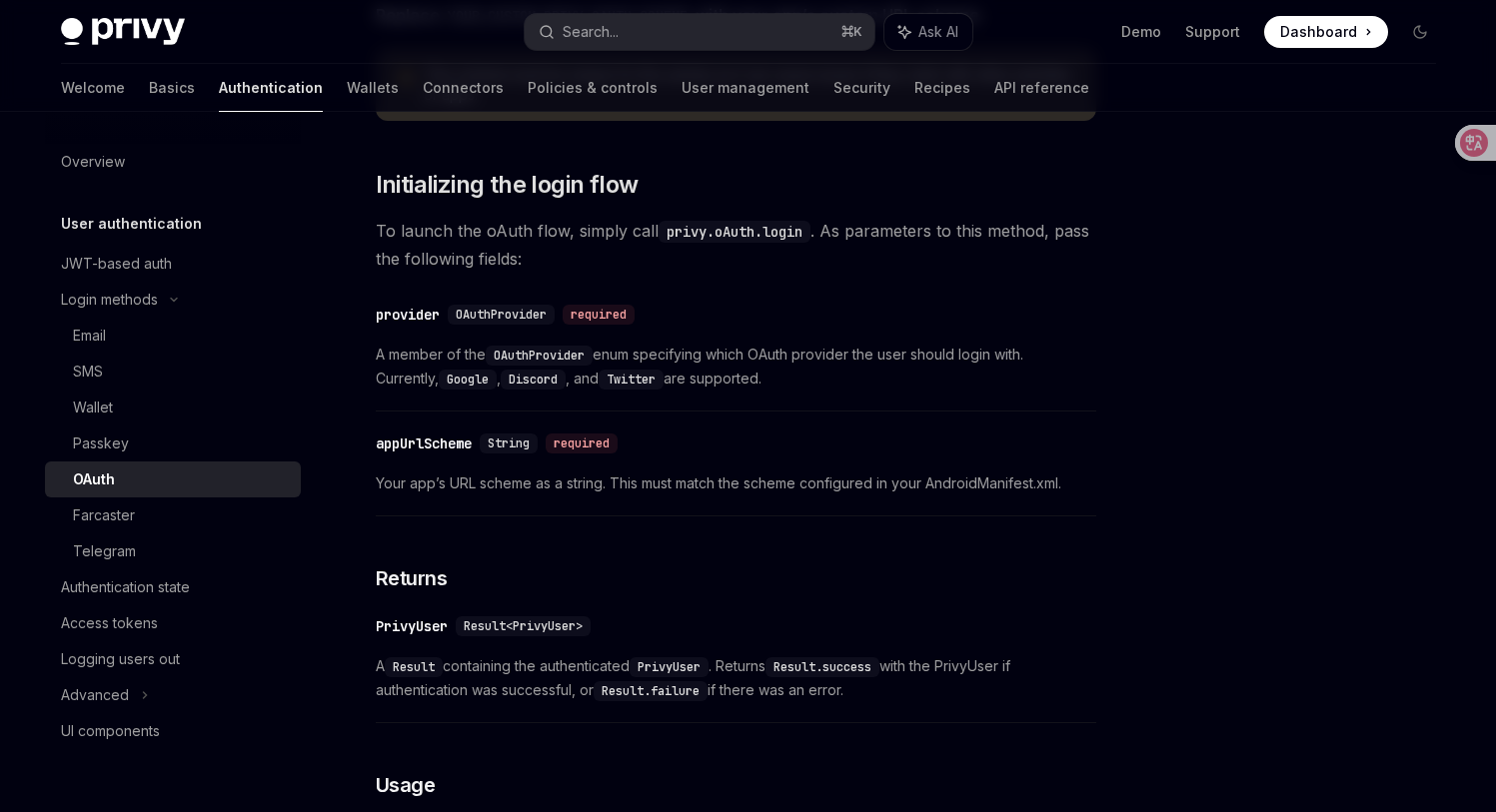 scroll, scrollTop: 1046, scrollLeft: 0, axis: vertical 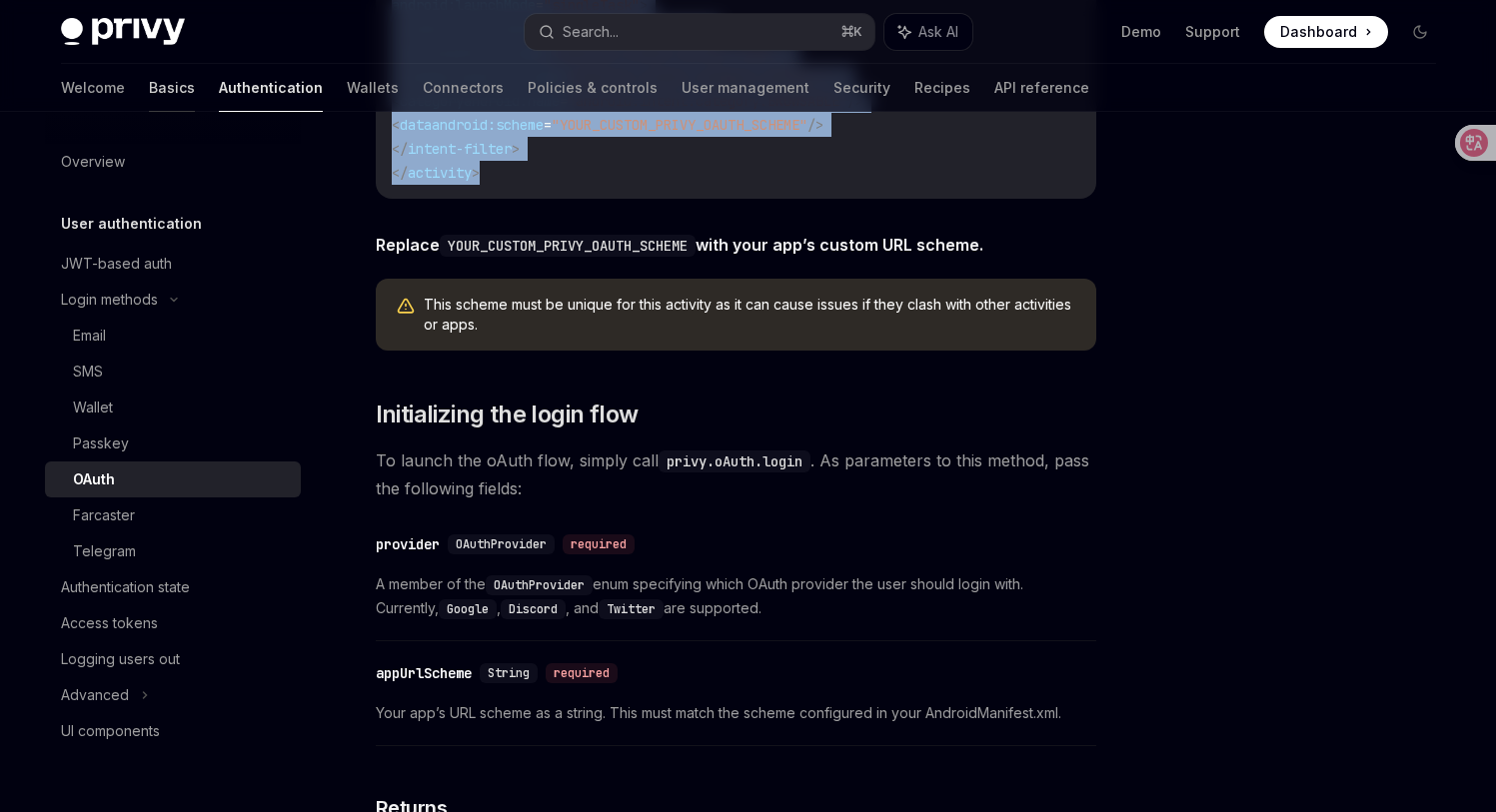 click on "Basics" at bounding box center (172, 88) 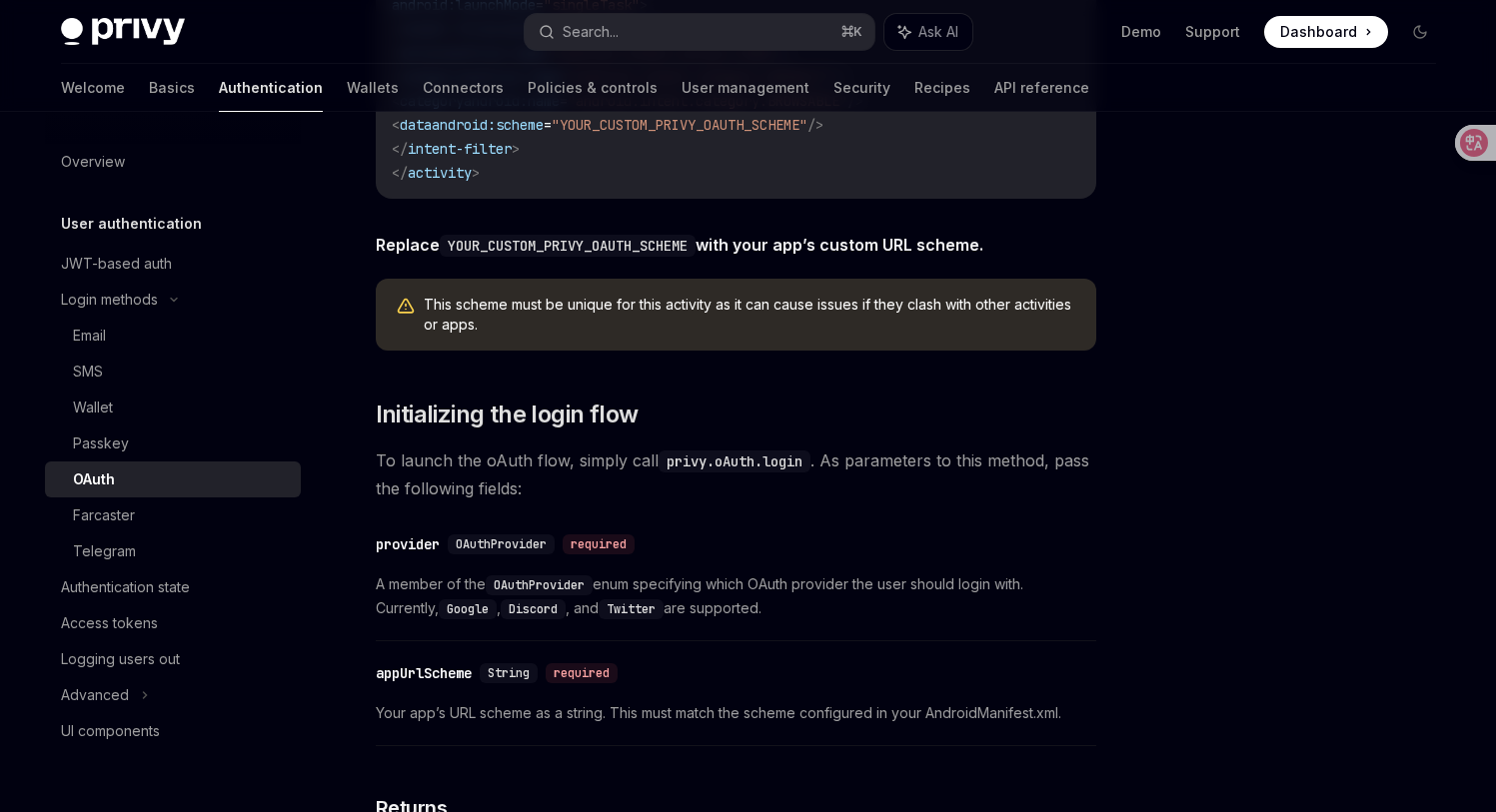 scroll, scrollTop: 0, scrollLeft: 0, axis: both 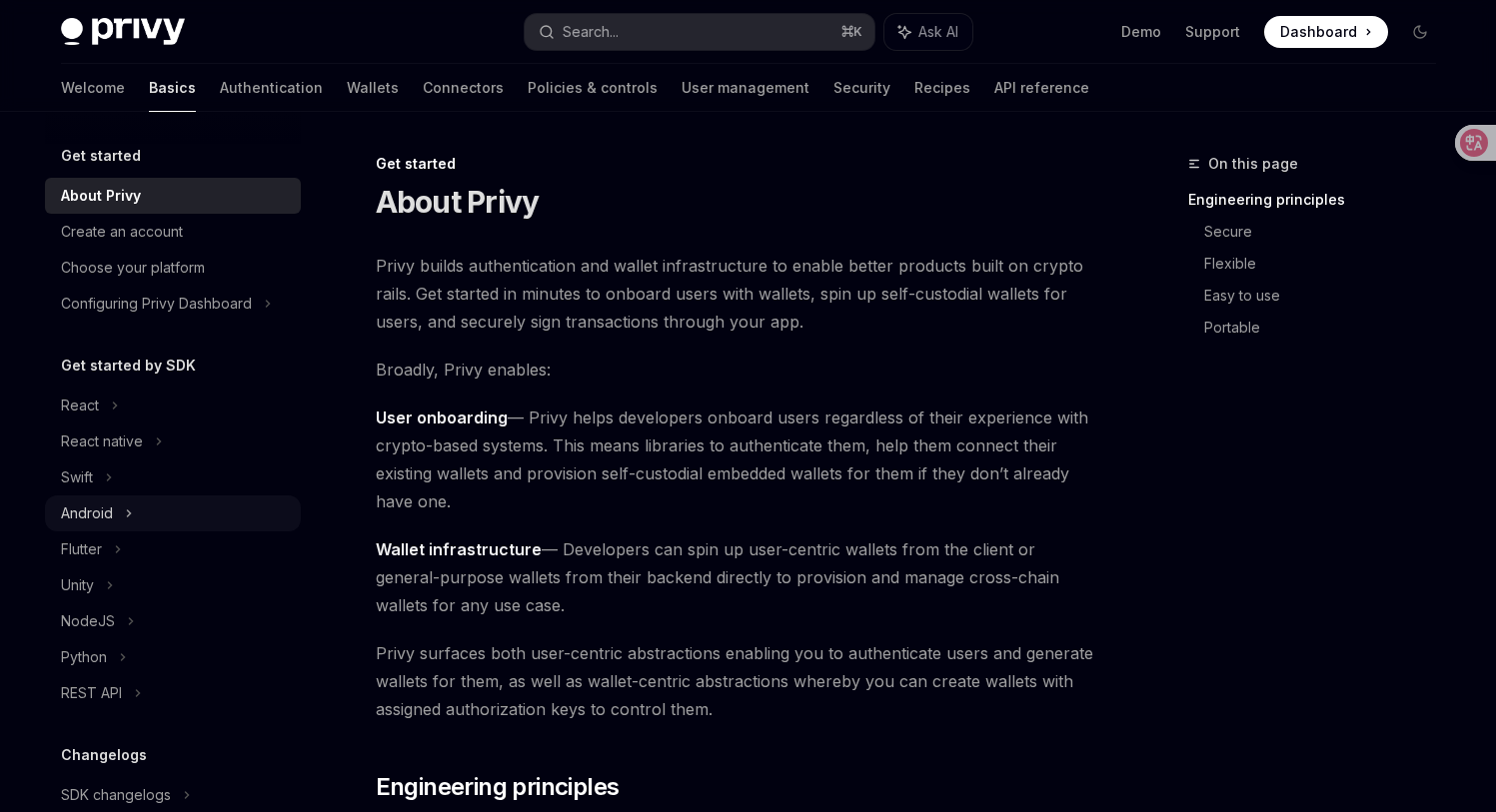 click on "Android" at bounding box center (87, 513) 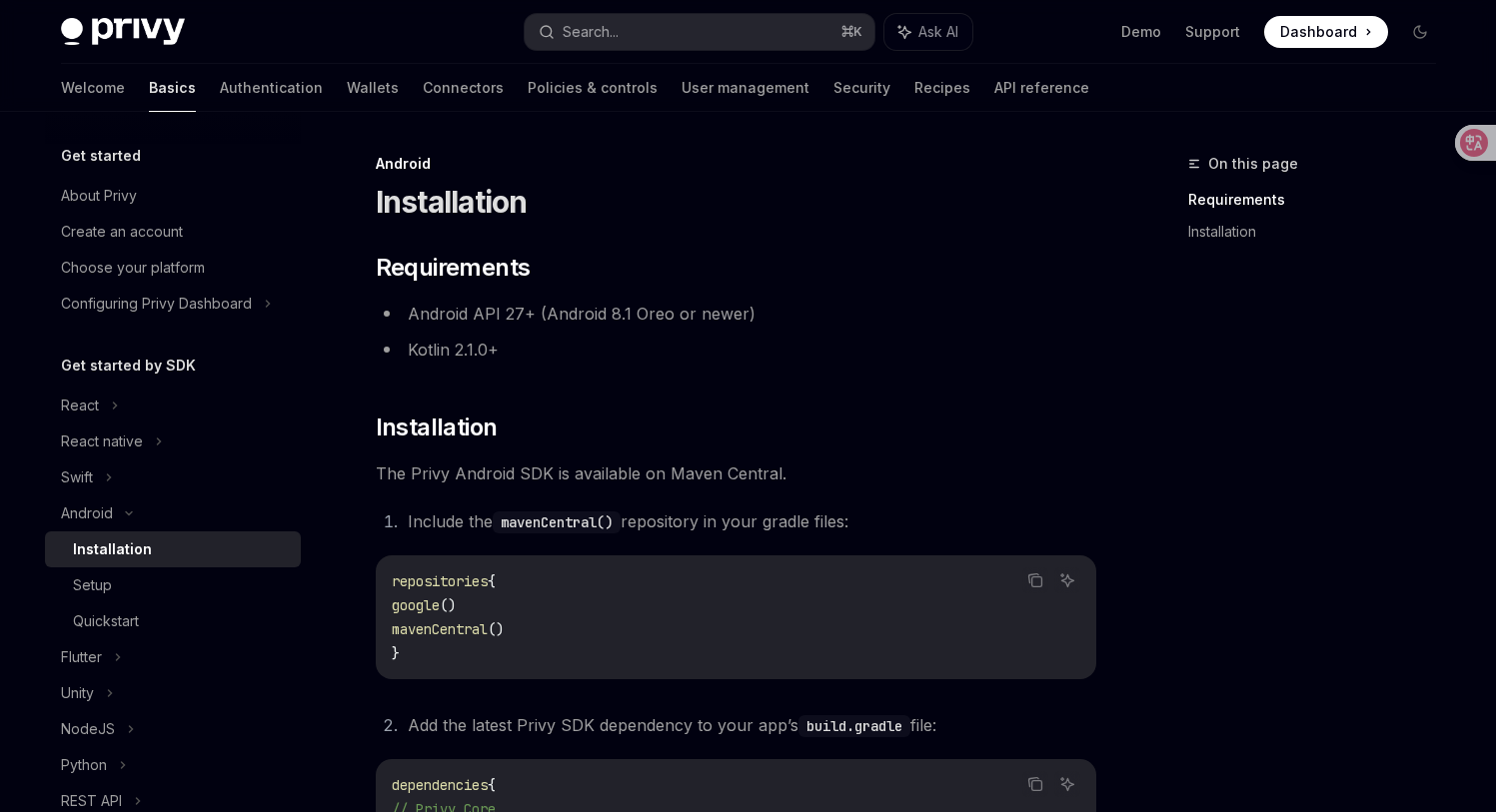 click on "Installation" at bounding box center [112, 549] 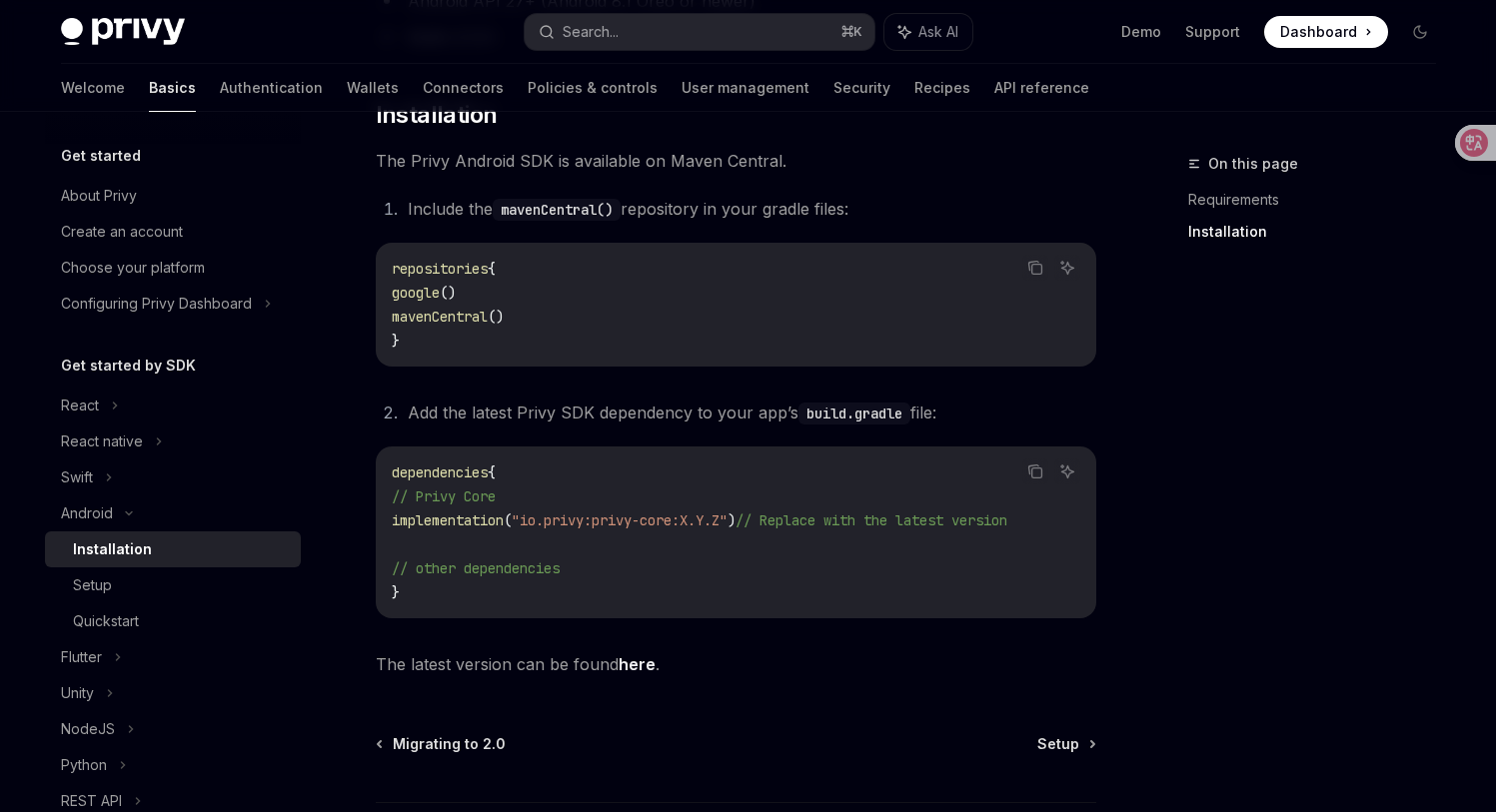 scroll, scrollTop: 331, scrollLeft: 0, axis: vertical 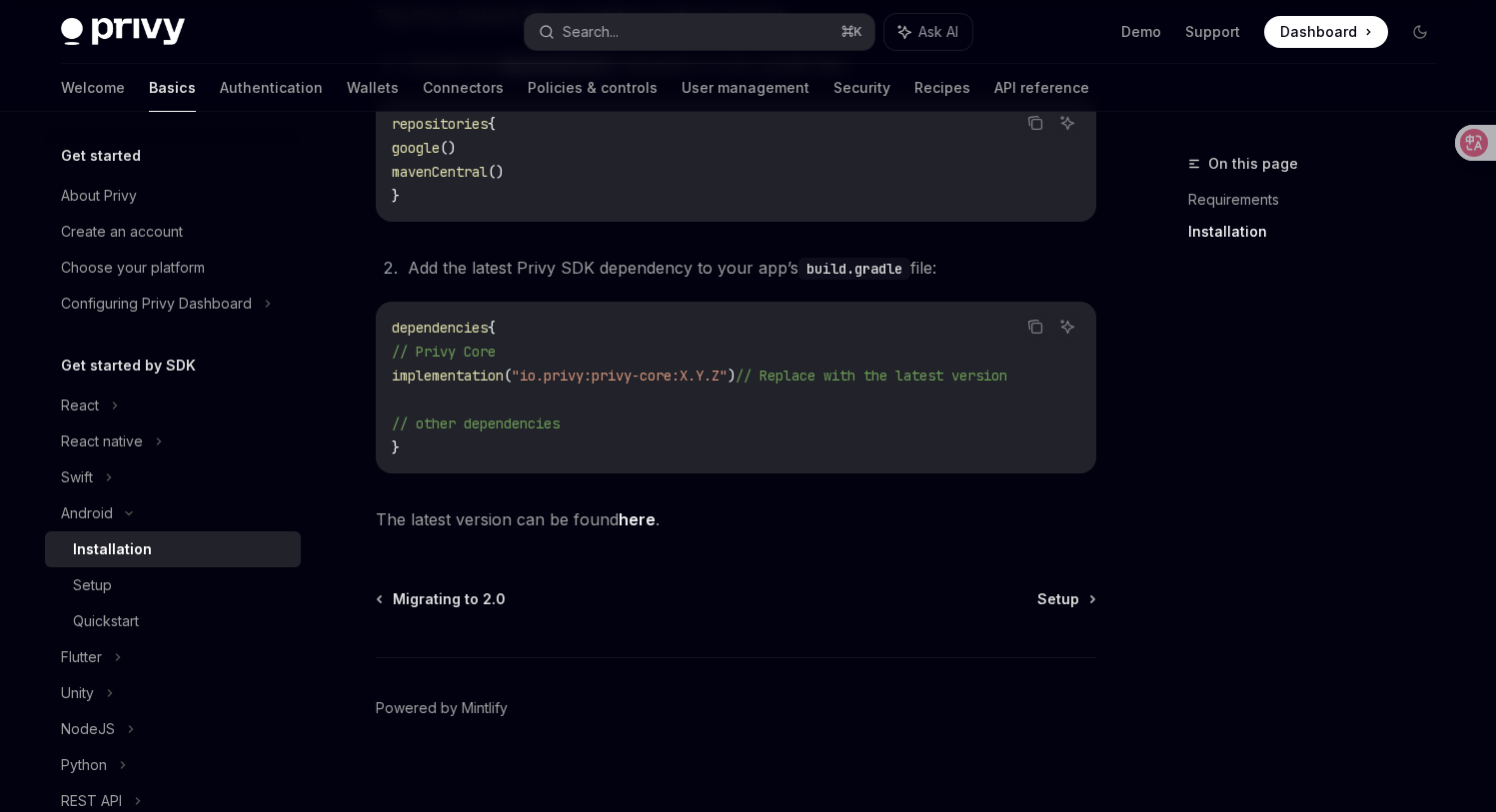 click on "The latest version can be found  here ." at bounding box center (736, 519) 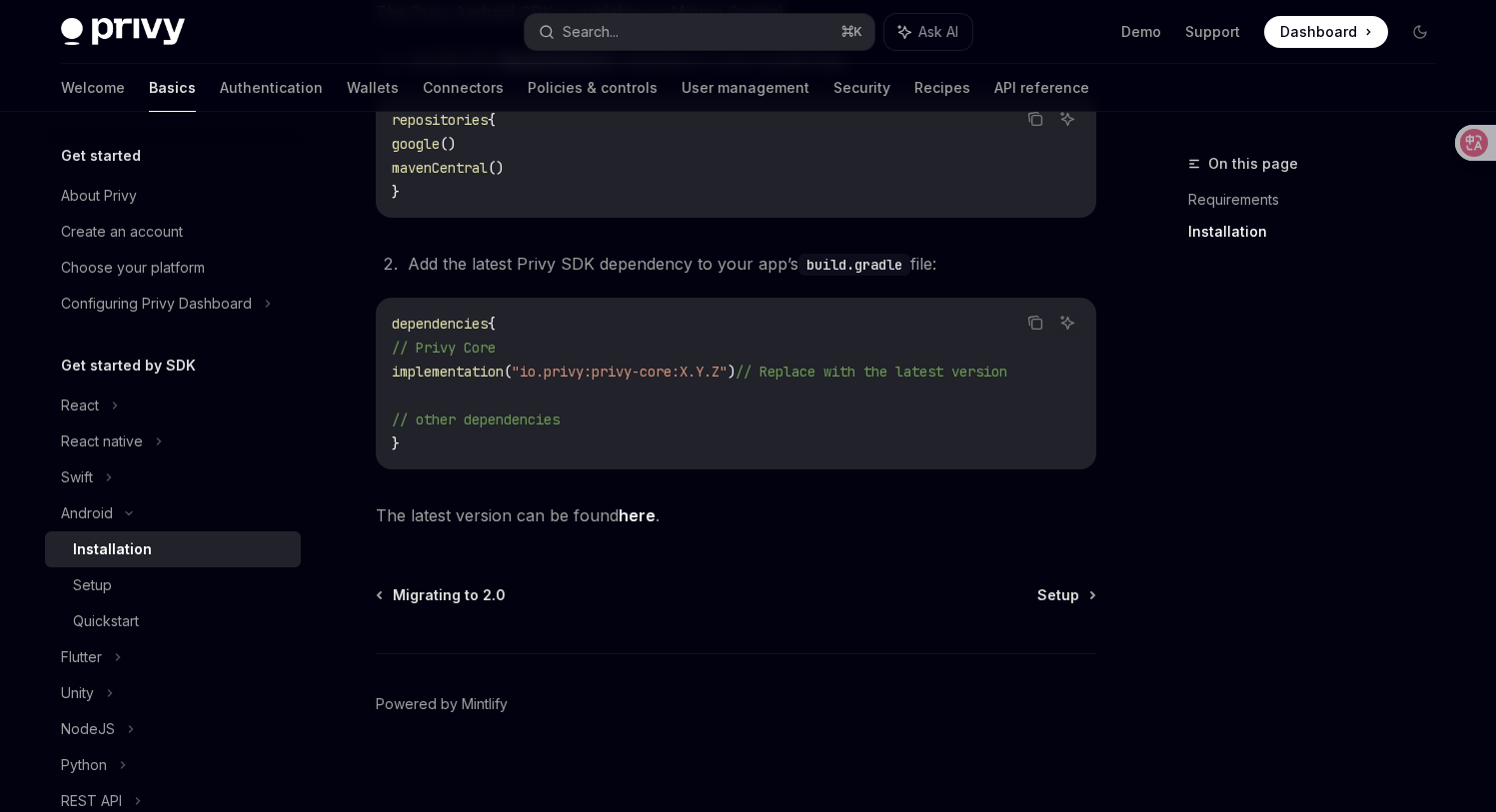 scroll, scrollTop: 461, scrollLeft: 0, axis: vertical 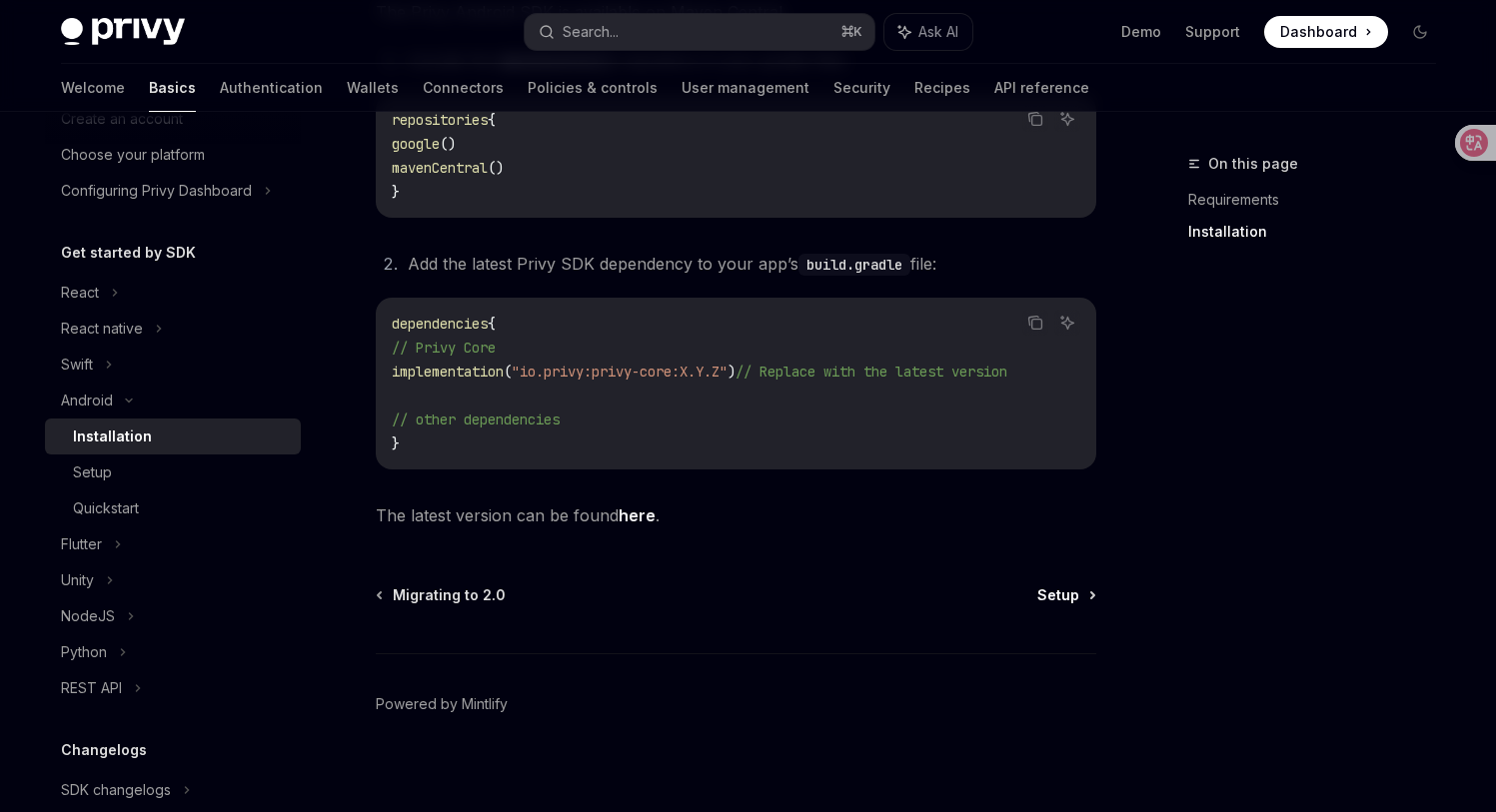 click on "Setup" at bounding box center (1058, 595) 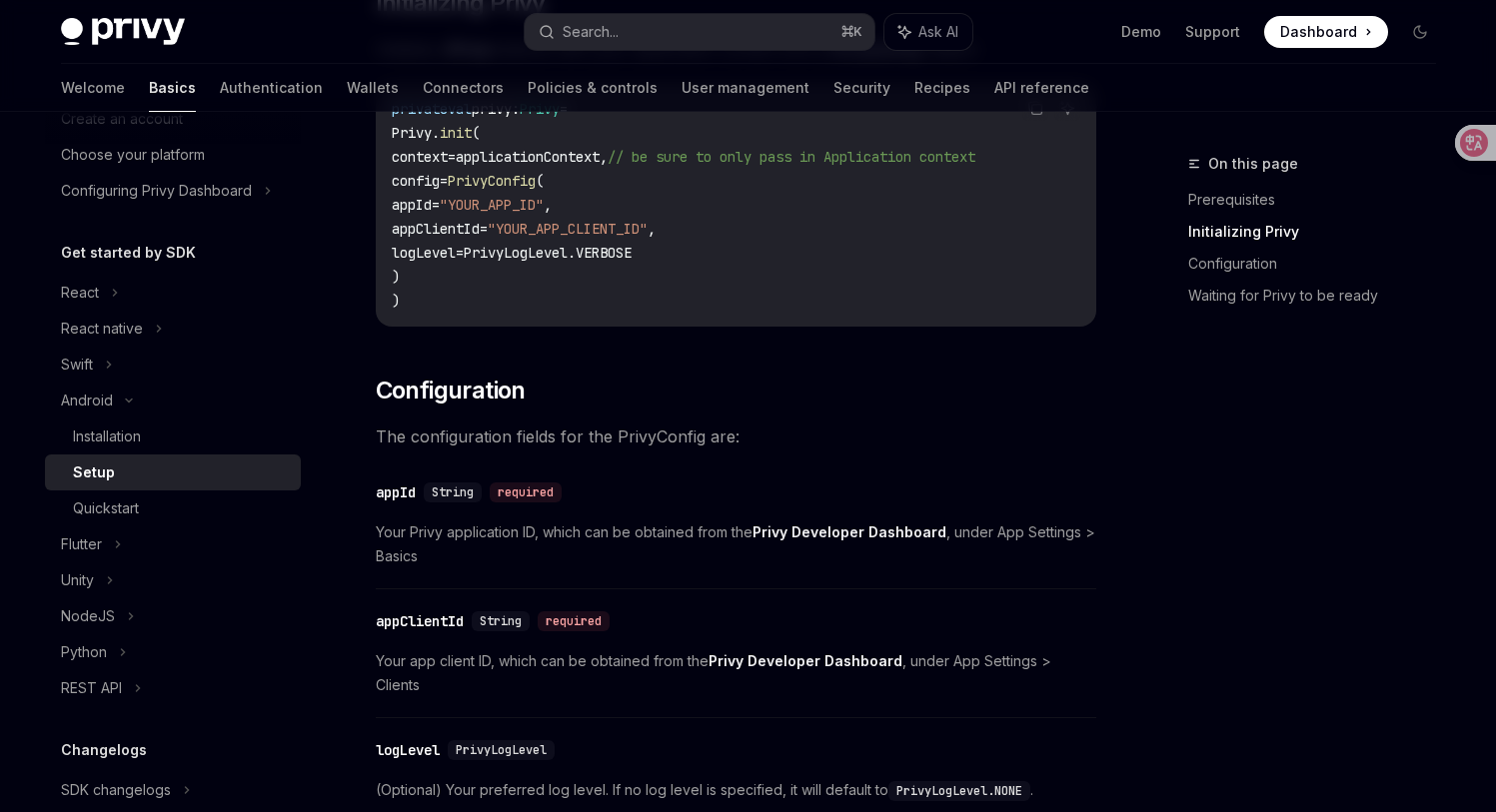 scroll, scrollTop: 556, scrollLeft: 0, axis: vertical 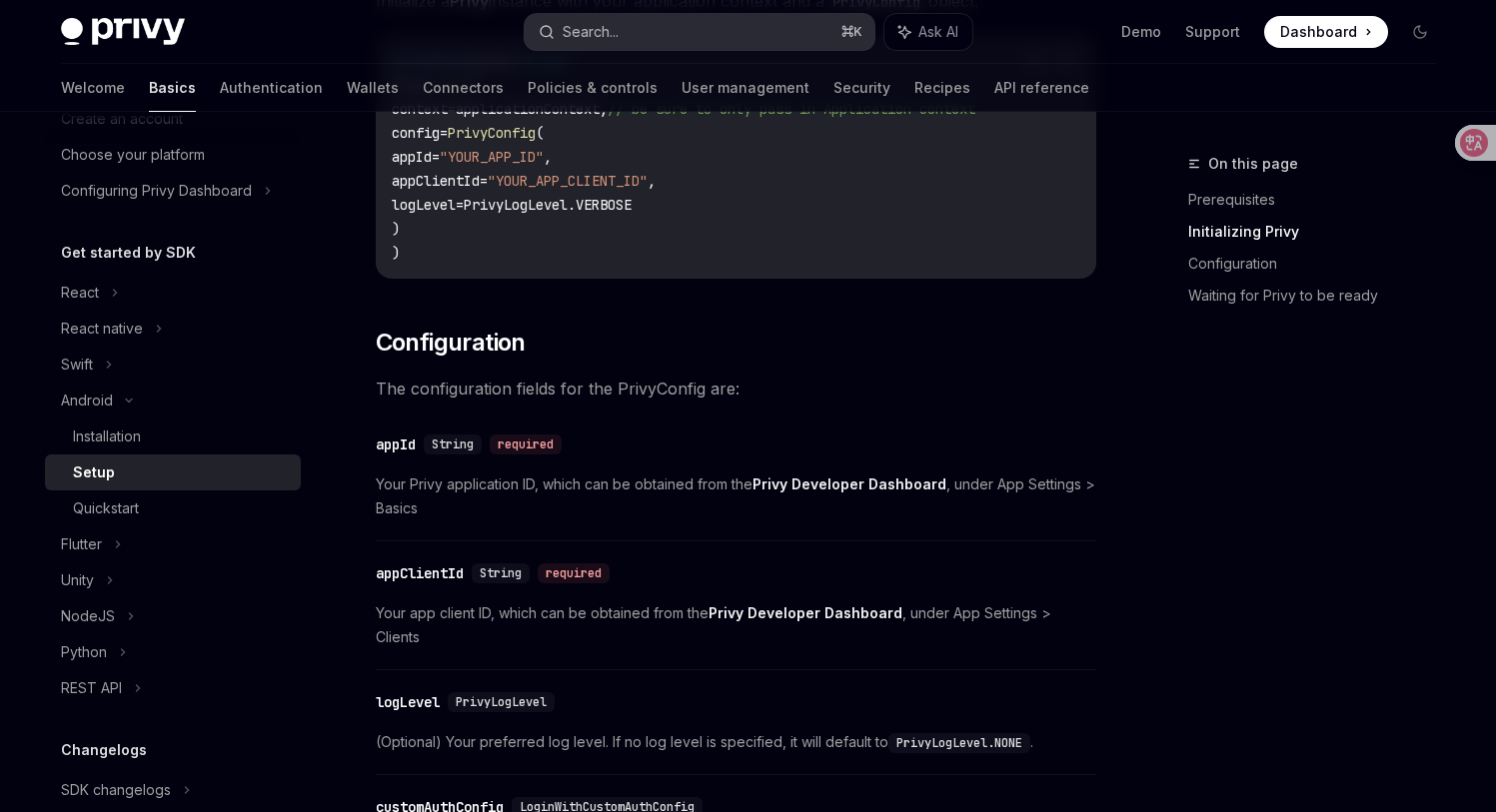 type on "*" 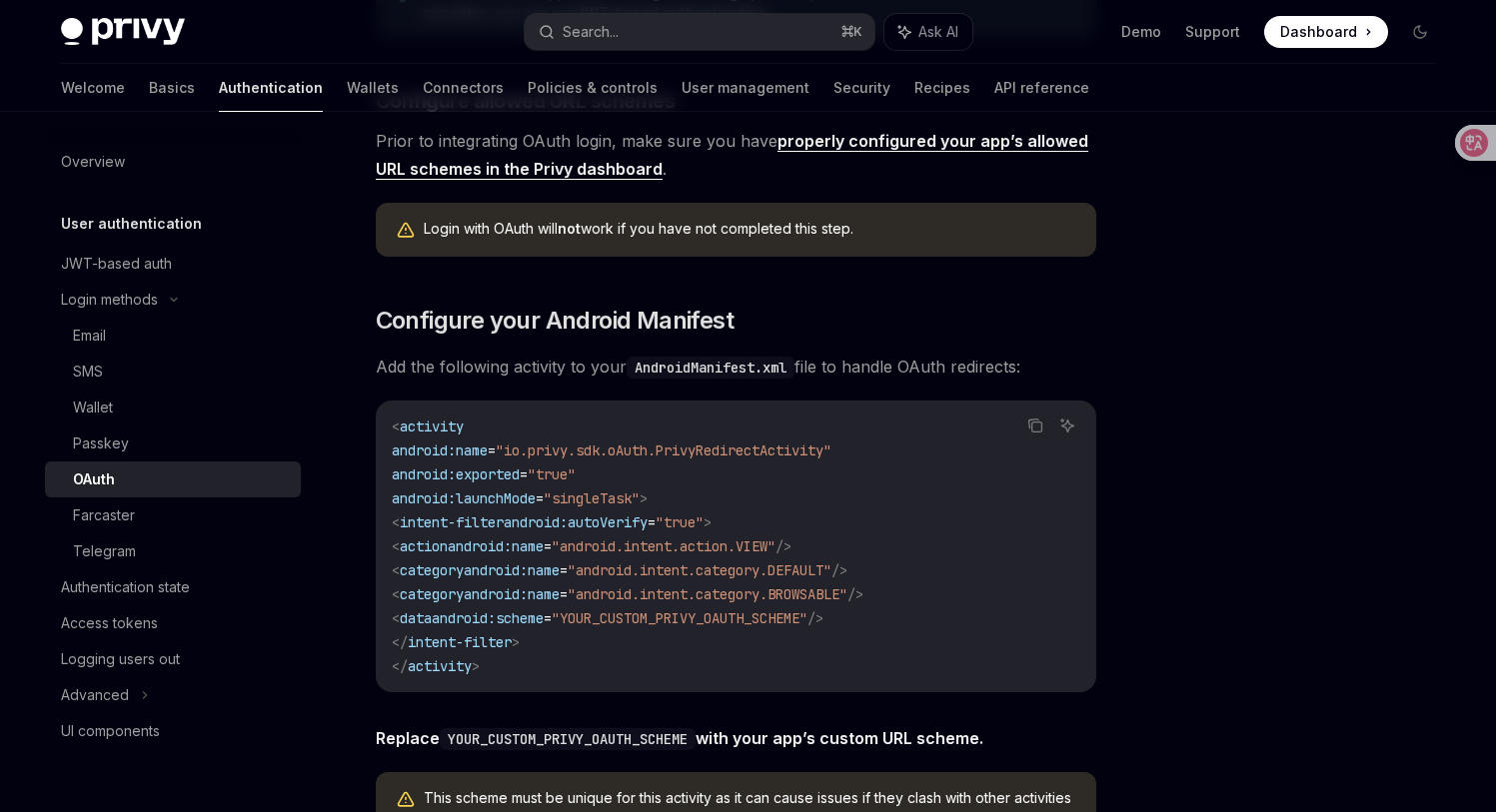 scroll, scrollTop: 553, scrollLeft: 0, axis: vertical 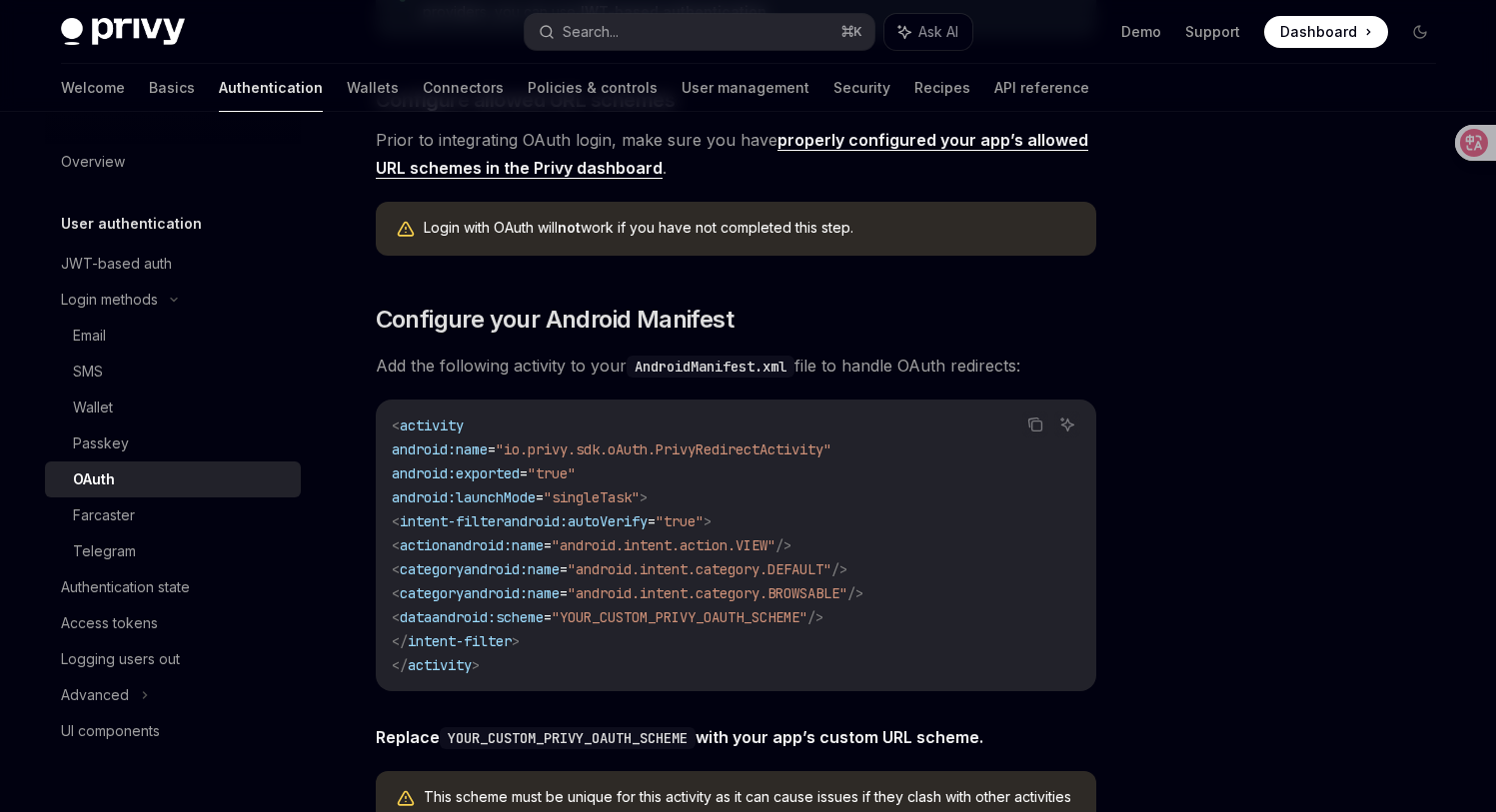 click on ""io.privy.sdk.oAuth.PrivyRedirectActivity"" at bounding box center (664, 449) 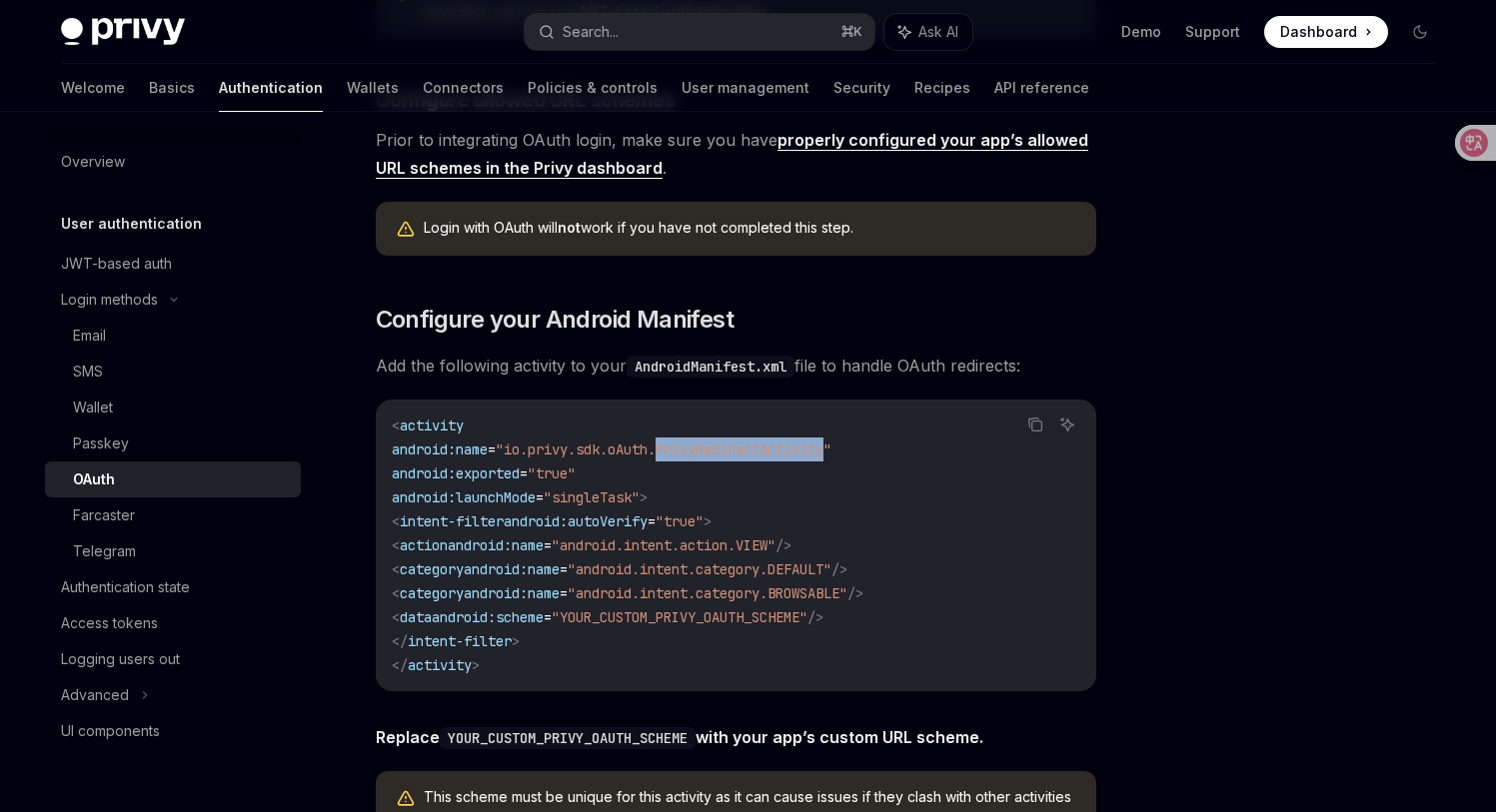 click on ""io.privy.sdk.oAuth.PrivyRedirectActivity"" at bounding box center [664, 449] 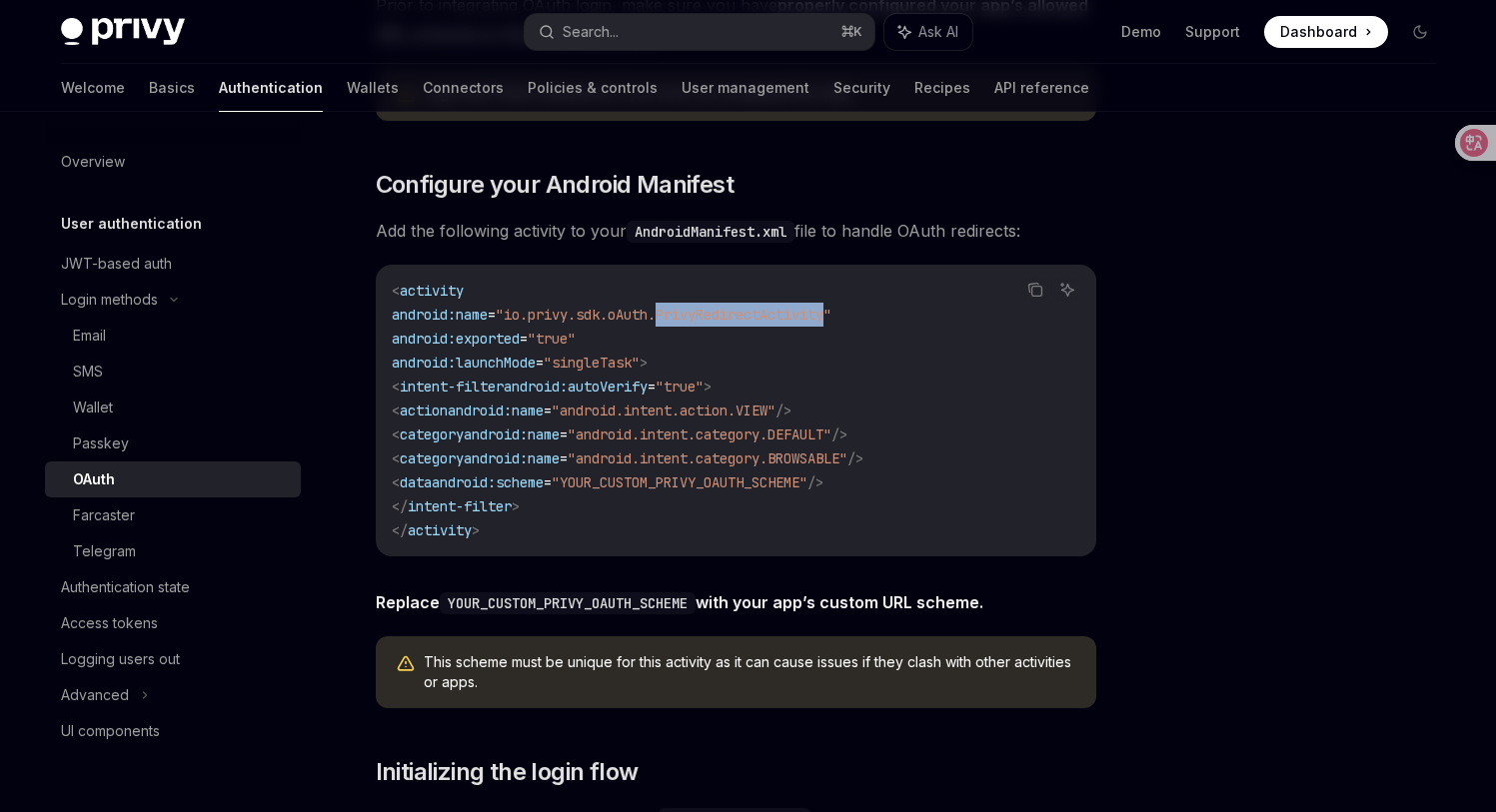scroll, scrollTop: 702, scrollLeft: 0, axis: vertical 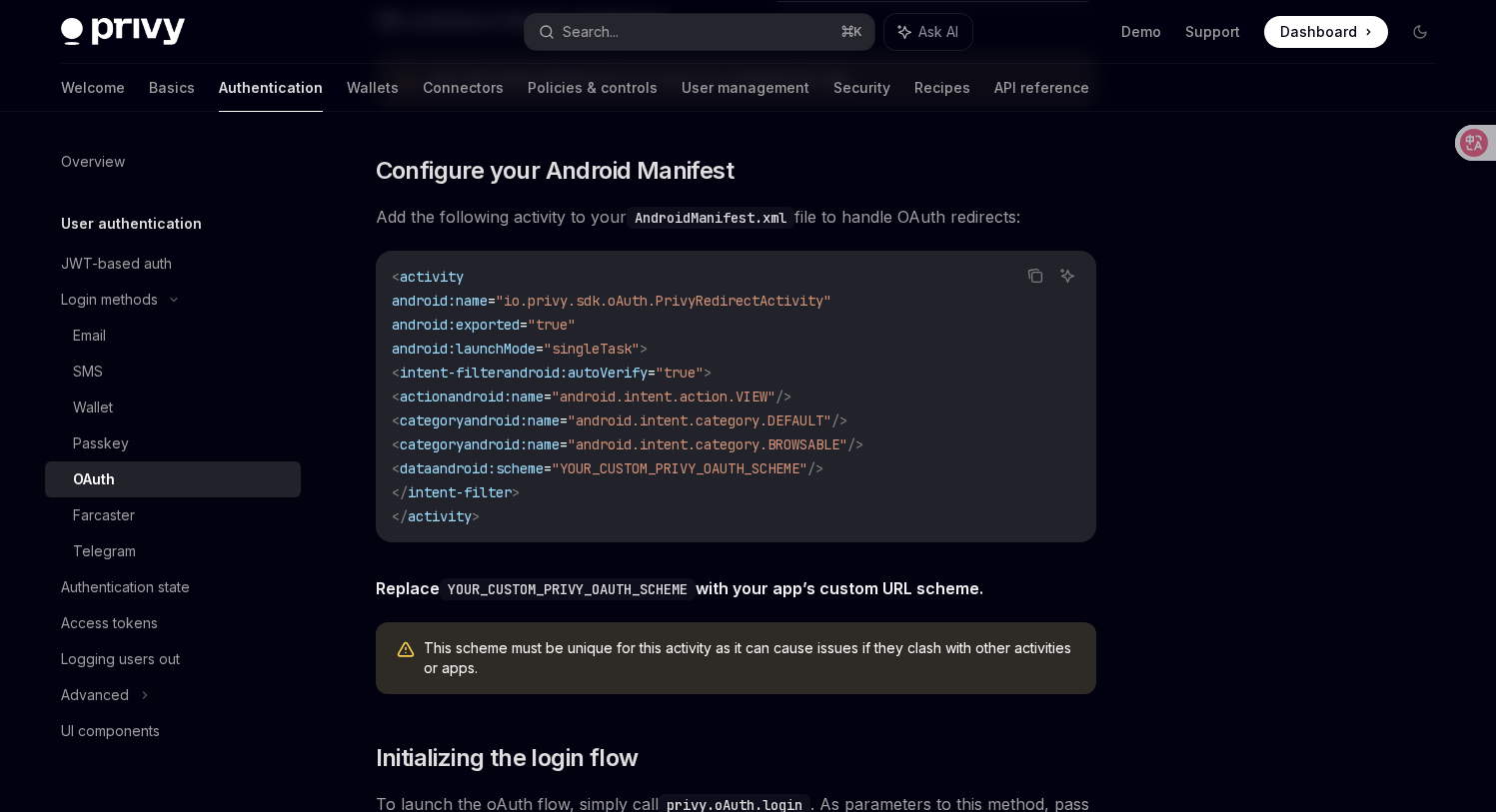 click on "YOUR_CUSTOM_PRIVY_OAUTH_SCHEME" at bounding box center [568, 589] 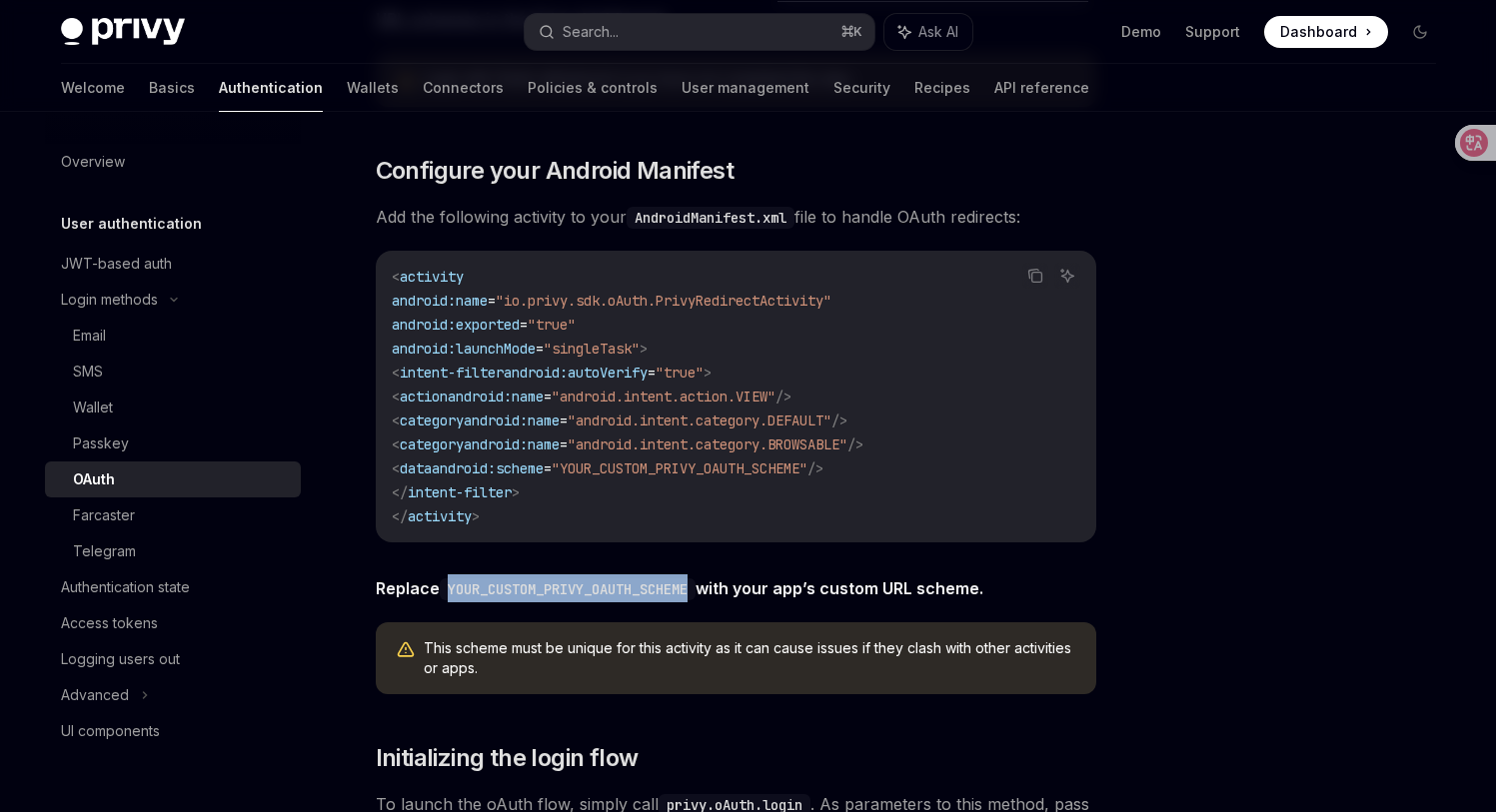 click on "YOUR_CUSTOM_PRIVY_OAUTH_SCHEME" at bounding box center [568, 589] 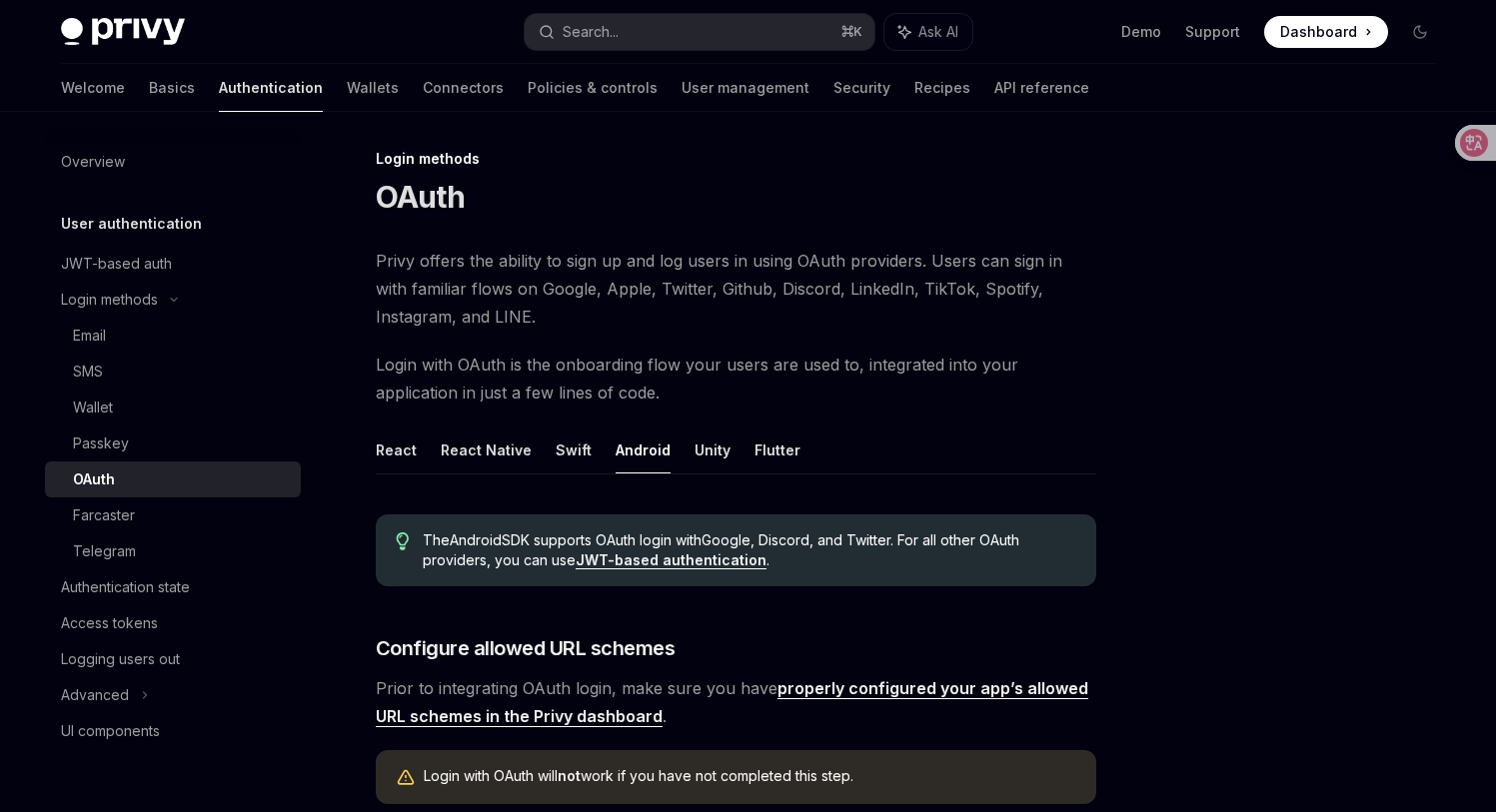 scroll, scrollTop: 0, scrollLeft: 0, axis: both 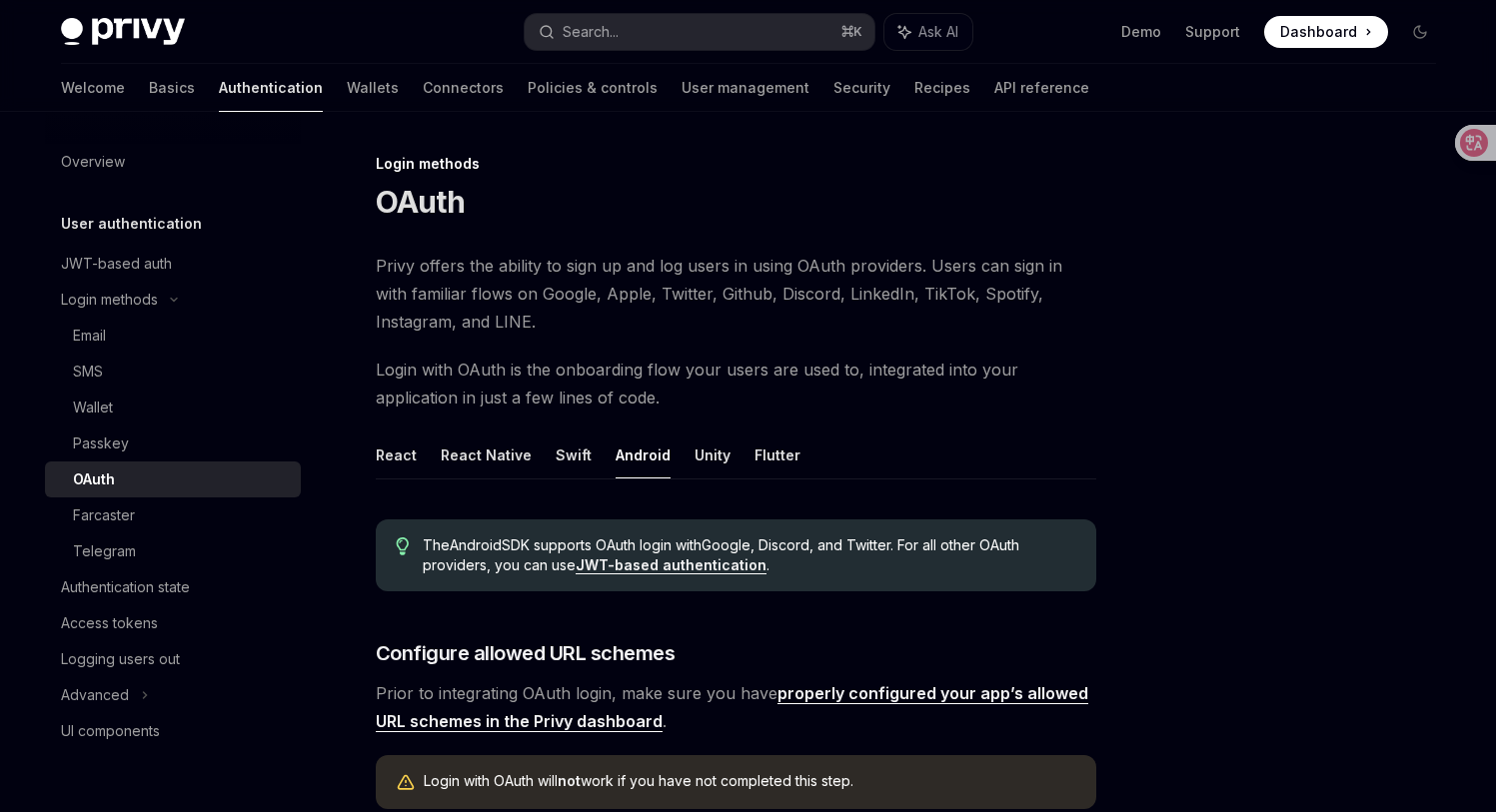 click at bounding box center (1300, 481) 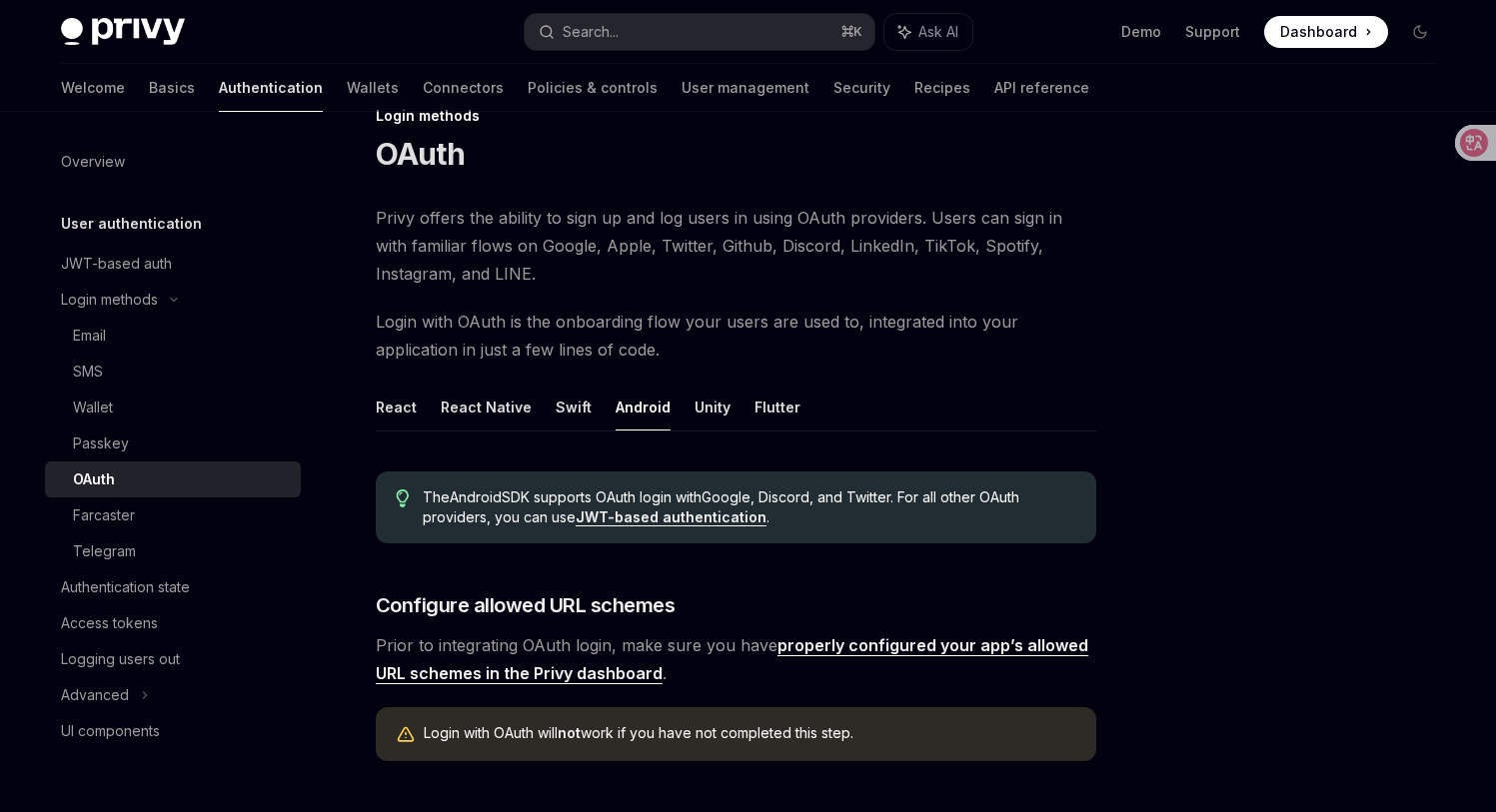 scroll, scrollTop: 52, scrollLeft: 0, axis: vertical 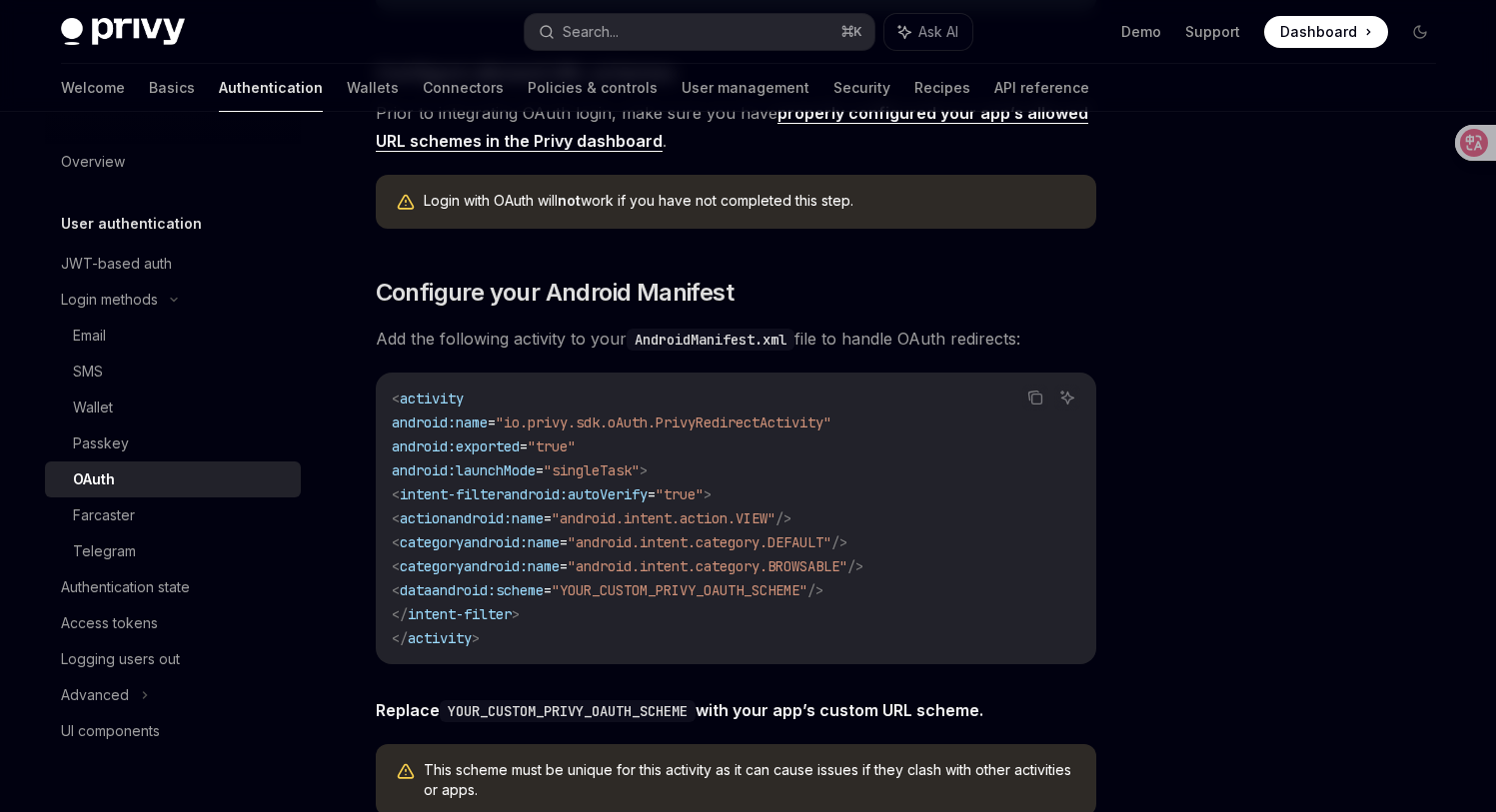 drag, startPoint x: 988, startPoint y: 425, endPoint x: 1062, endPoint y: 419, distance: 74.24284 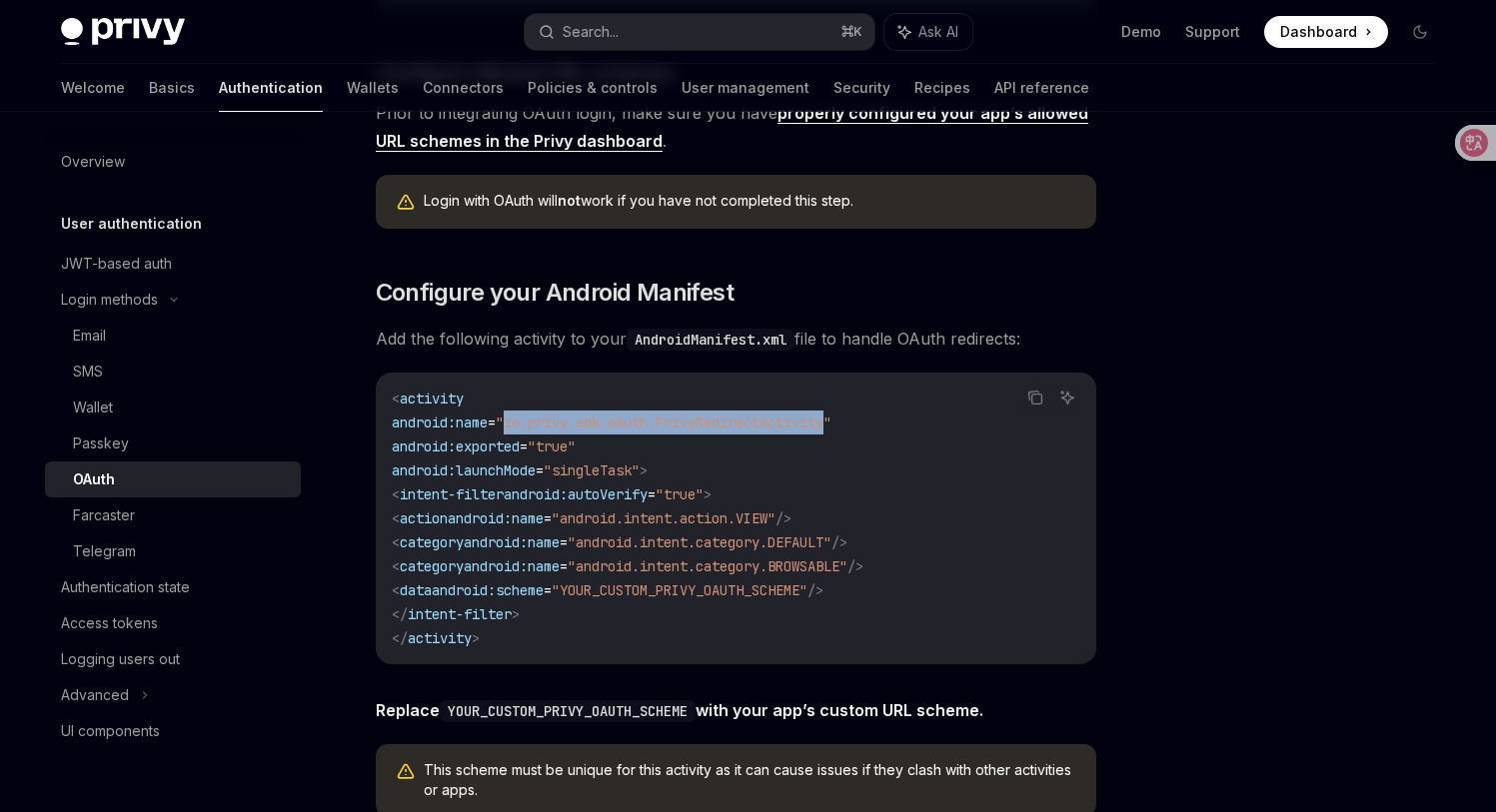 drag, startPoint x: 879, startPoint y: 426, endPoint x: 546, endPoint y: 423, distance: 333.01351 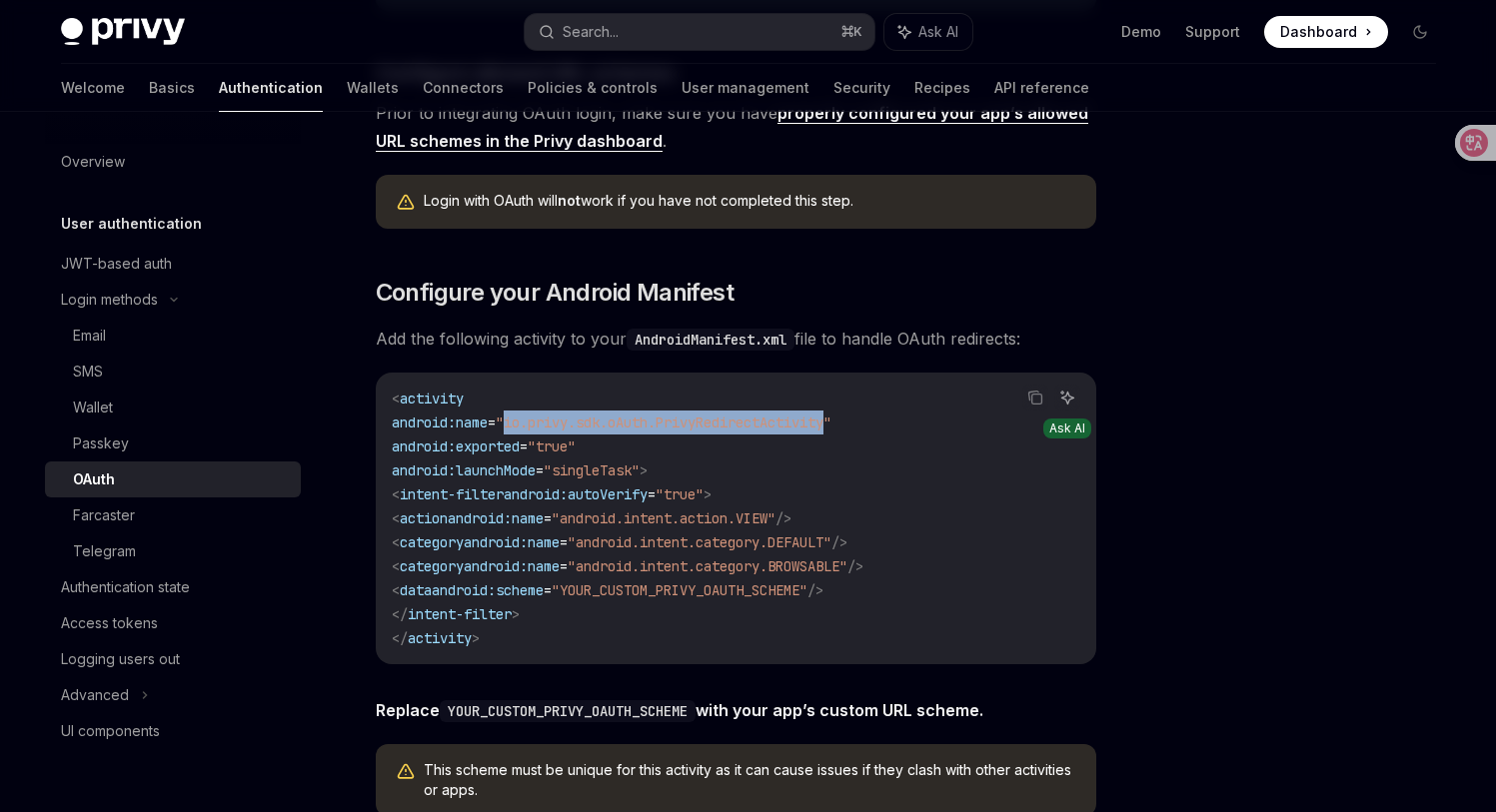 click 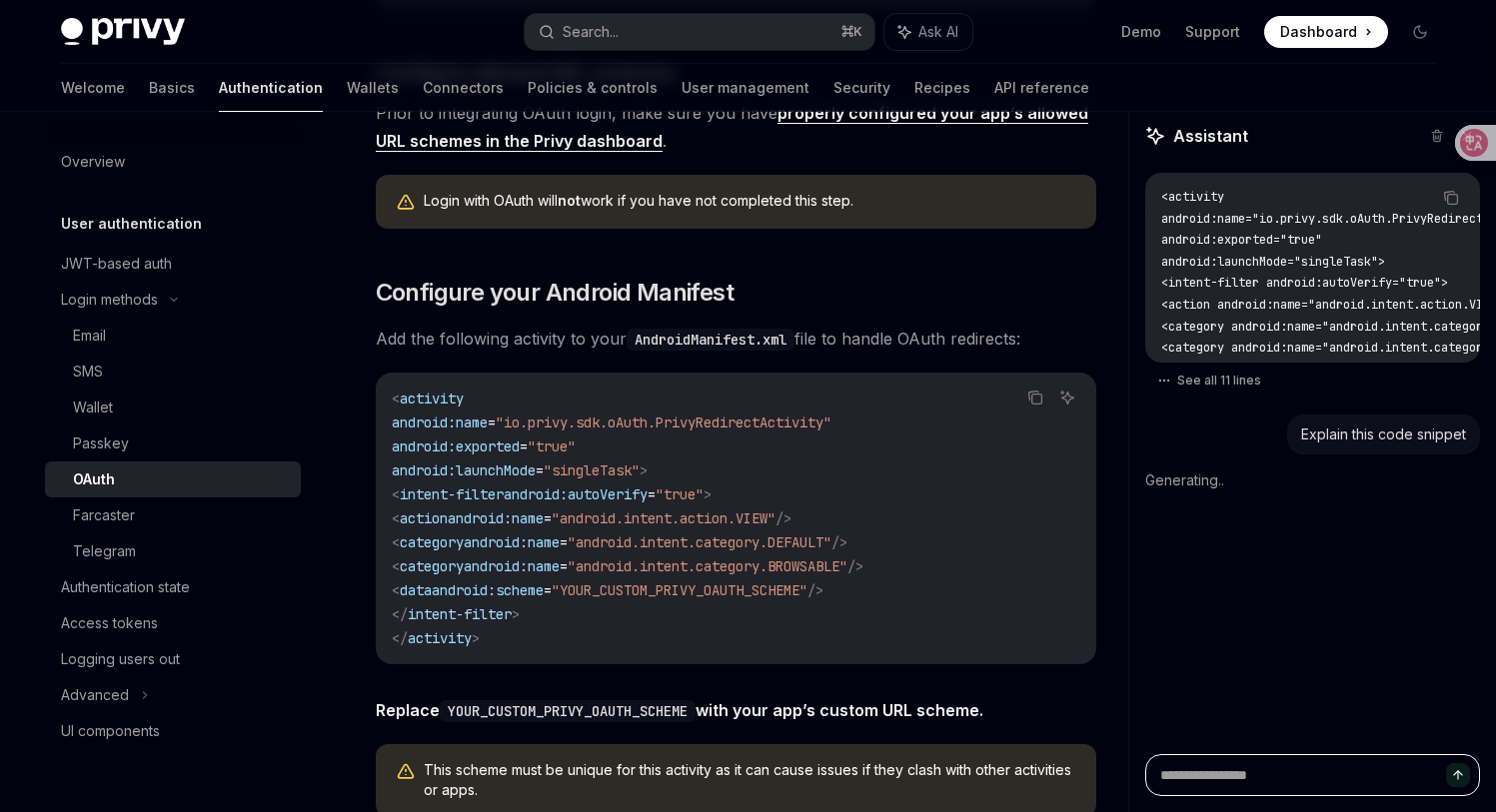 click at bounding box center [1312, 775] 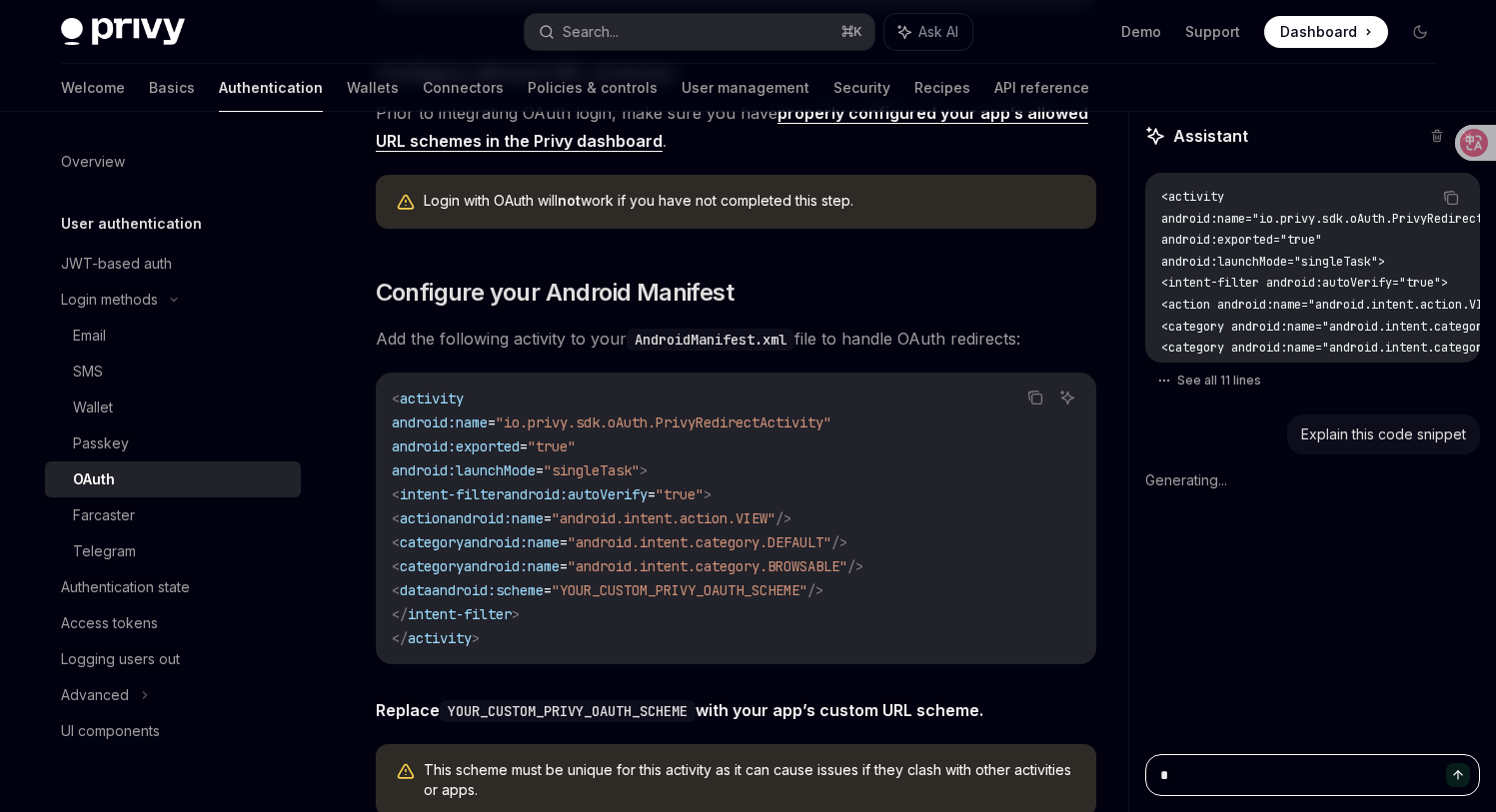 type on "**" 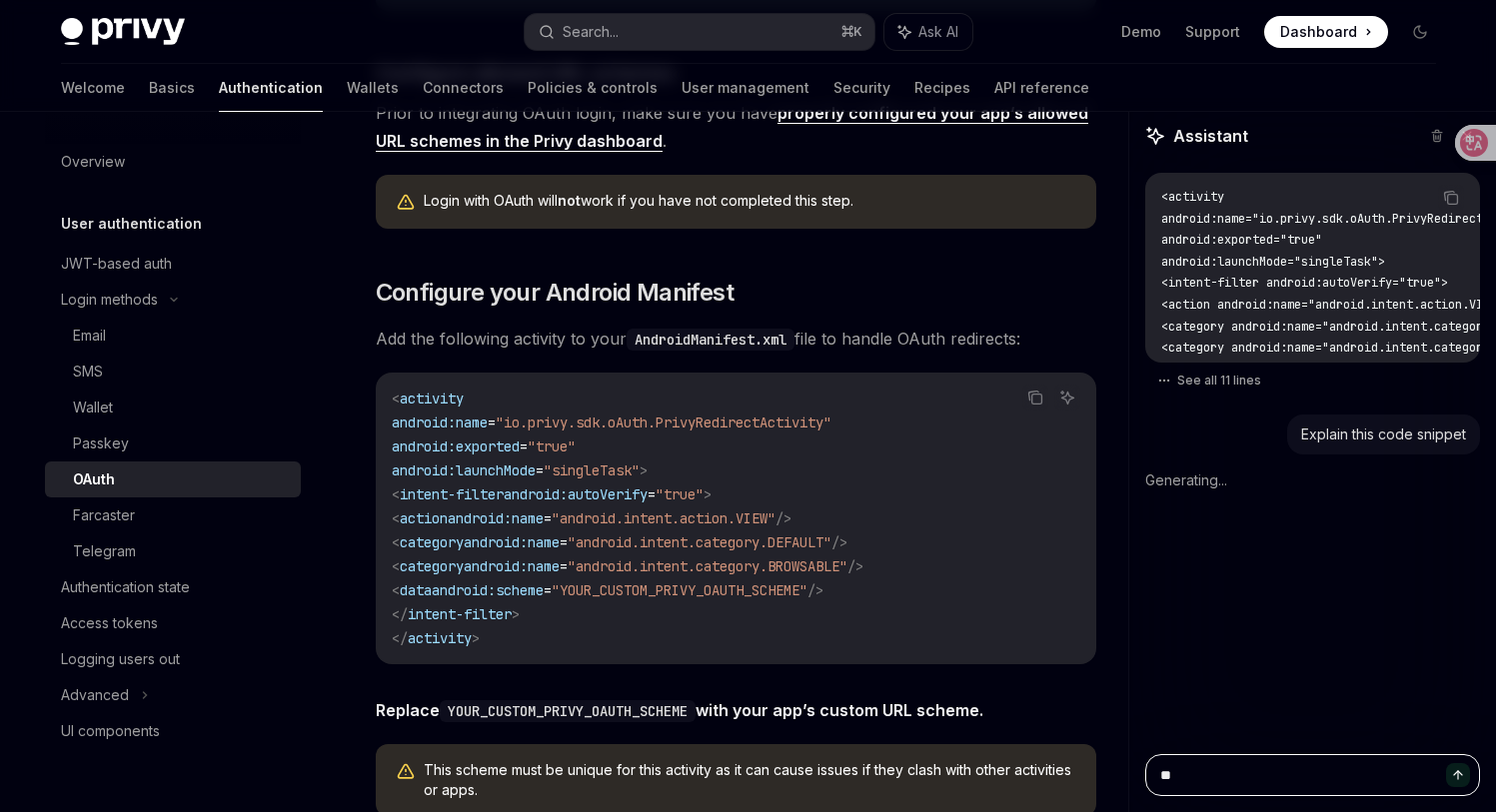 type on "*" 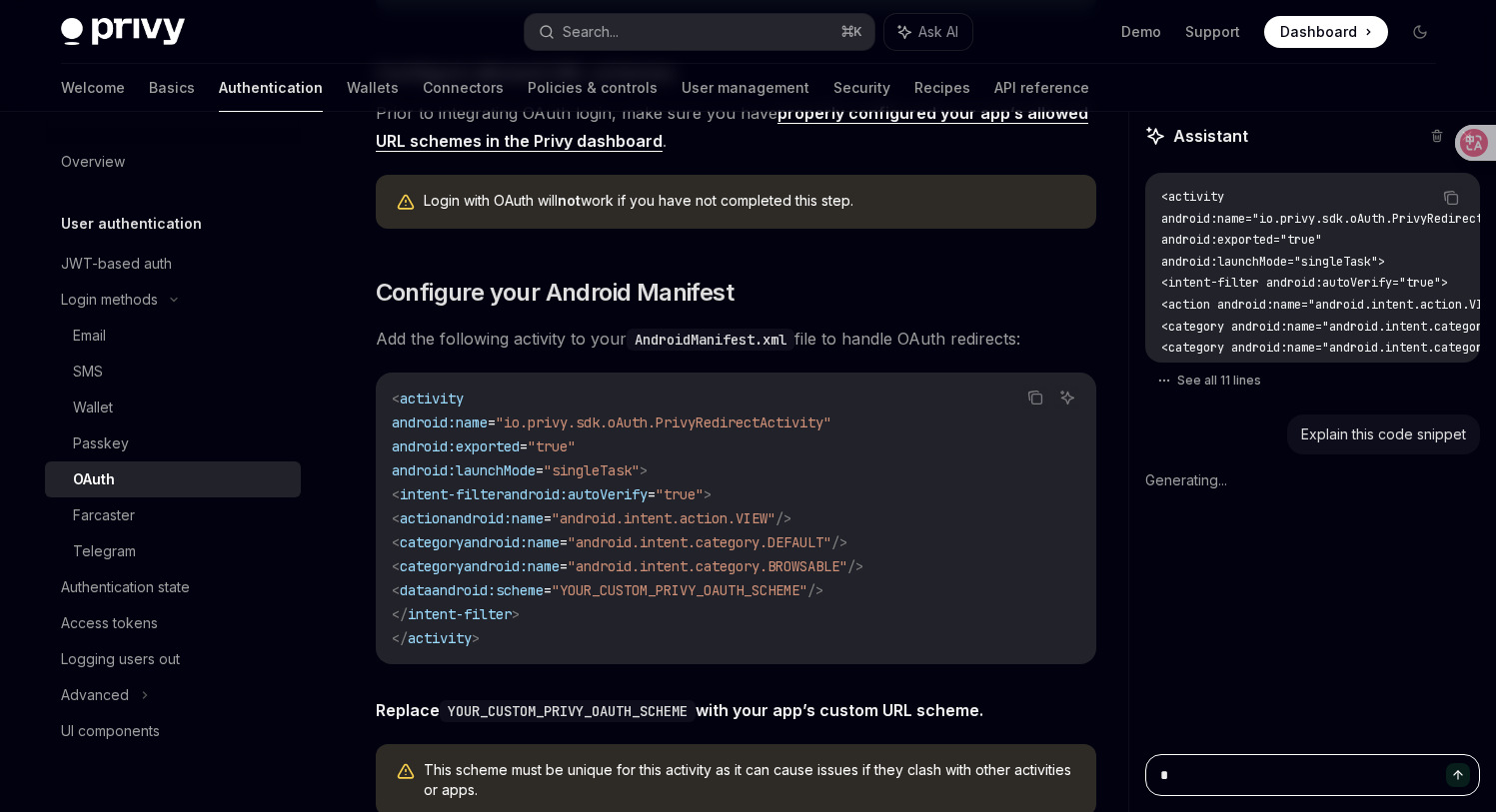 type 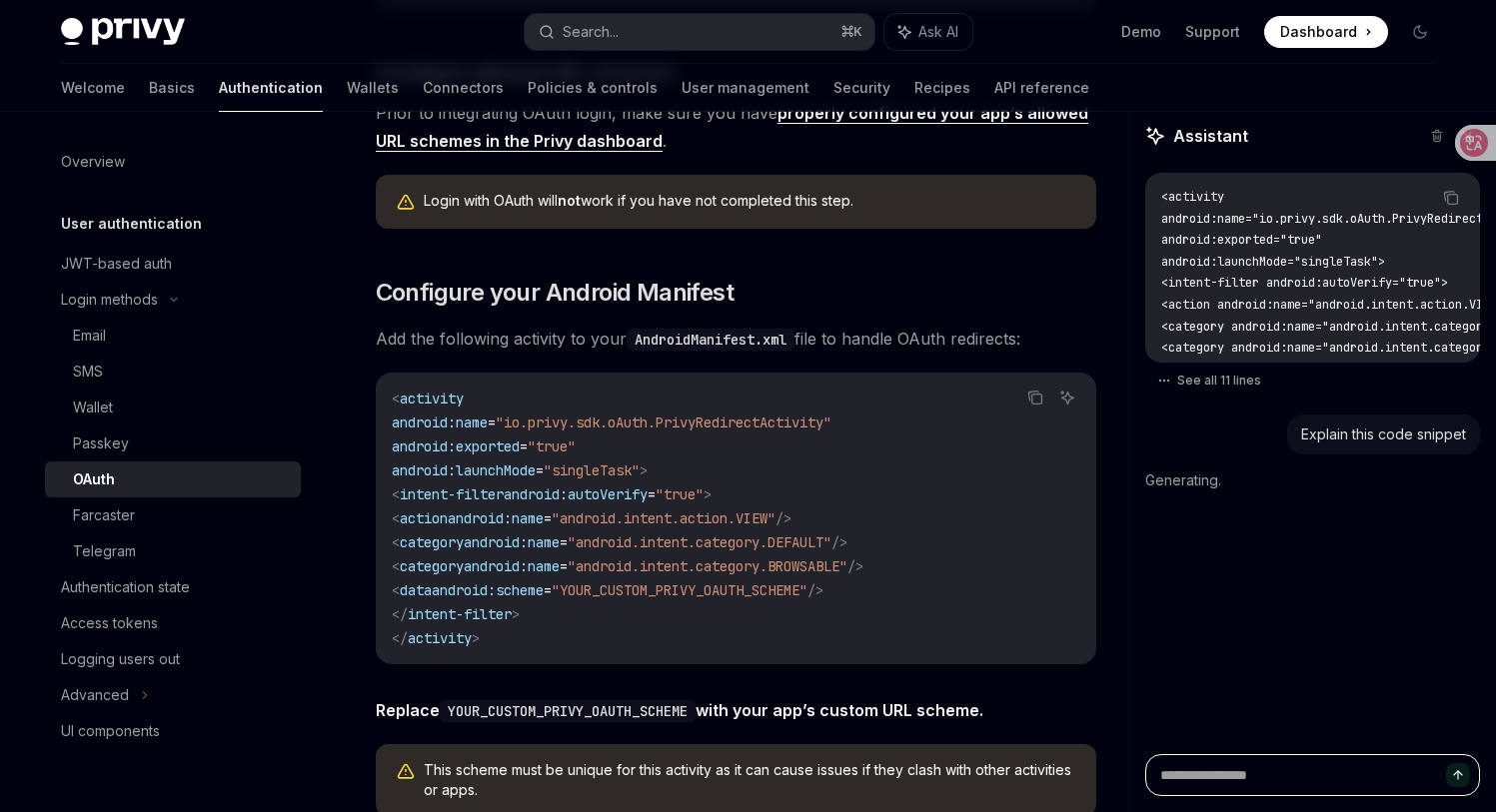 type on "*" 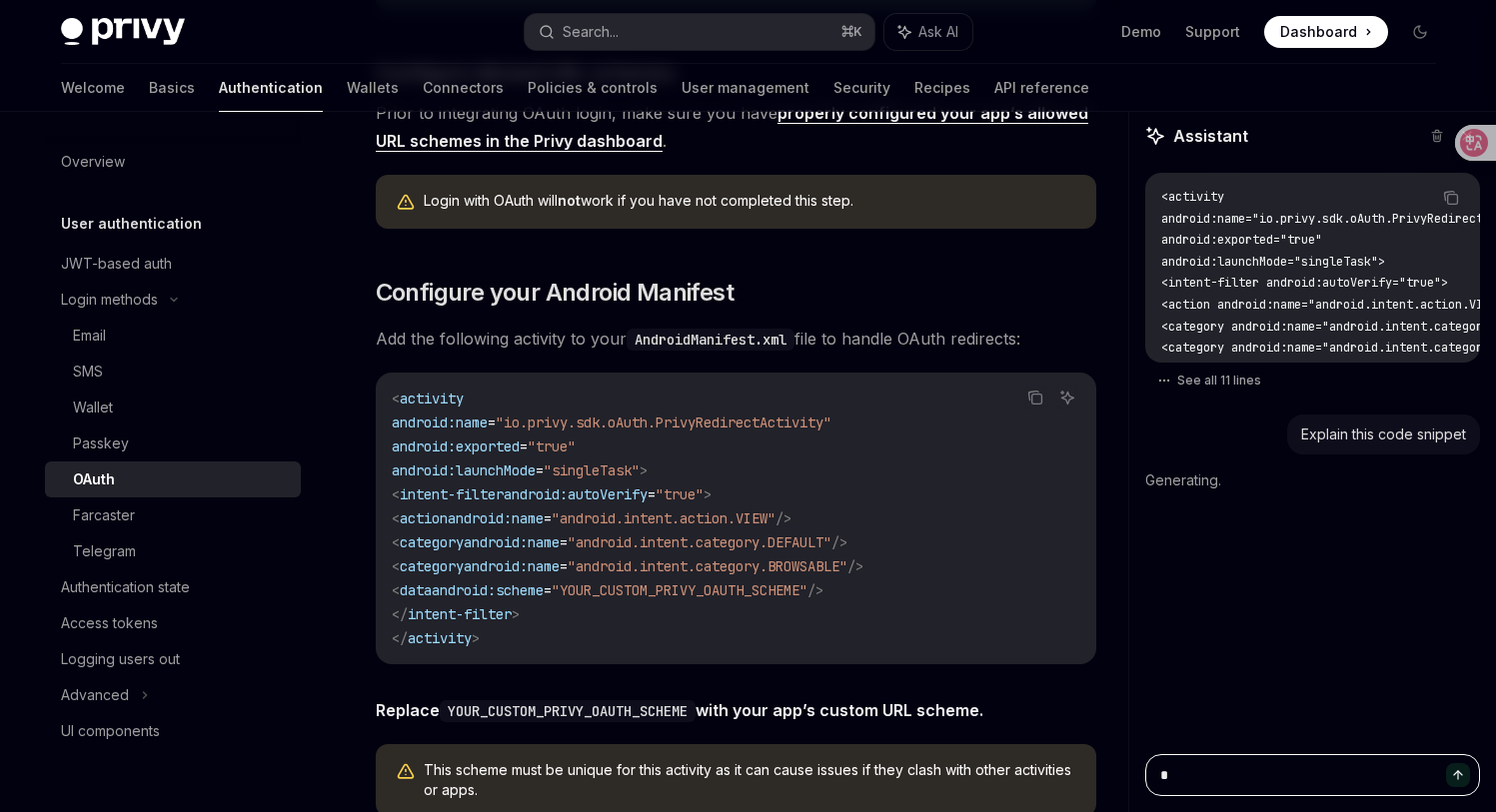 type on "**" 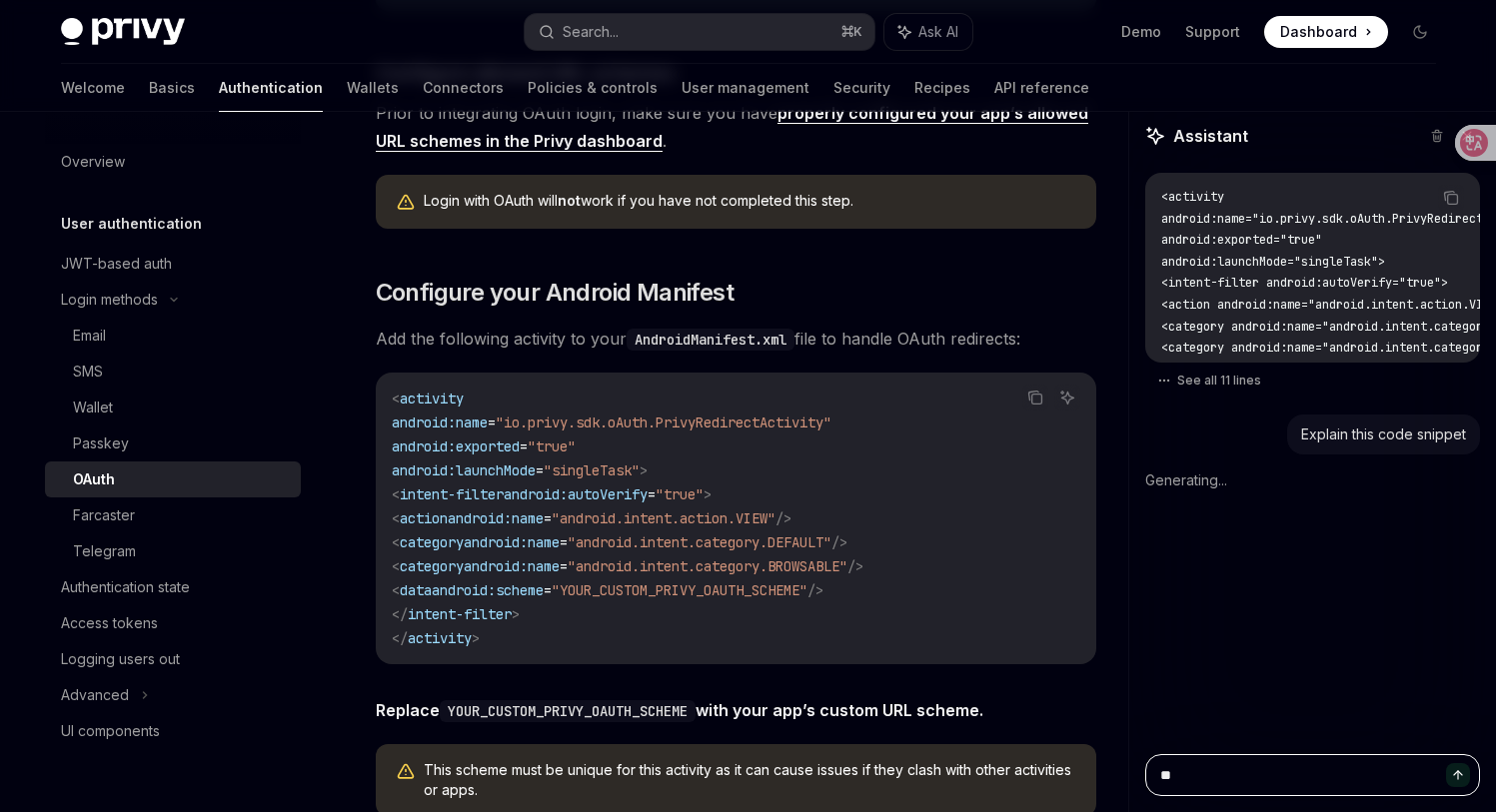 type on "***" 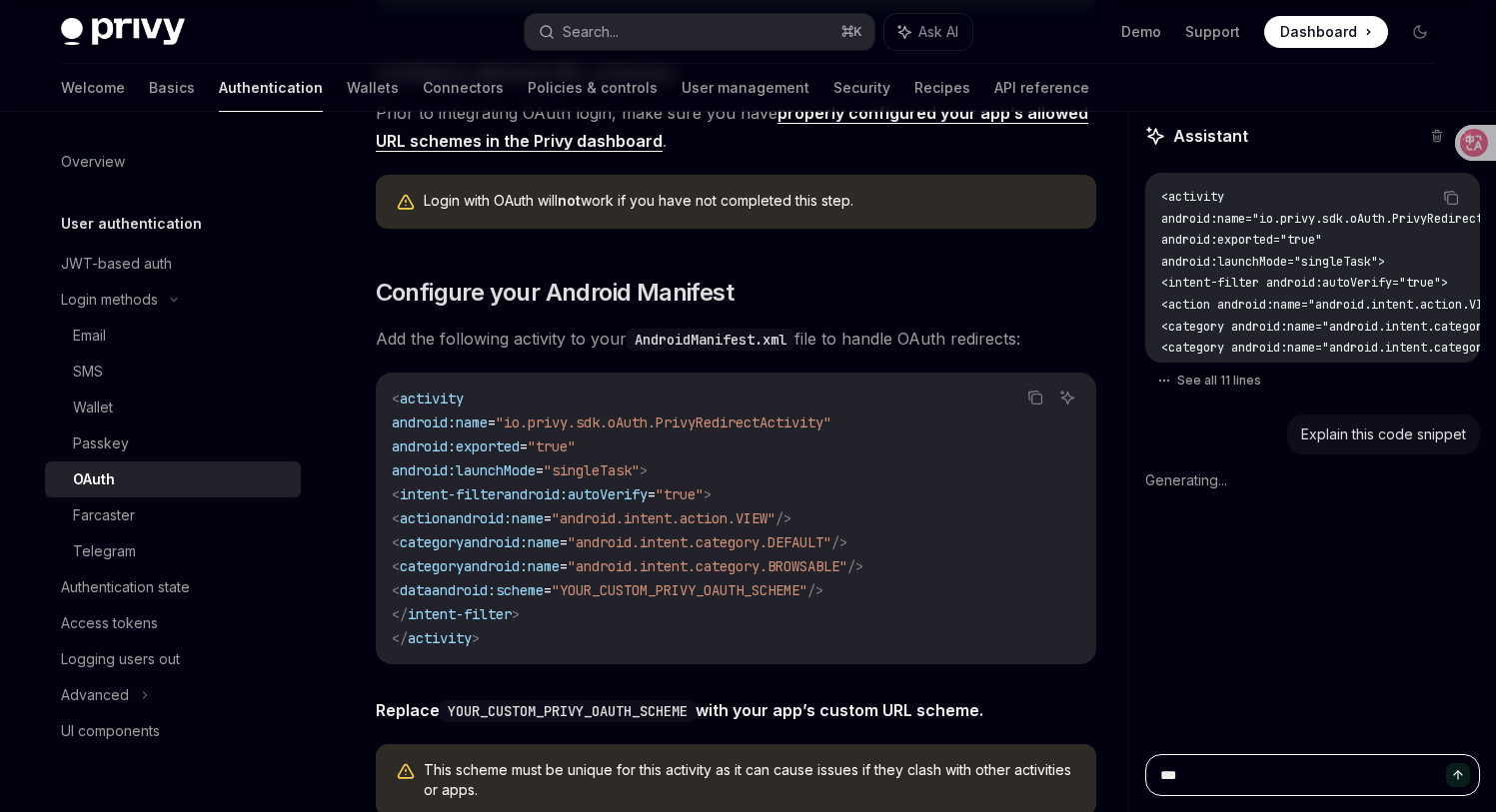 type on "****" 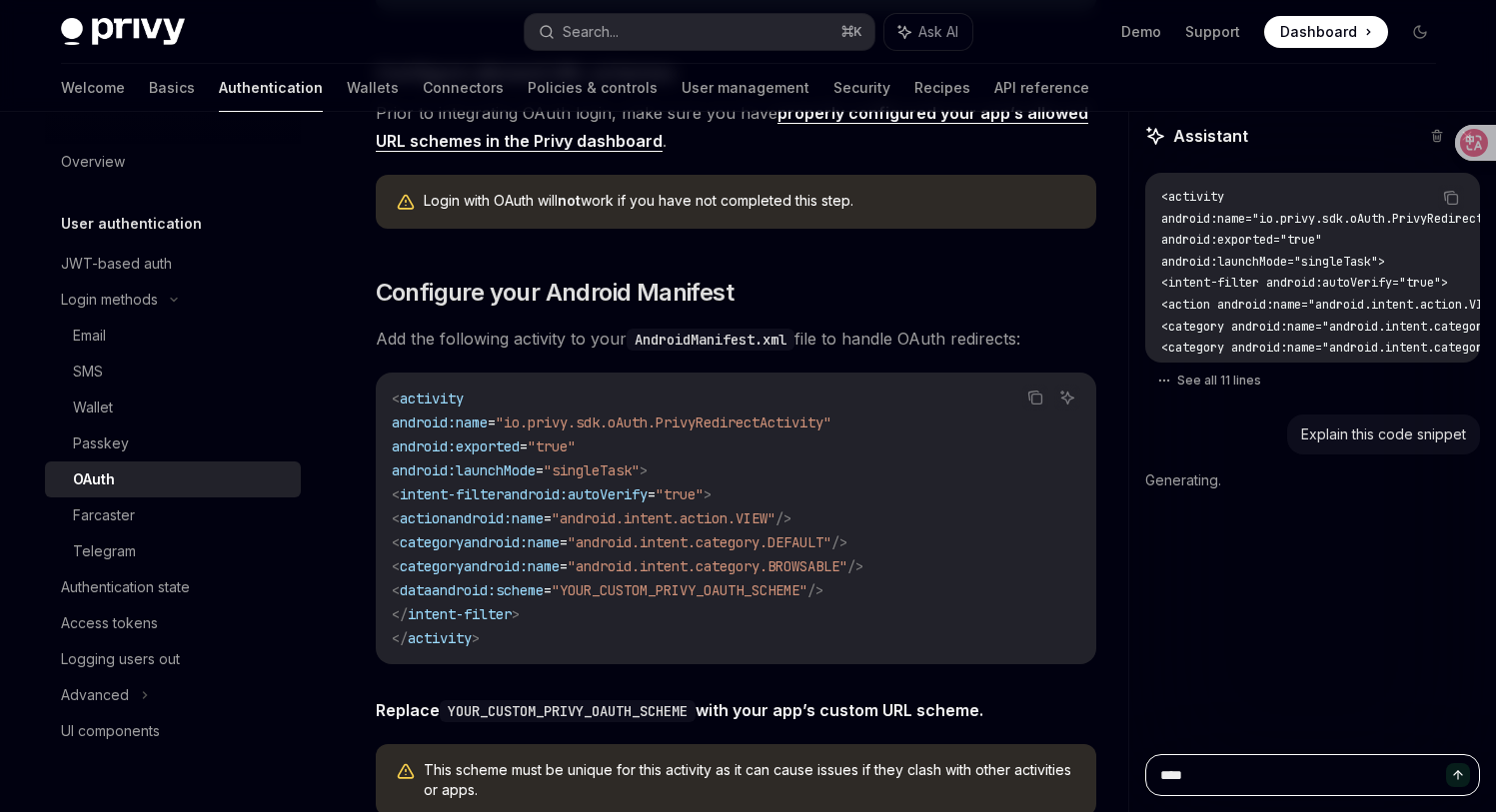 type on "*****" 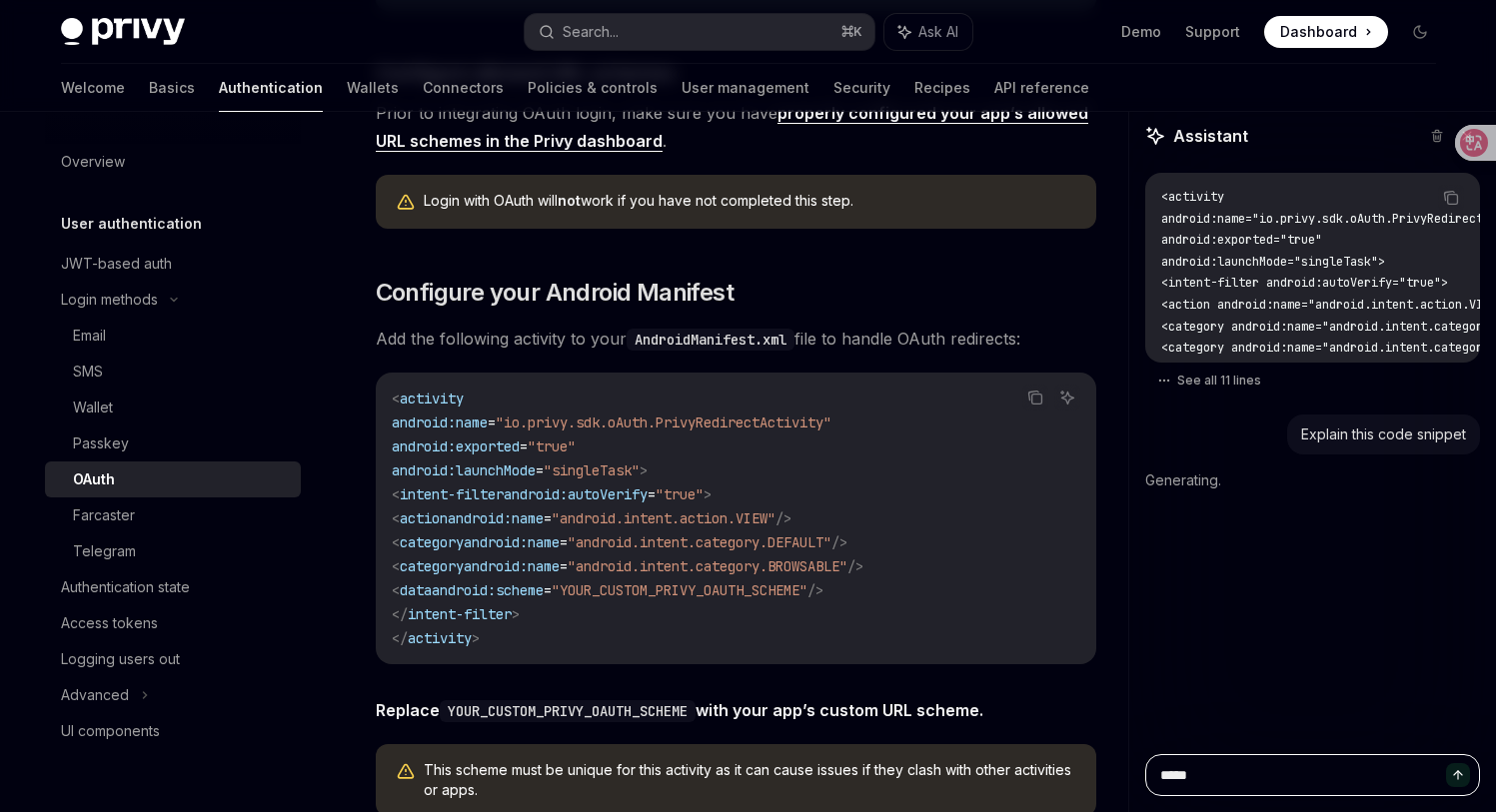 type on "*****" 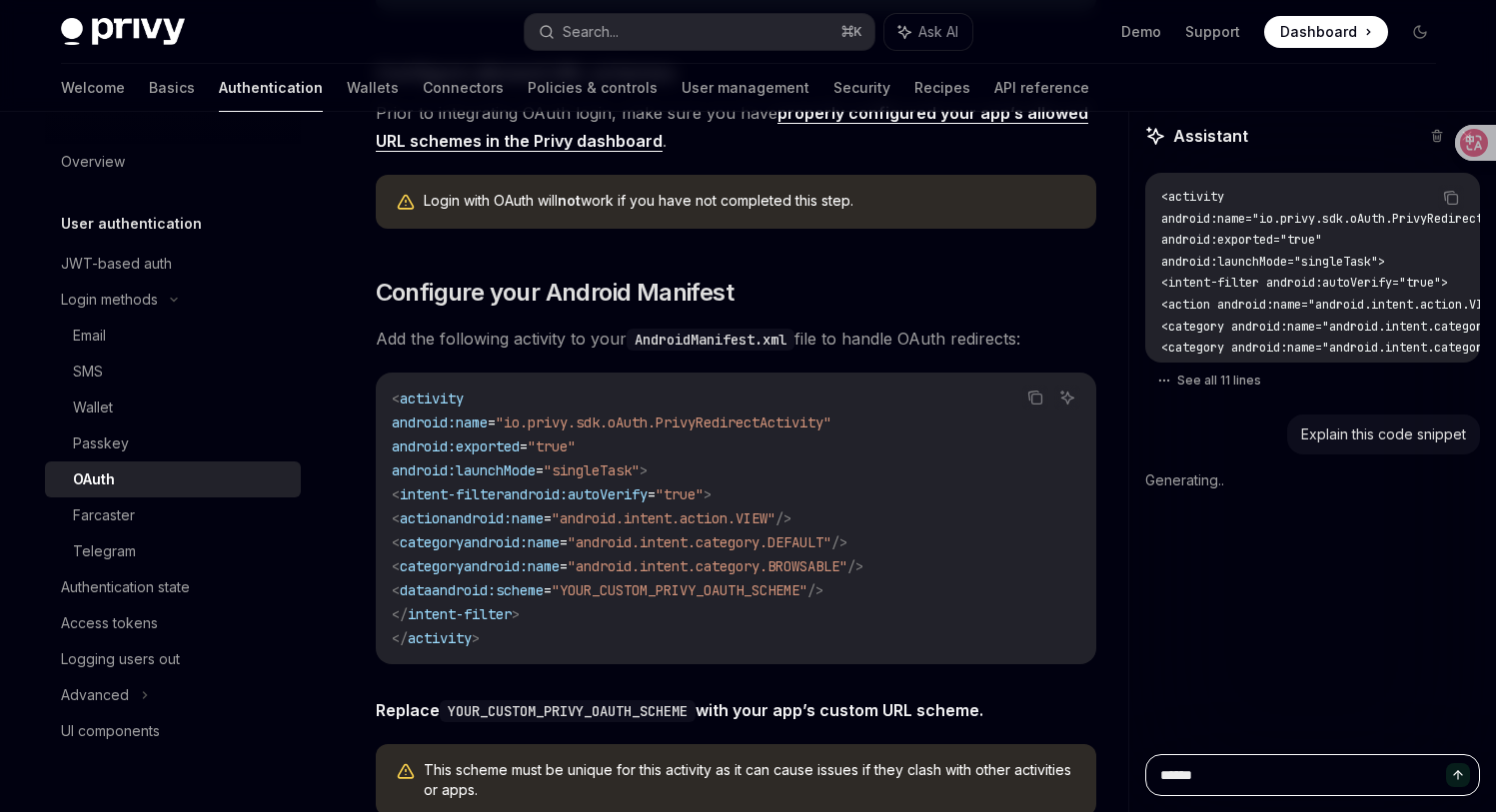 type on "*******" 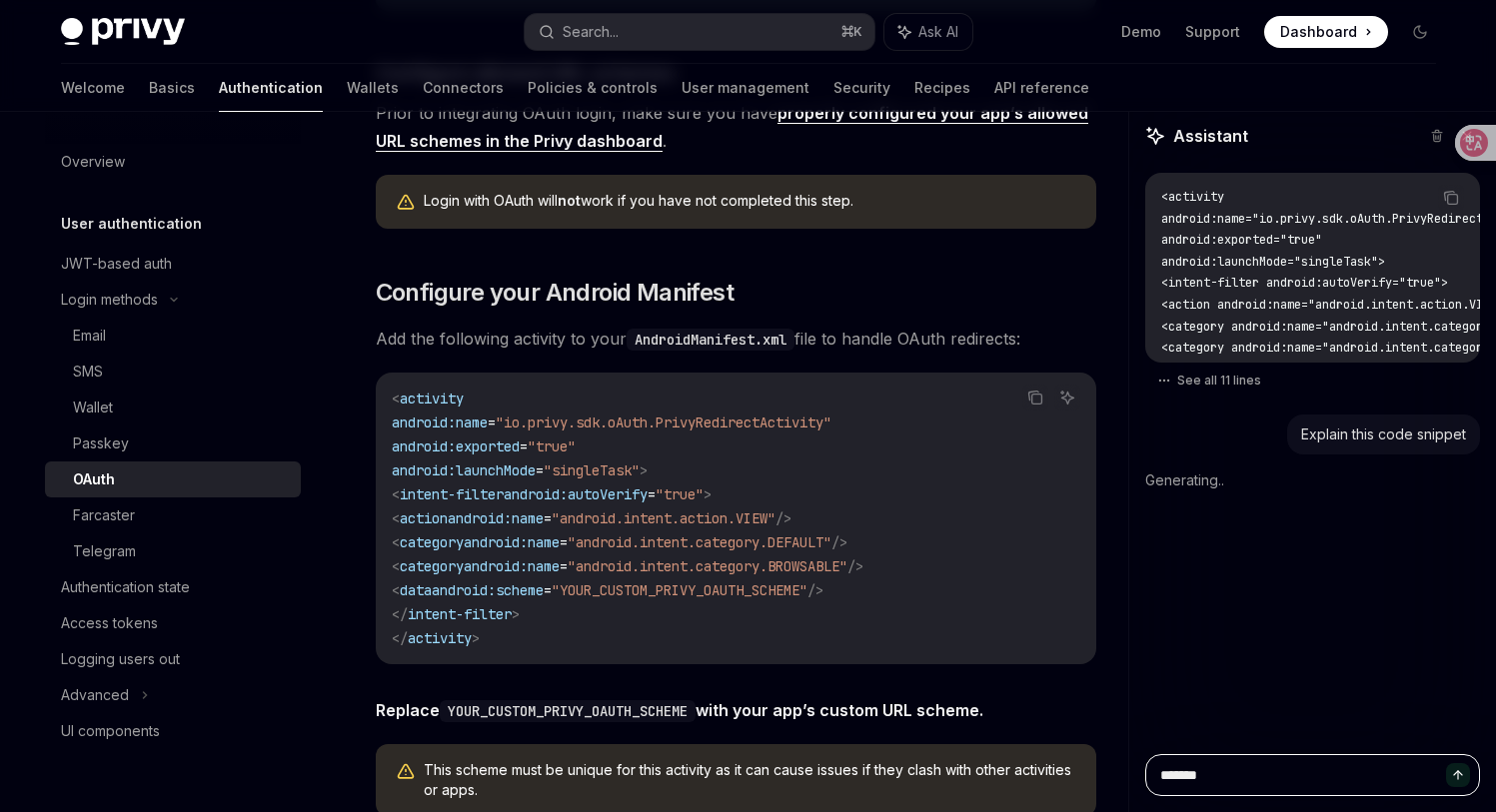 type on "********" 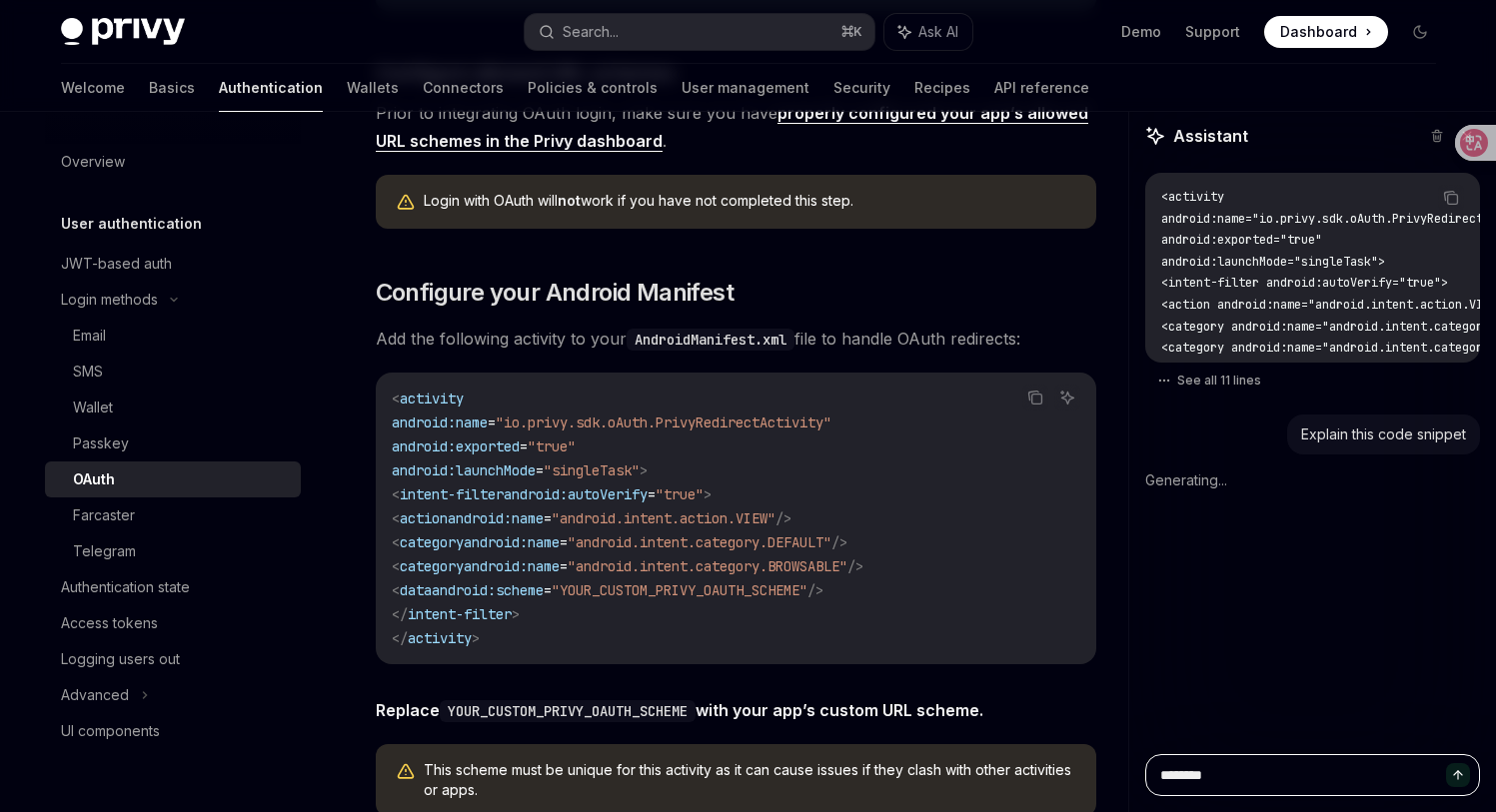 type on "*********" 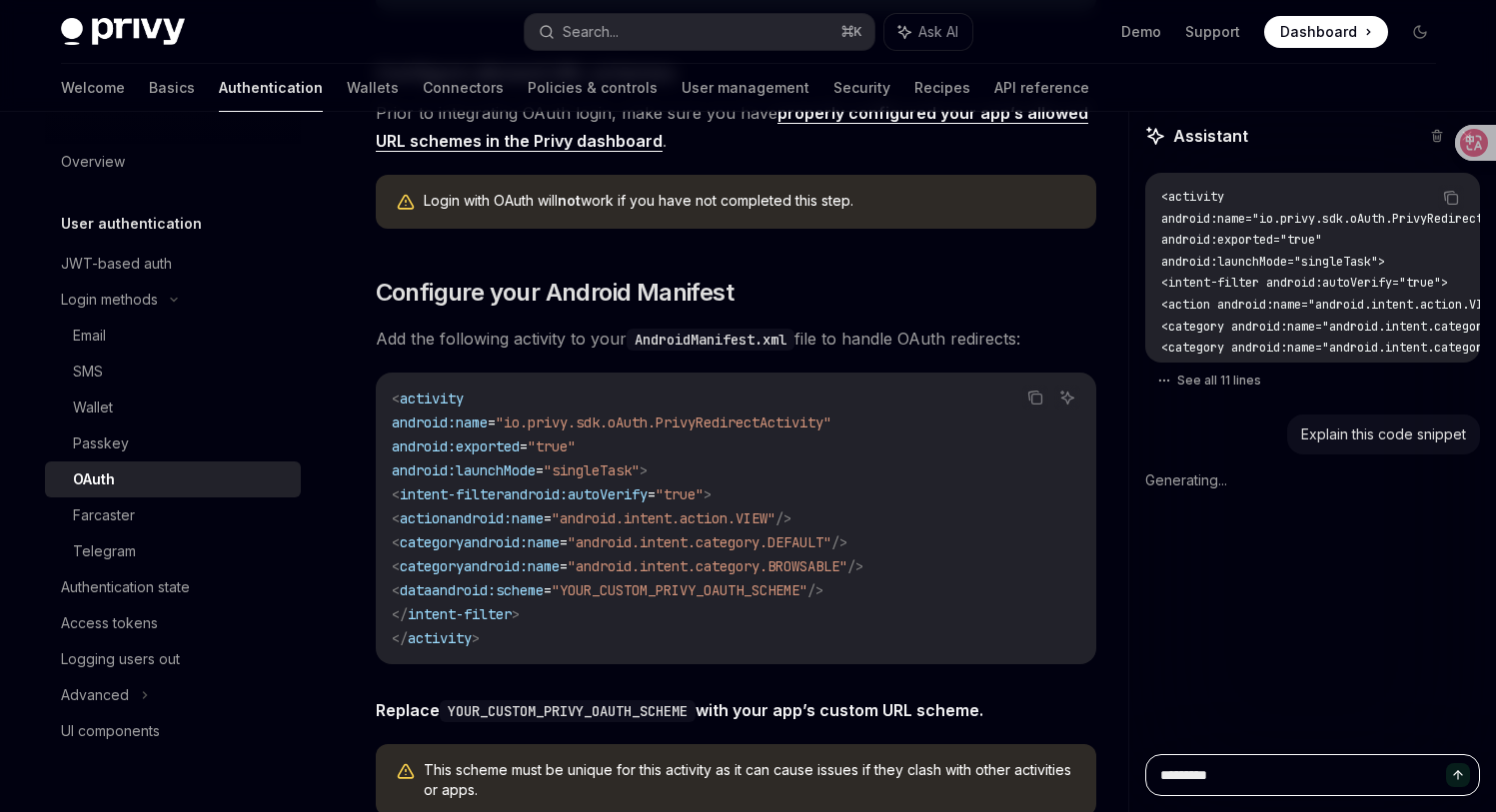 type on "**********" 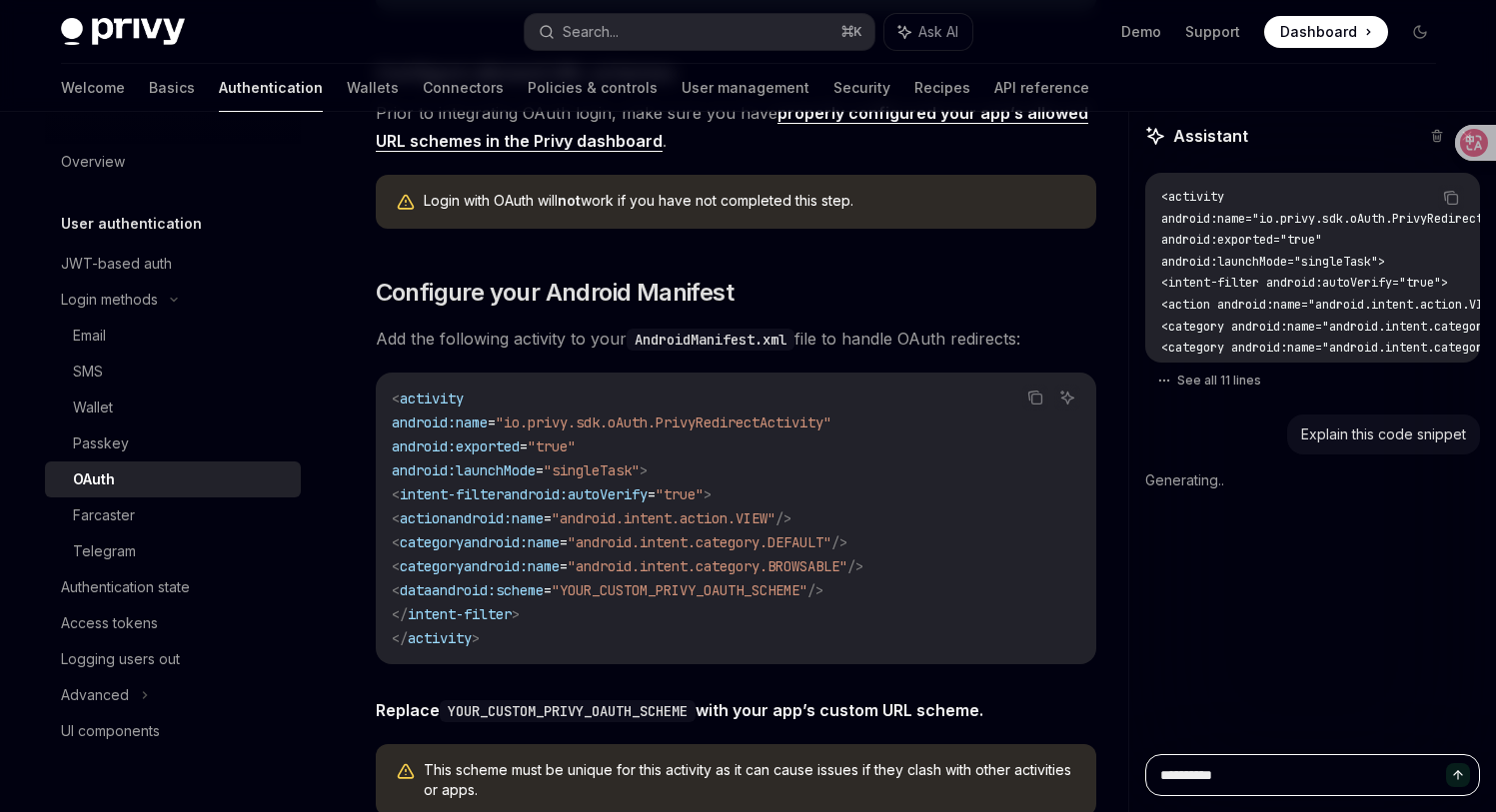 type on "**********" 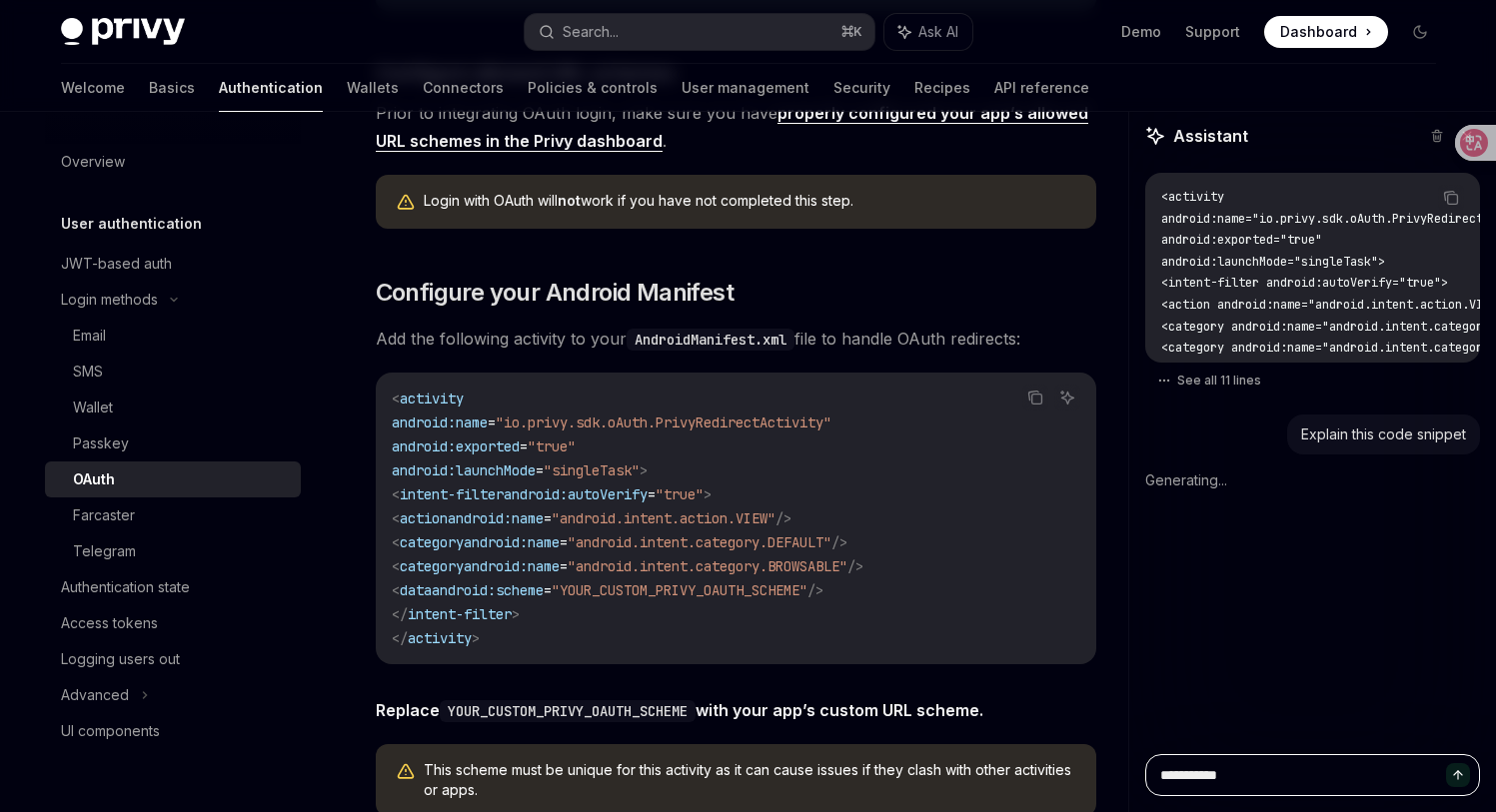 paste on "**********" 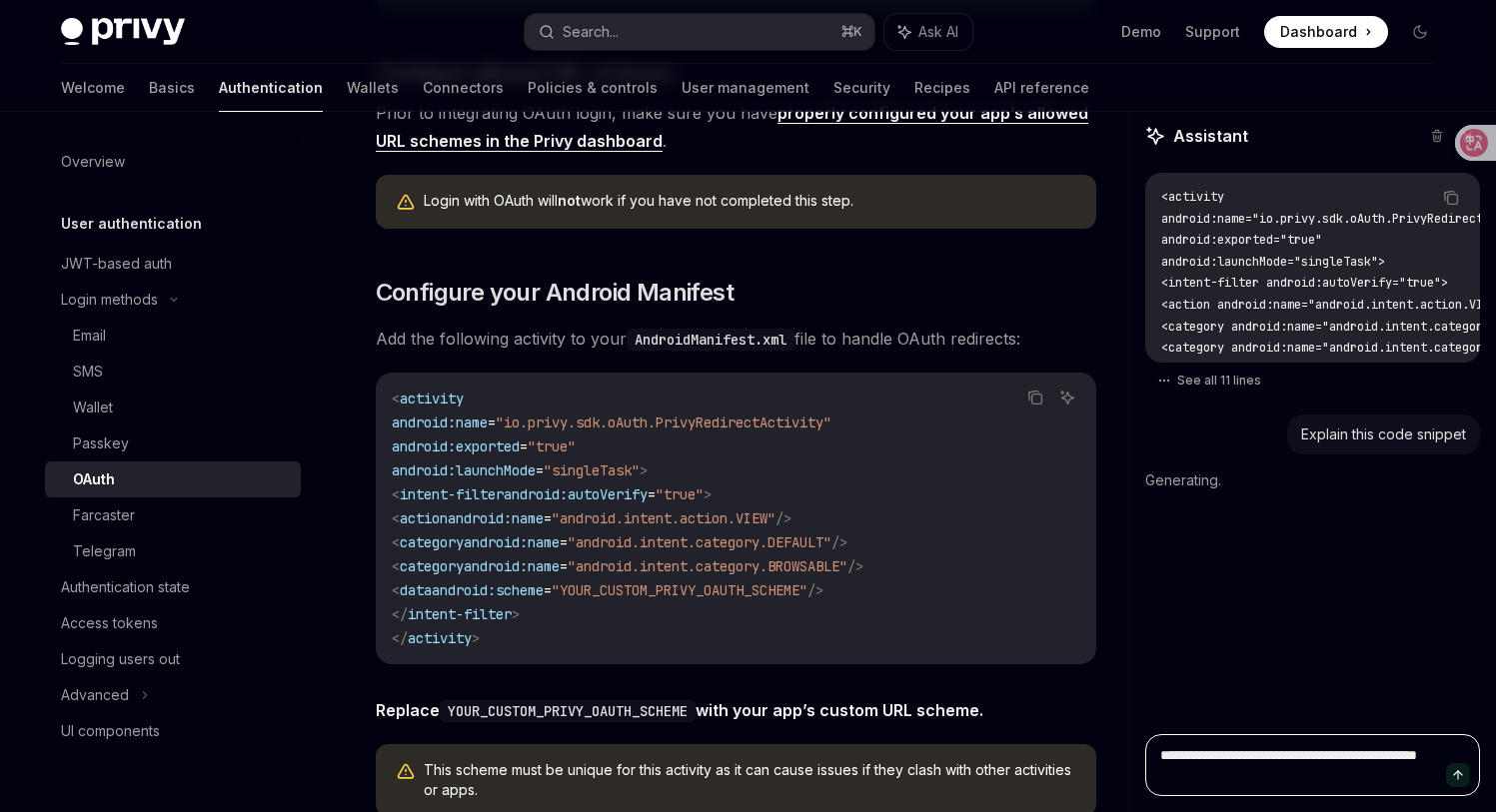 type on "**********" 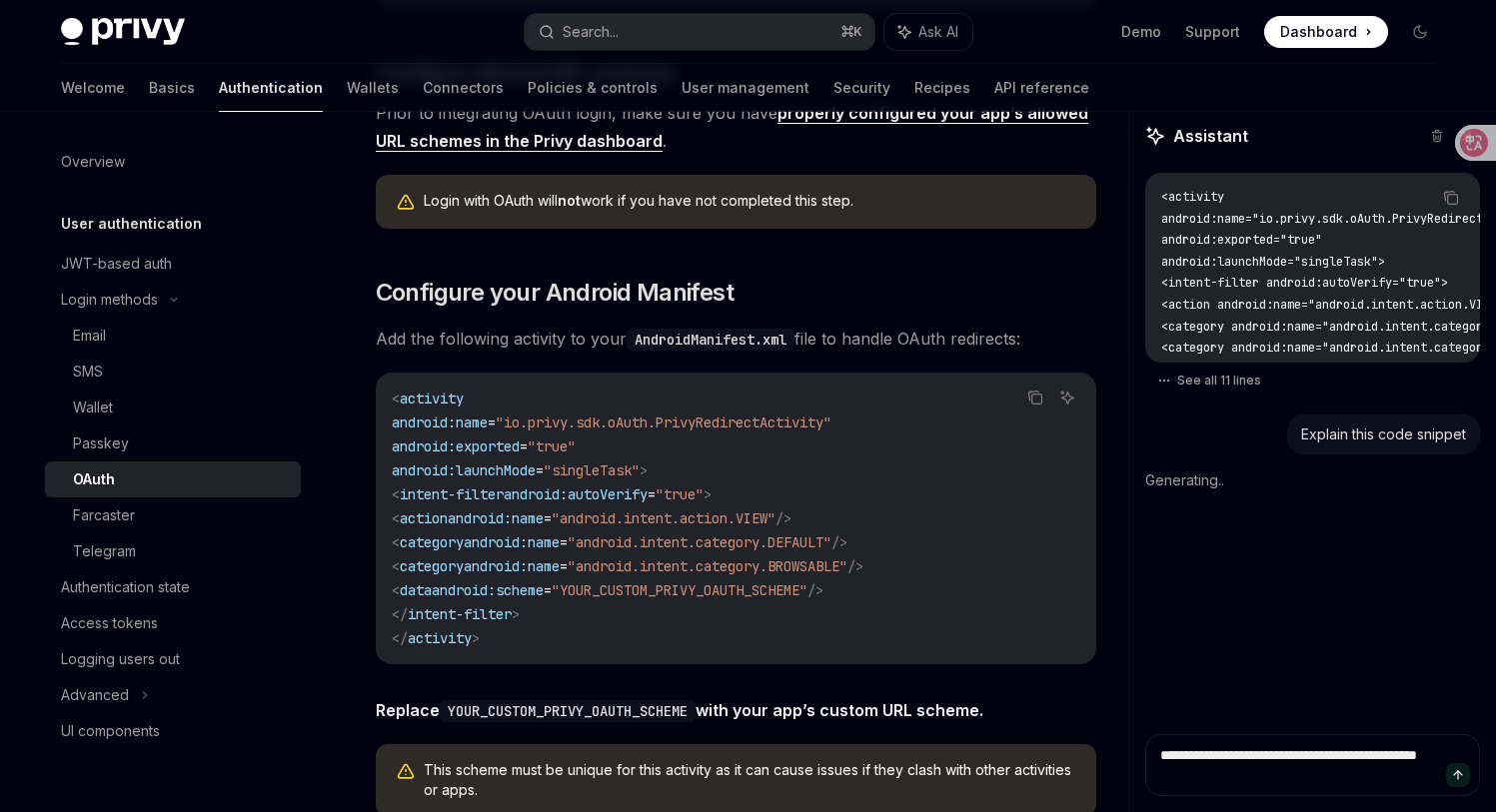 click at bounding box center (1458, 775) 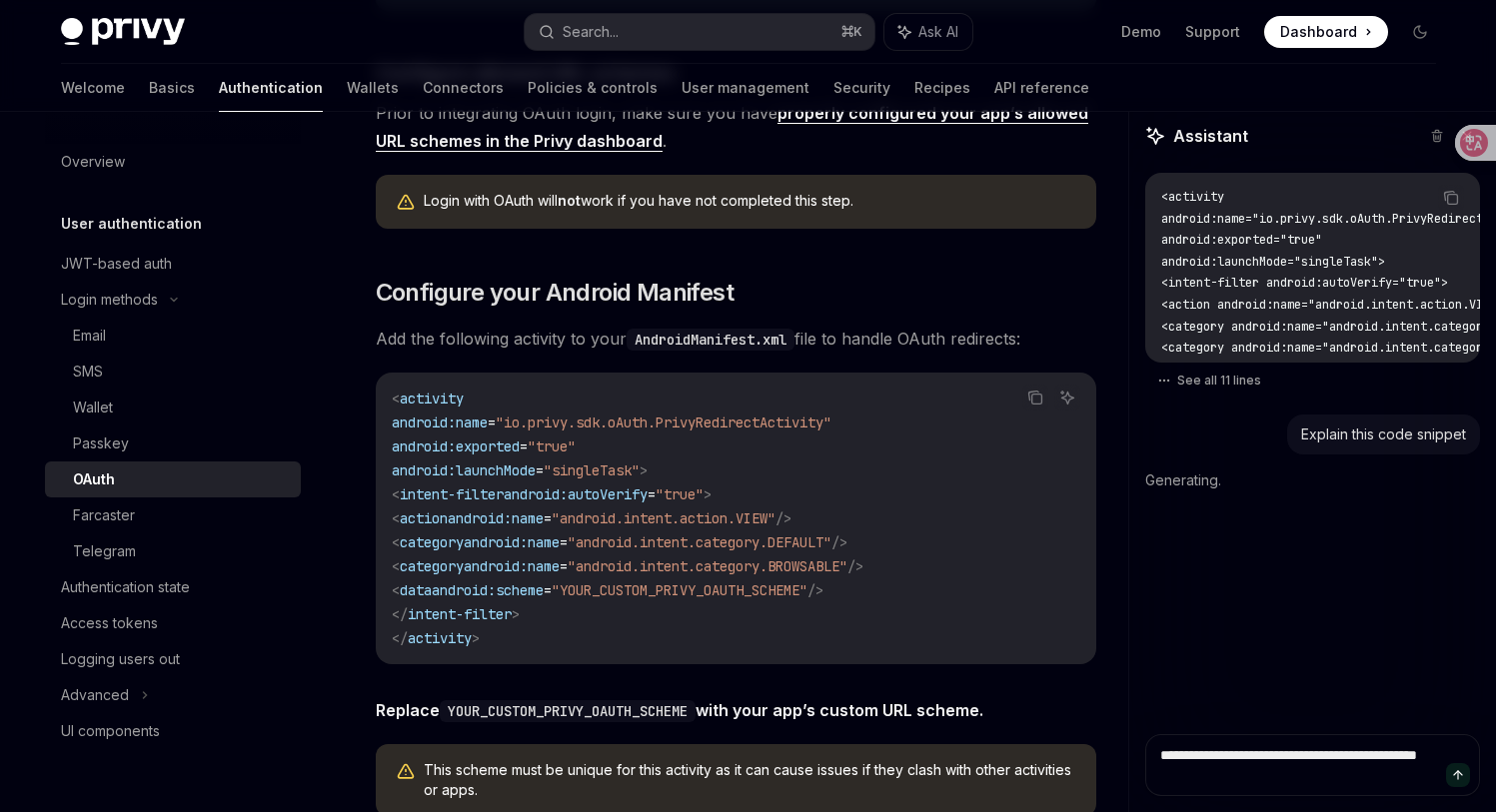 click 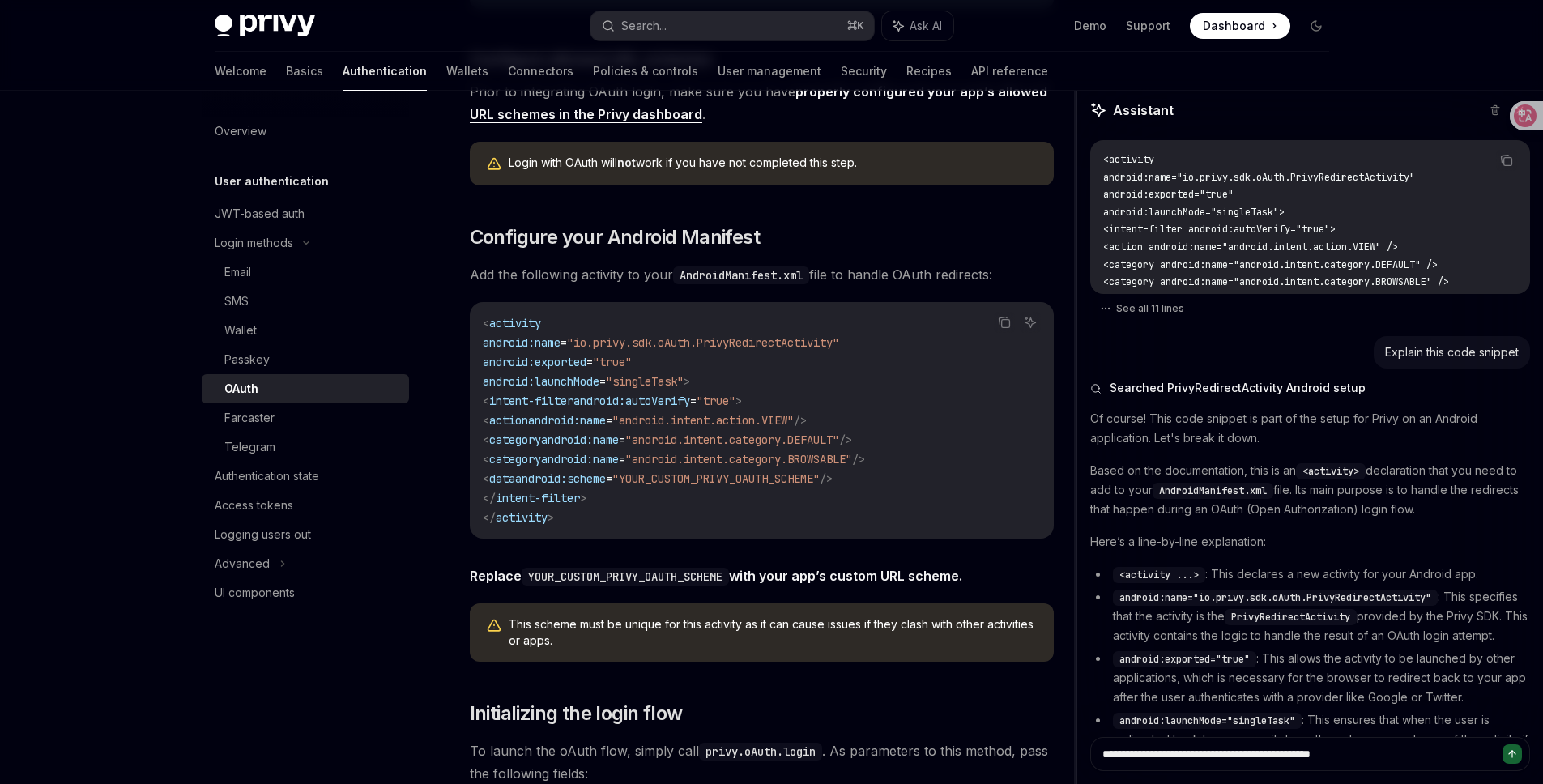 drag, startPoint x: 1243, startPoint y: 436, endPoint x: 974, endPoint y: 400, distance: 271.39823 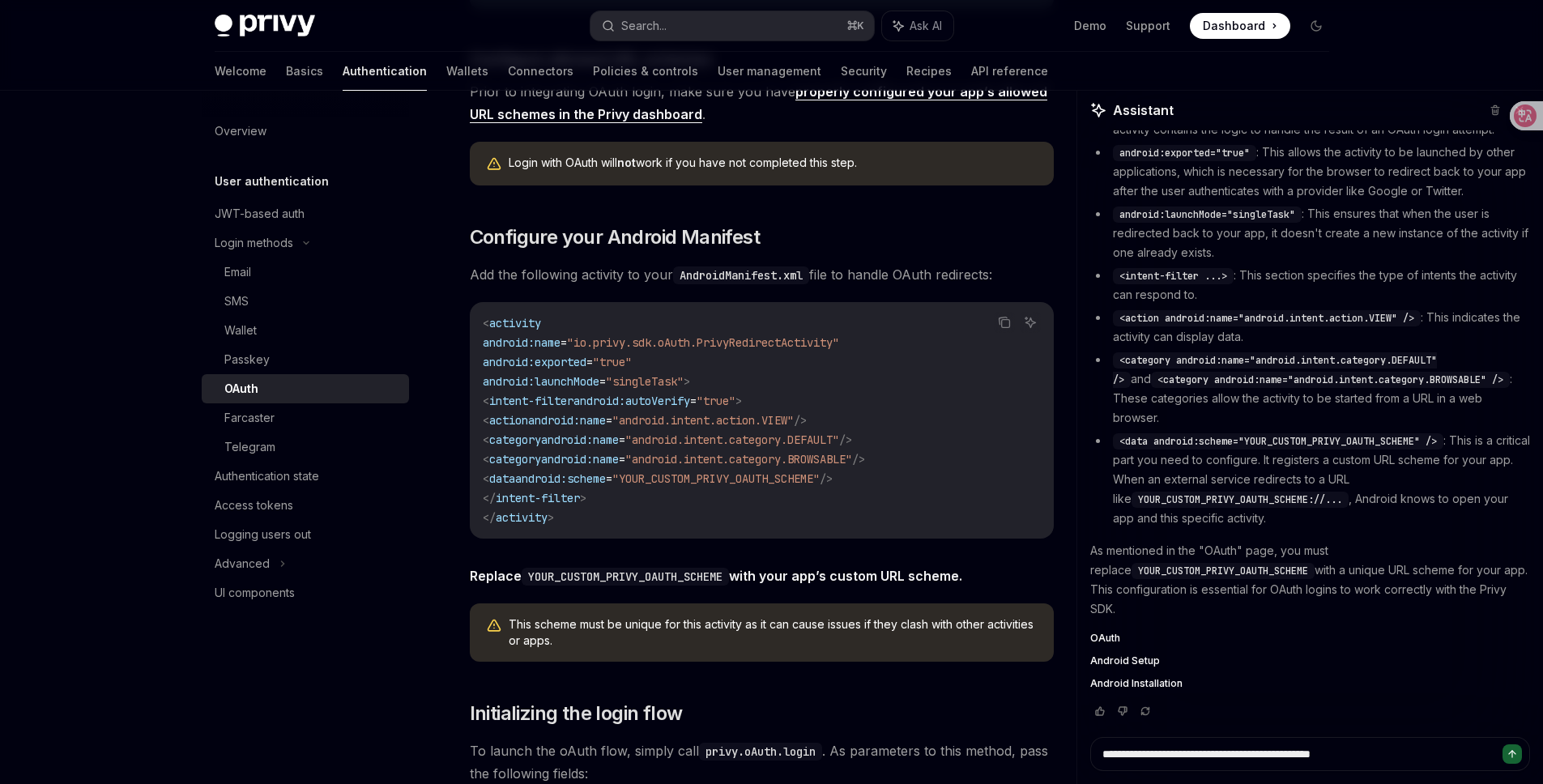 scroll, scrollTop: 526, scrollLeft: 0, axis: vertical 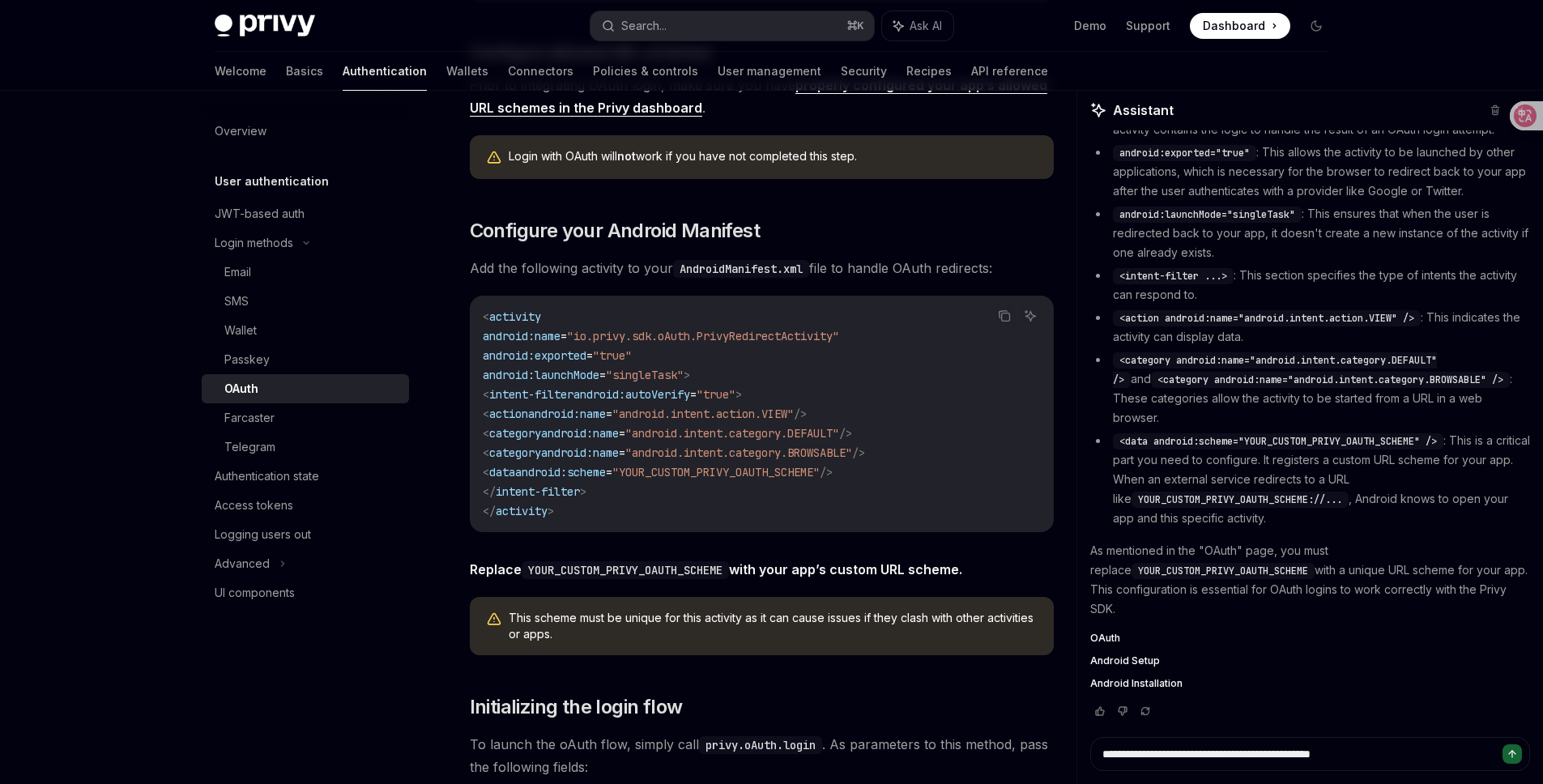 click 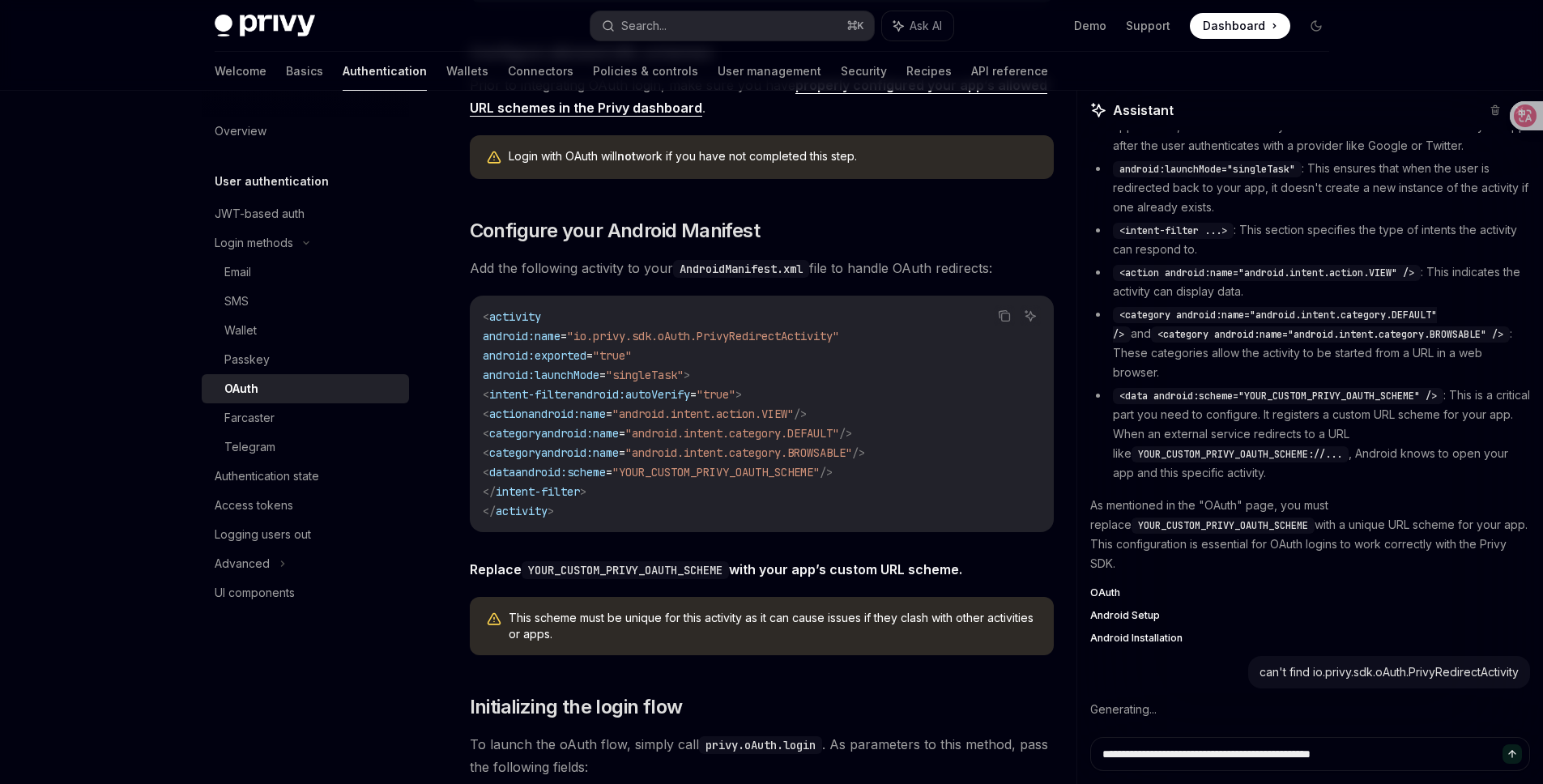 scroll, scrollTop: 568, scrollLeft: 0, axis: vertical 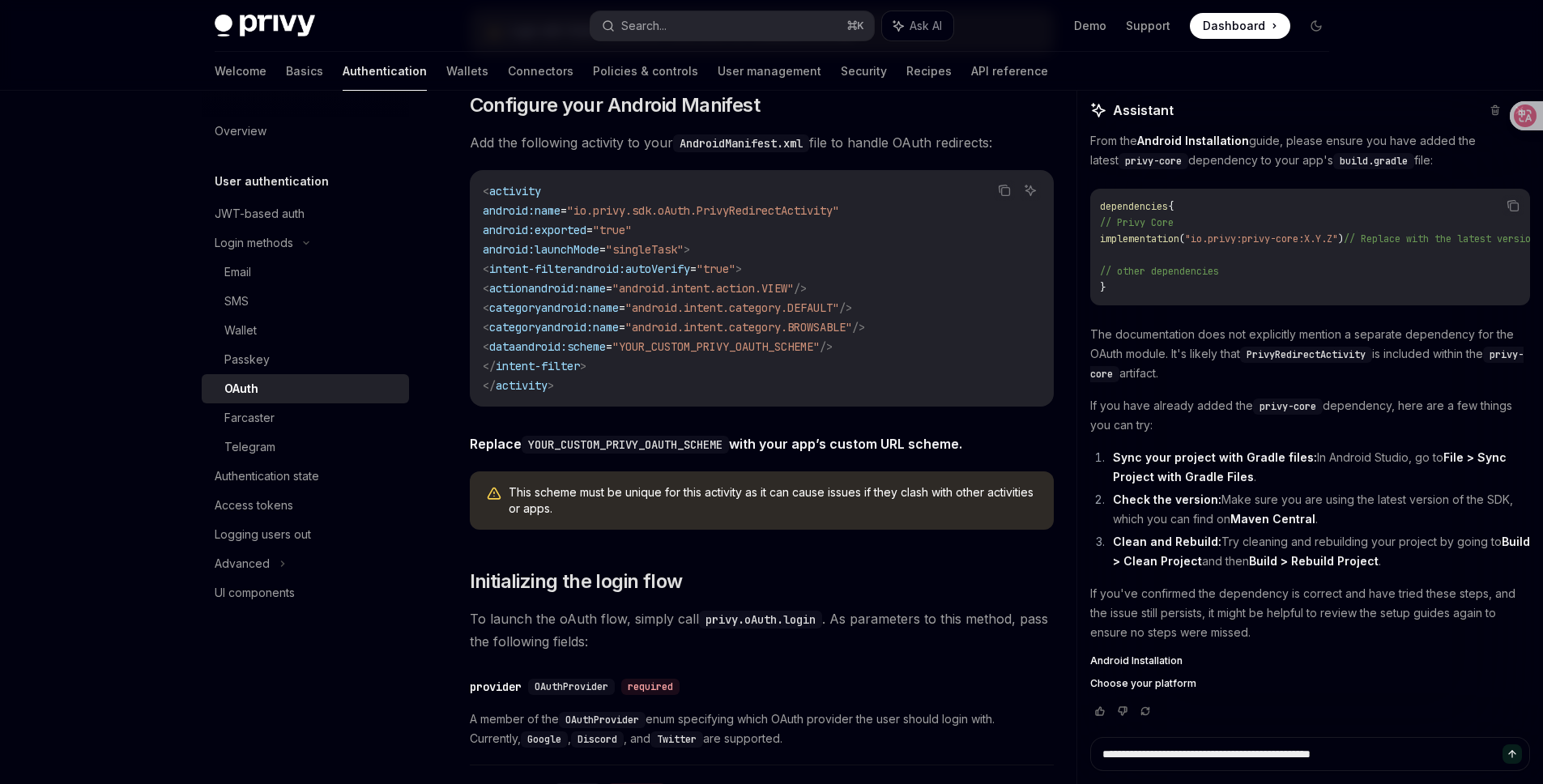 click on "Android Installation" at bounding box center (1136, 661) 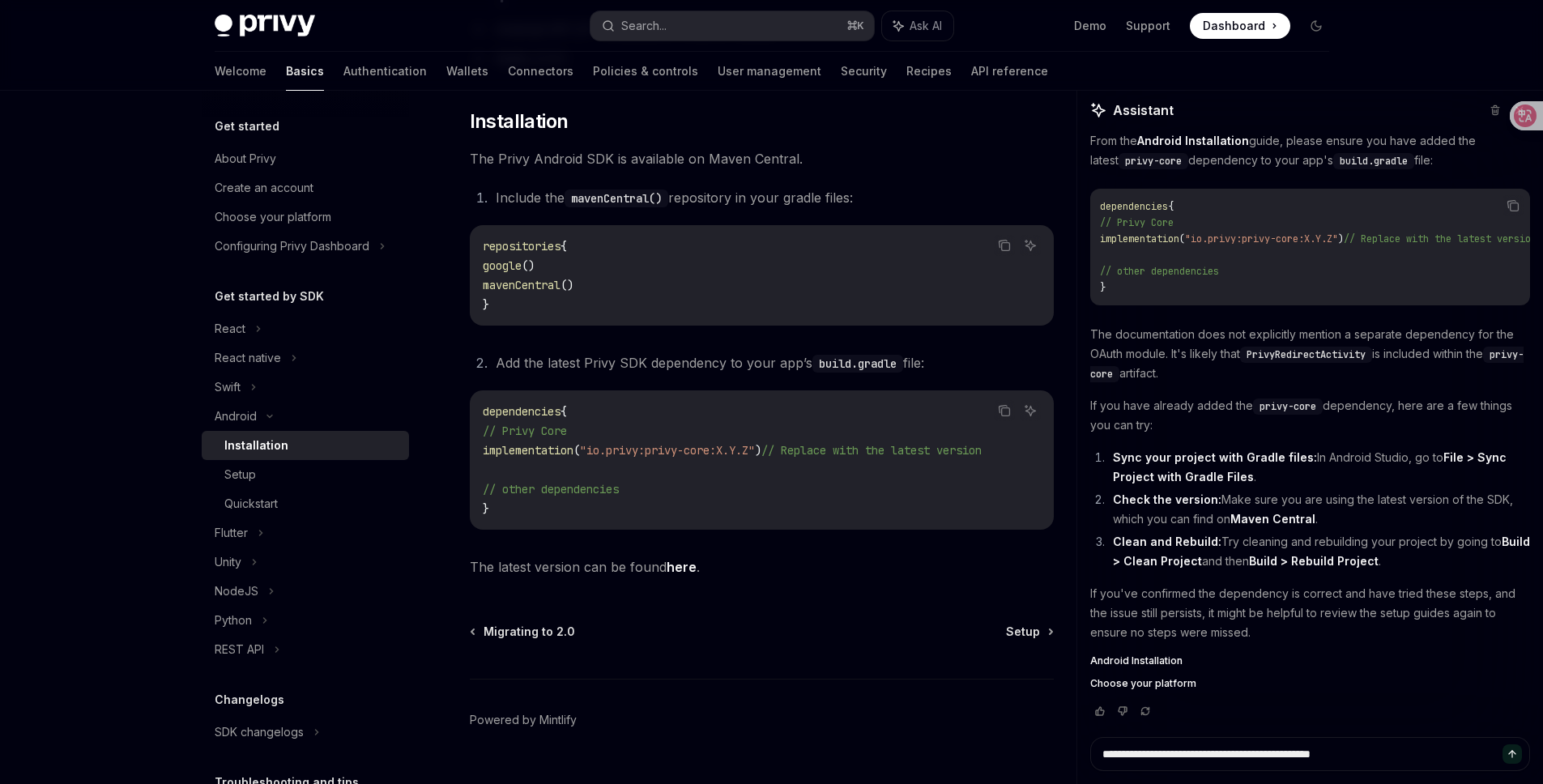 scroll, scrollTop: 266, scrollLeft: 0, axis: vertical 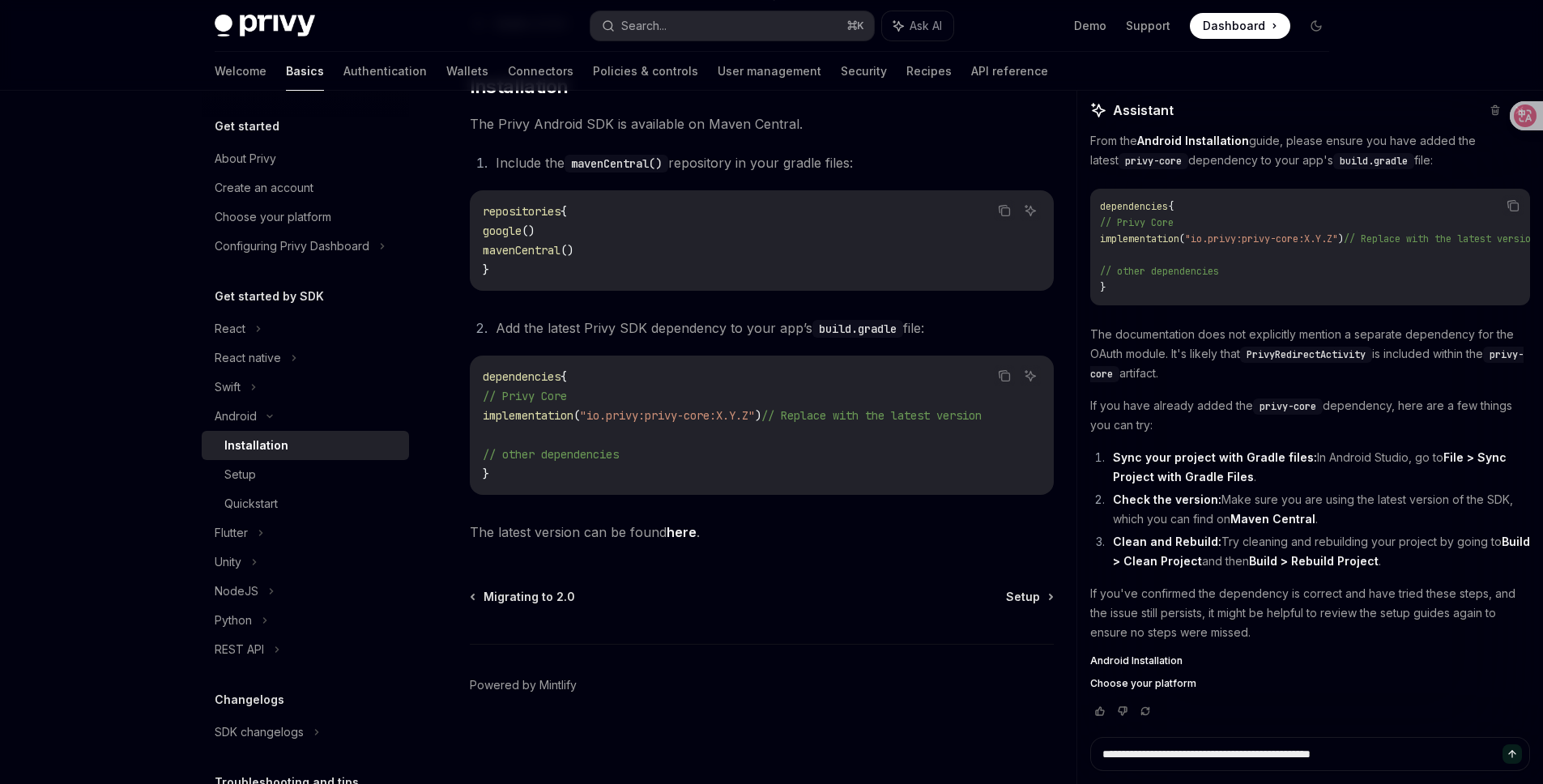 click on "Android Installation ​ Requirements
Android API 27+ (Android 8.1 Oreo or newer)
Kotlin 2.1.0+
​ Installation
The Privy Android SDK is available on Maven Central.
Include the  mavenCentral()  repository in your gradle files:
Copy Ask AI repositories  {
google ()
mavenCentral ()
}
Add the latest Privy SDK dependency to your app’s  build.gradle  file:
Copy Ask AI dependencies  {
// Privy Core
implementation ( "io.privy:privy-core:X.Y.Z" )  // Replace with the latest version
// other dependencies
}
The latest version can be found  here . Migrating to 2.0 Setup Powered by Mintlify" at bounding box center (610, 323) 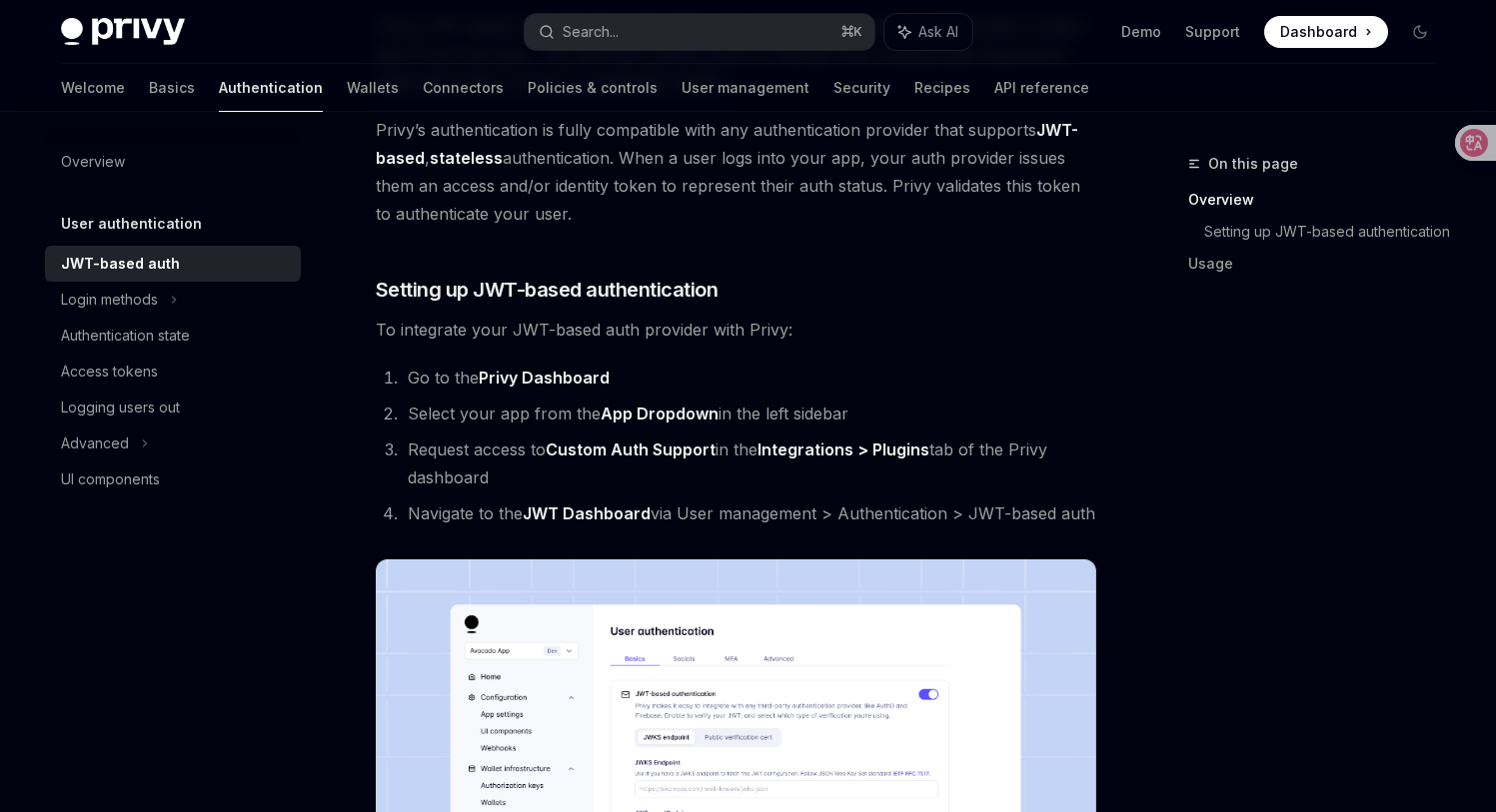 scroll, scrollTop: 456, scrollLeft: 0, axis: vertical 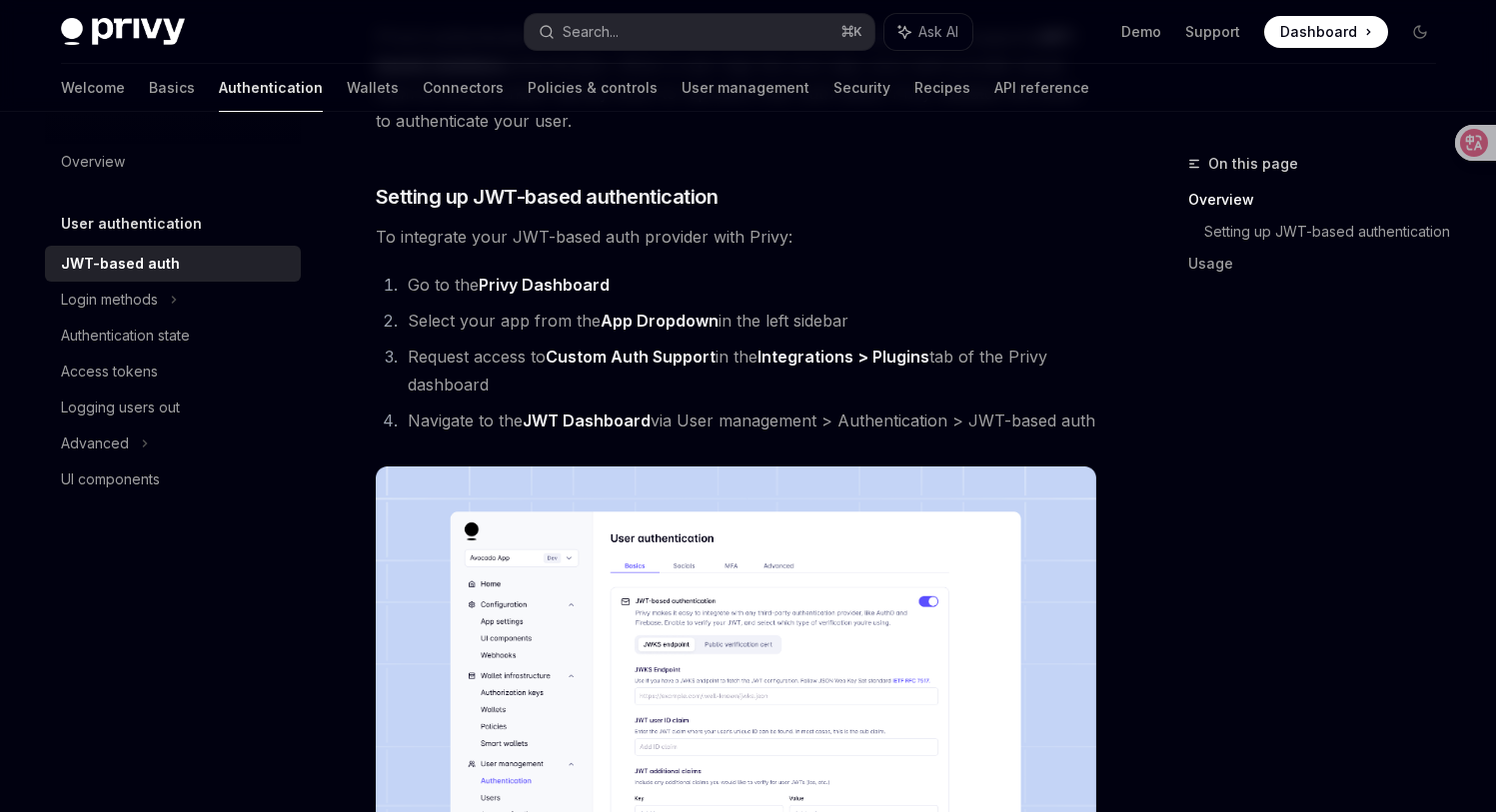 click on "App Dropdown" at bounding box center (660, 321) 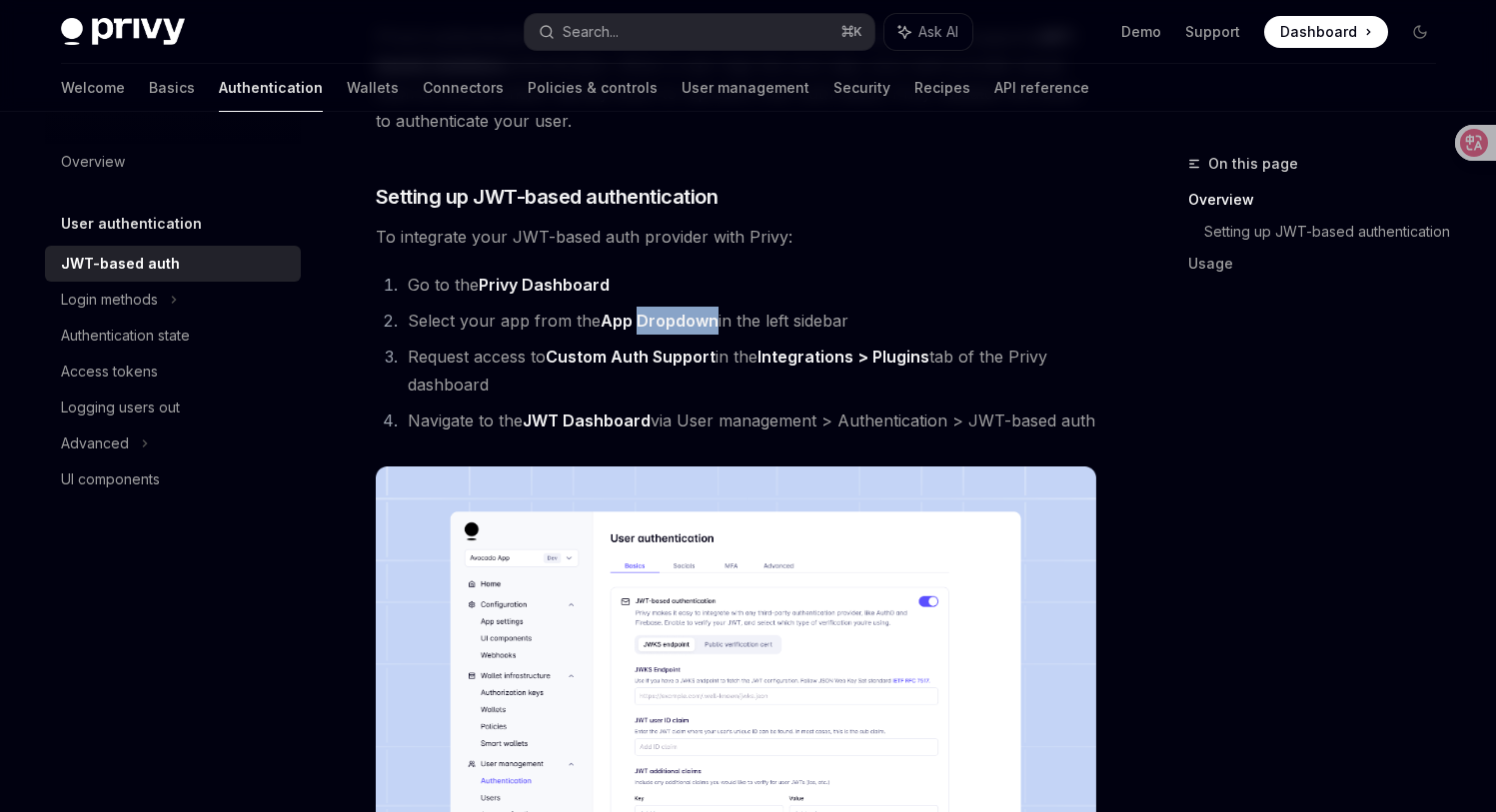 click on "App Dropdown" at bounding box center [660, 321] 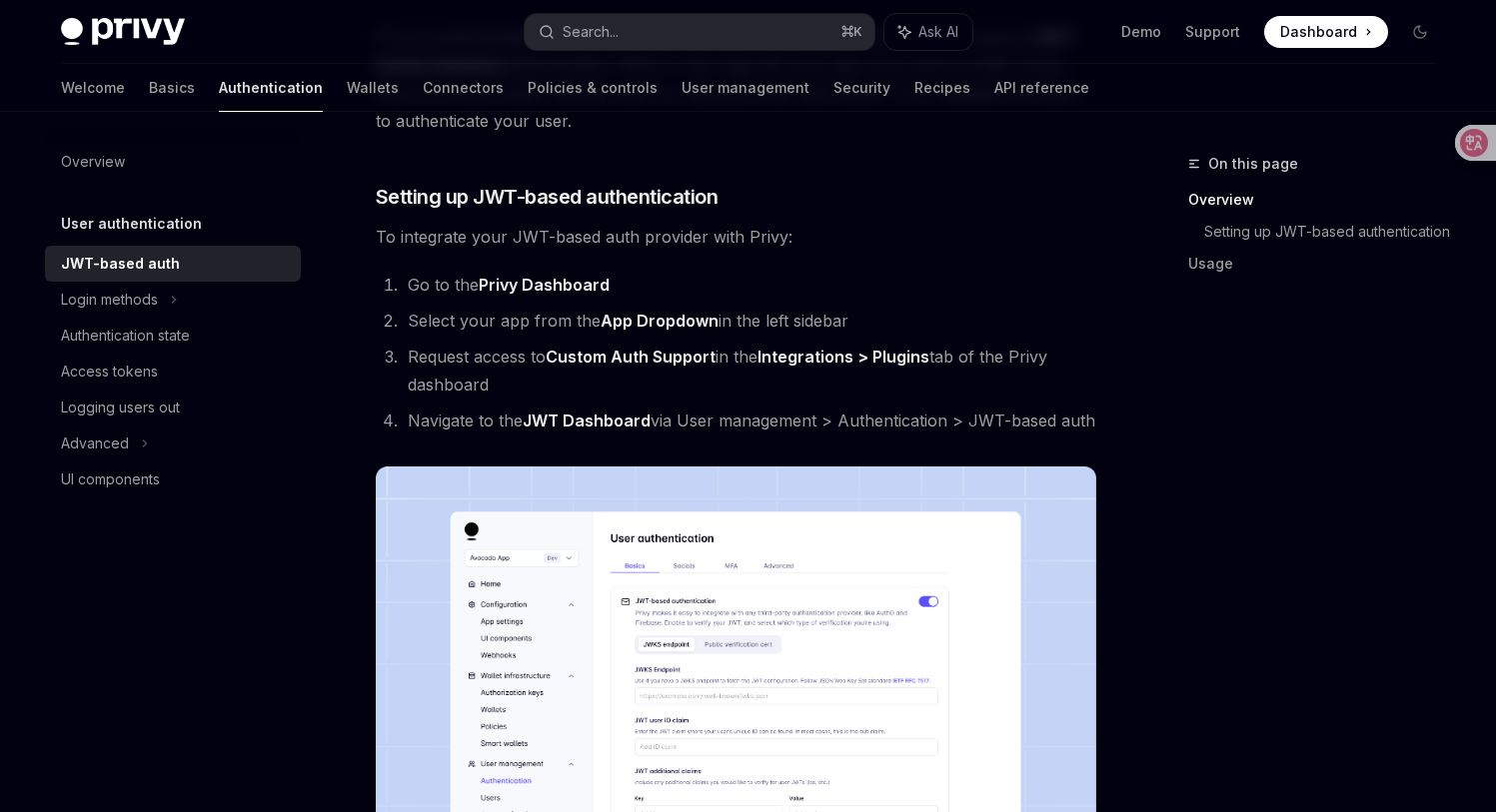 click on "Custom Auth Support" at bounding box center (631, 357) 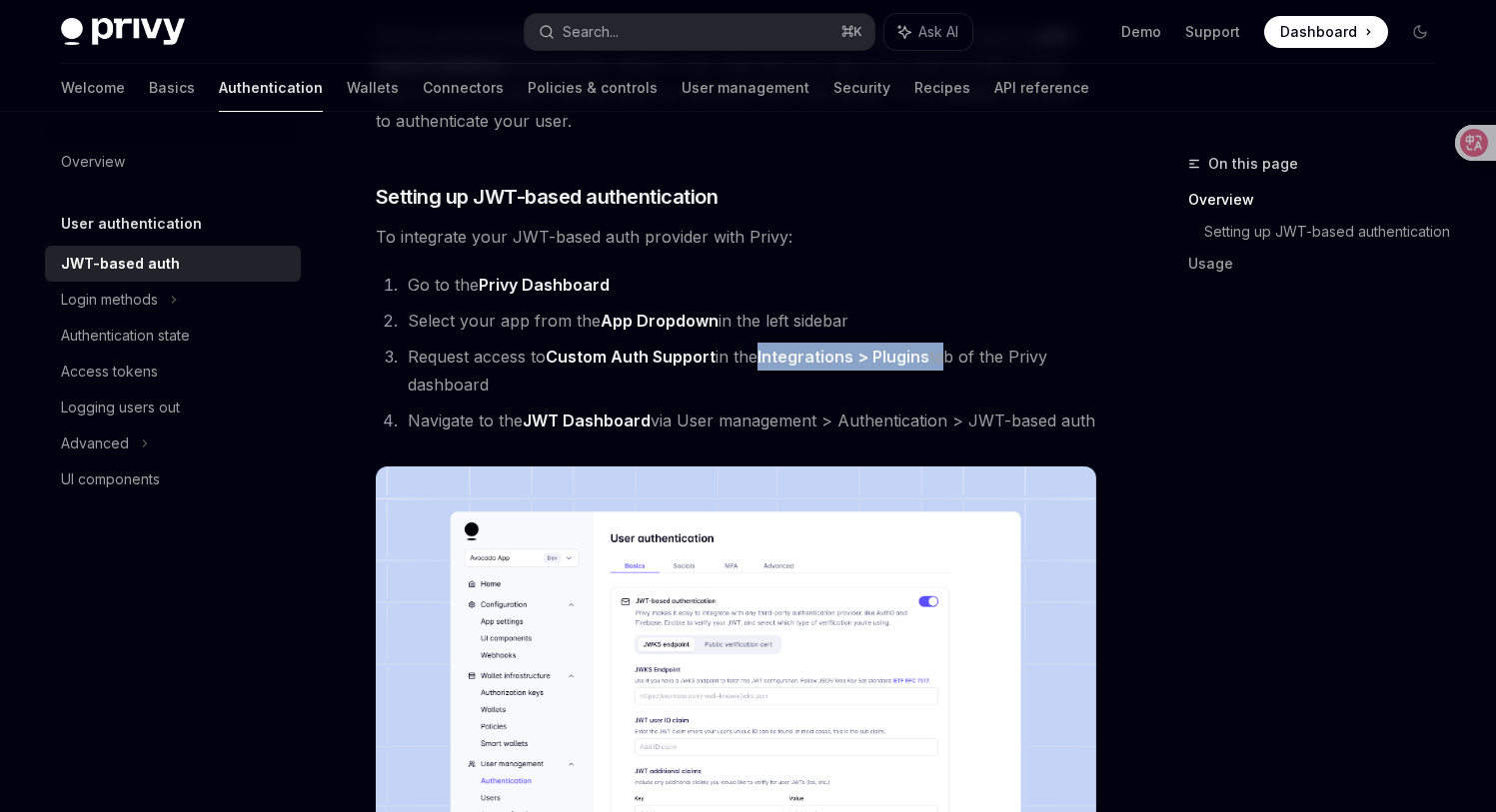 drag, startPoint x: 945, startPoint y: 354, endPoint x: 751, endPoint y: 353, distance: 194.00258 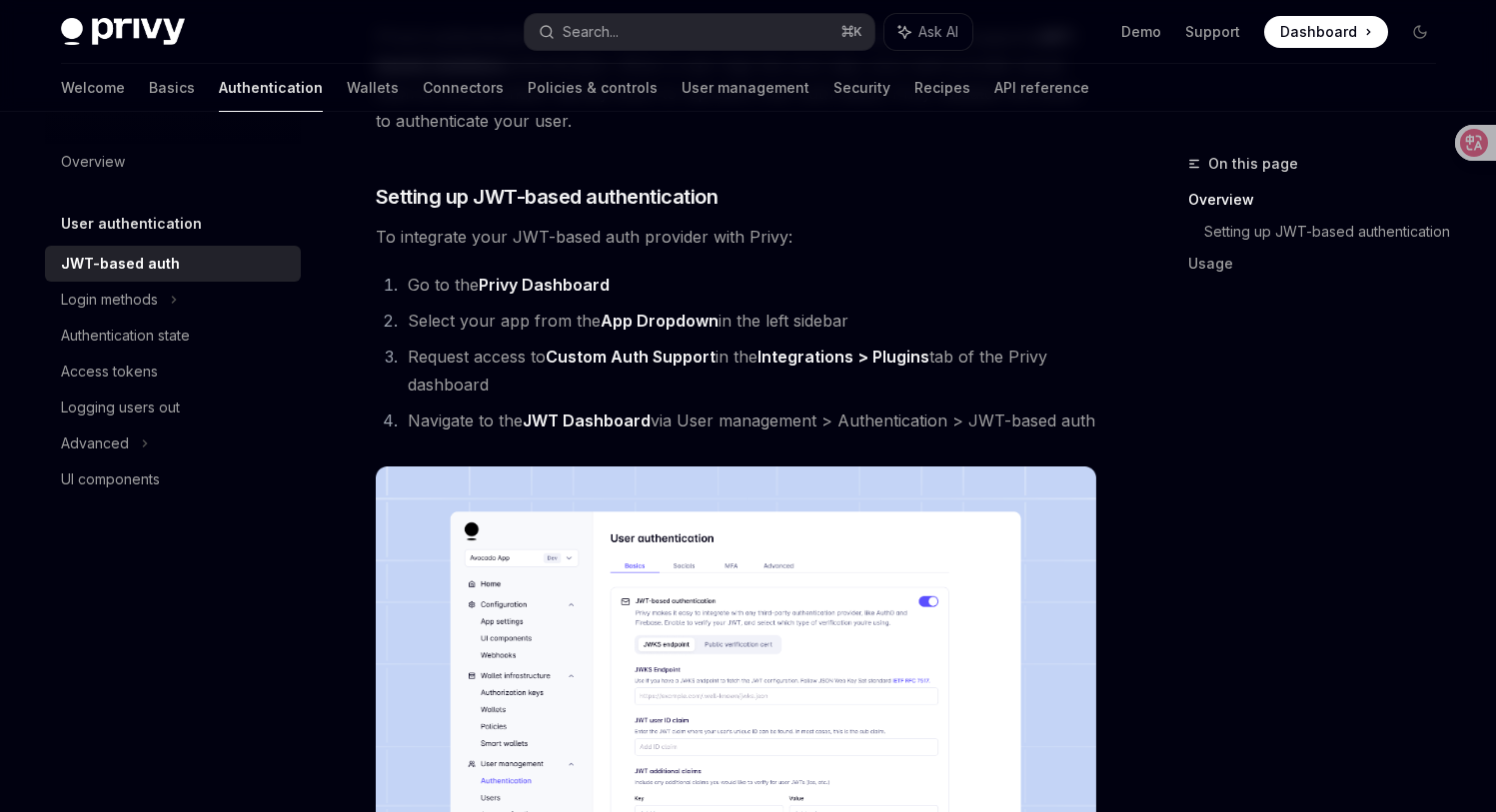 click on "User authentication JWT-based auth ​ Overview
Privy supports all JWT-based authentication providers. This includes any OIDC compliant authentication system, including OAuth 2.0, Auth0, Firebase, AWS Cognito, and more.
Using JWT-based authentication integration, you can use your existing authentication system with Privy’s services. This approach allows users to maintain their existing login experience while giving them access to embedded wallets.
Privy’s authentication is fully compatible with any authentication provider that supports  JWT-based ,  stateless  authentication. When a user logs into your app, your auth provider issues them an access and/or identity token to represent their auth status. Privy validates this token to authenticate your user.
​ Setting up JWT-based authentication
To integrate your JWT-based auth provider with Privy:
Go to the  Privy Dashboard
Select your app from the  App Dropdown  in the left sidebar
Request access to  Custom Auth Support  in the" at bounding box center [748, 2146] 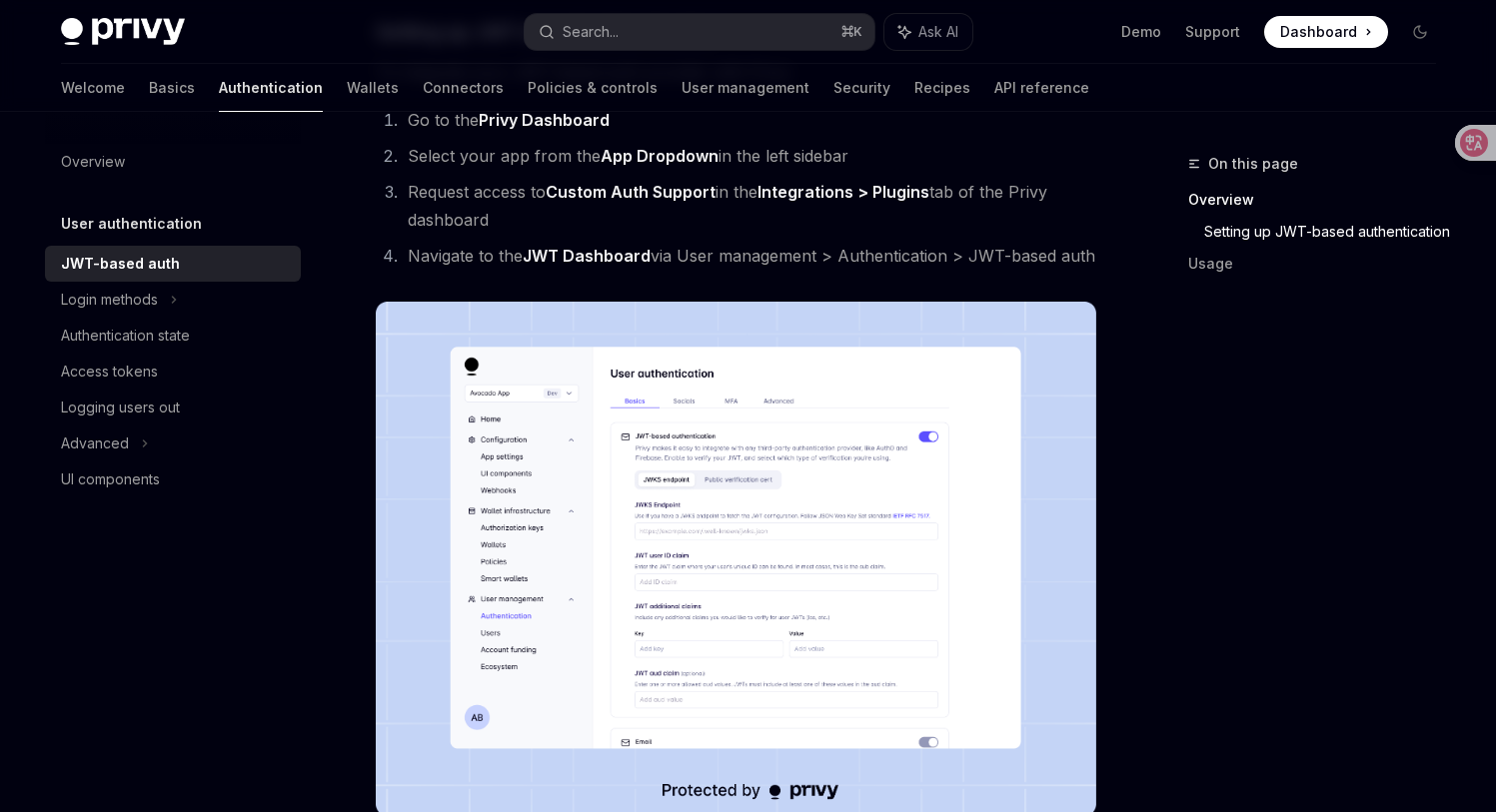scroll, scrollTop: 636, scrollLeft: 0, axis: vertical 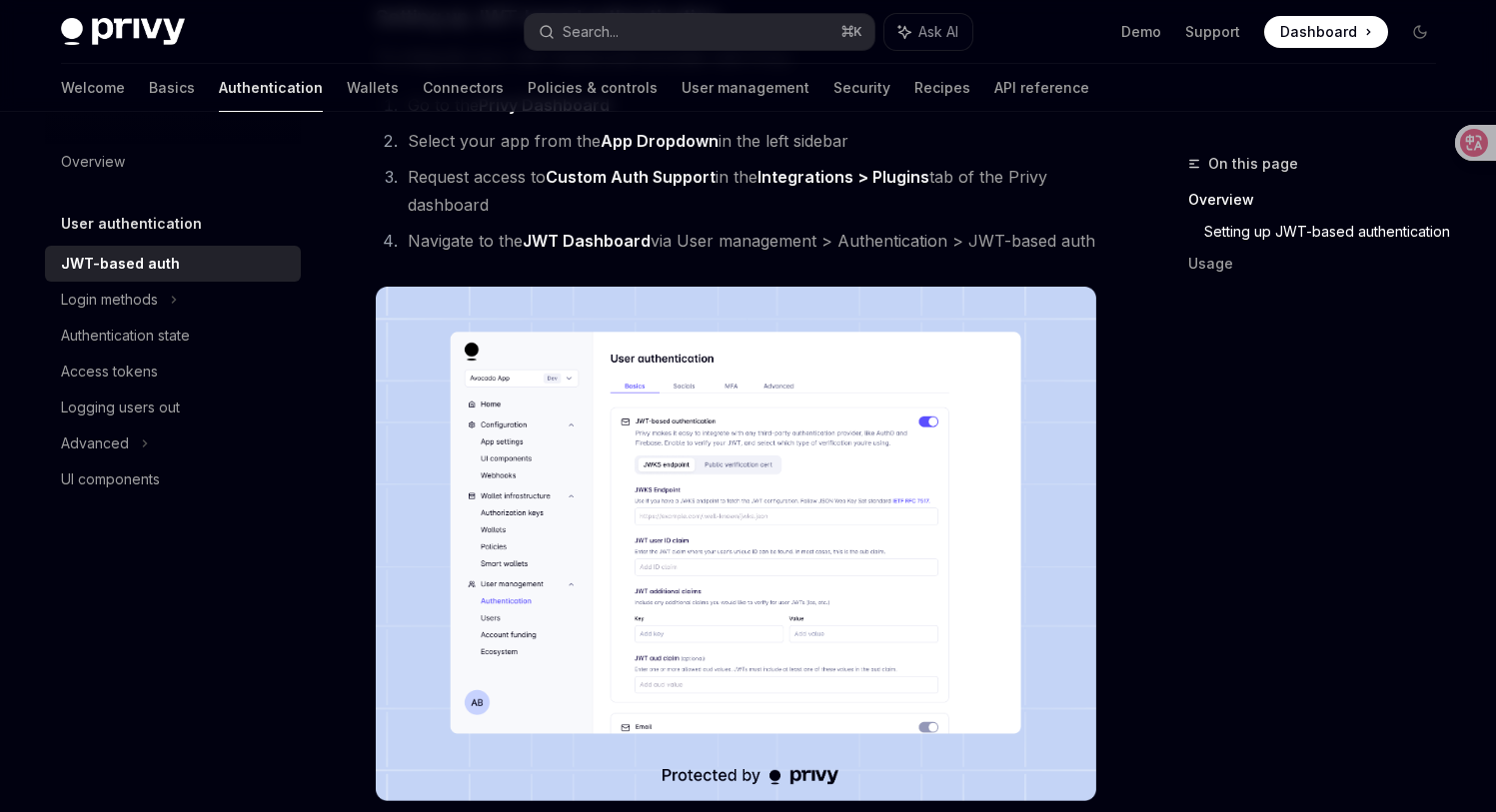 click on "On this page Overview Setting up JWT-based authentication Usage" at bounding box center [1300, 481] 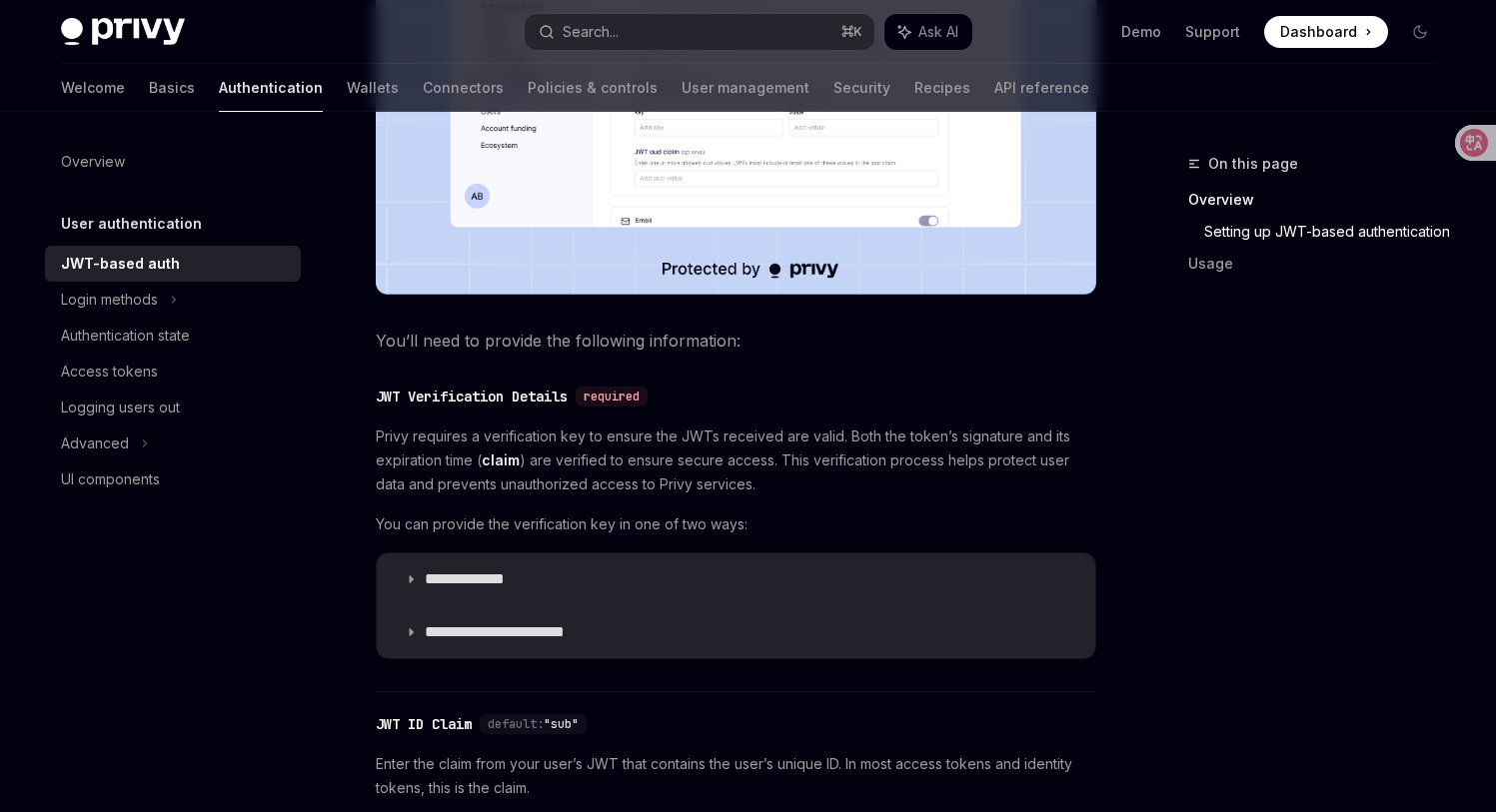 scroll, scrollTop: 1144, scrollLeft: 0, axis: vertical 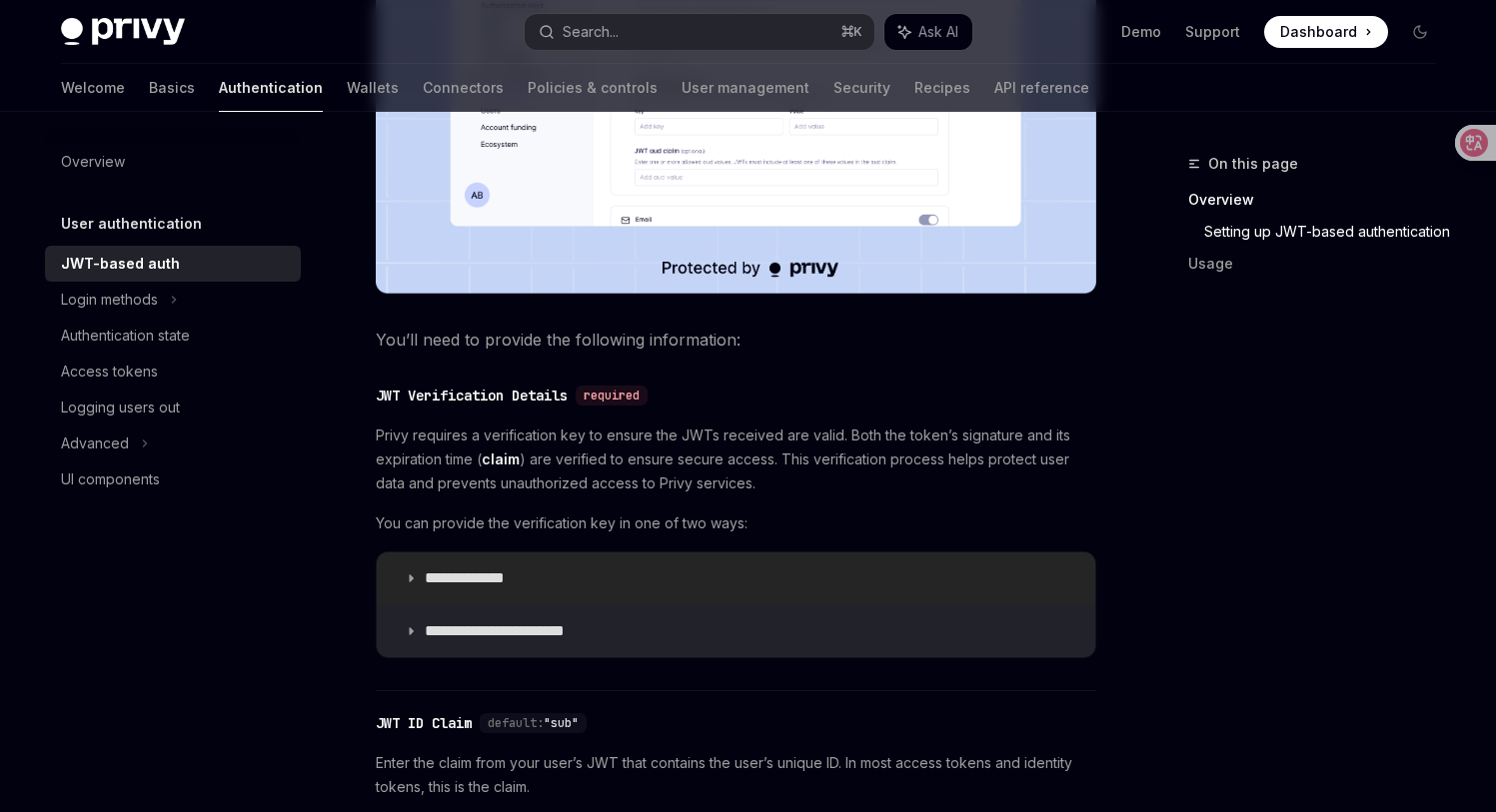 click on "**********" at bounding box center (736, 578) 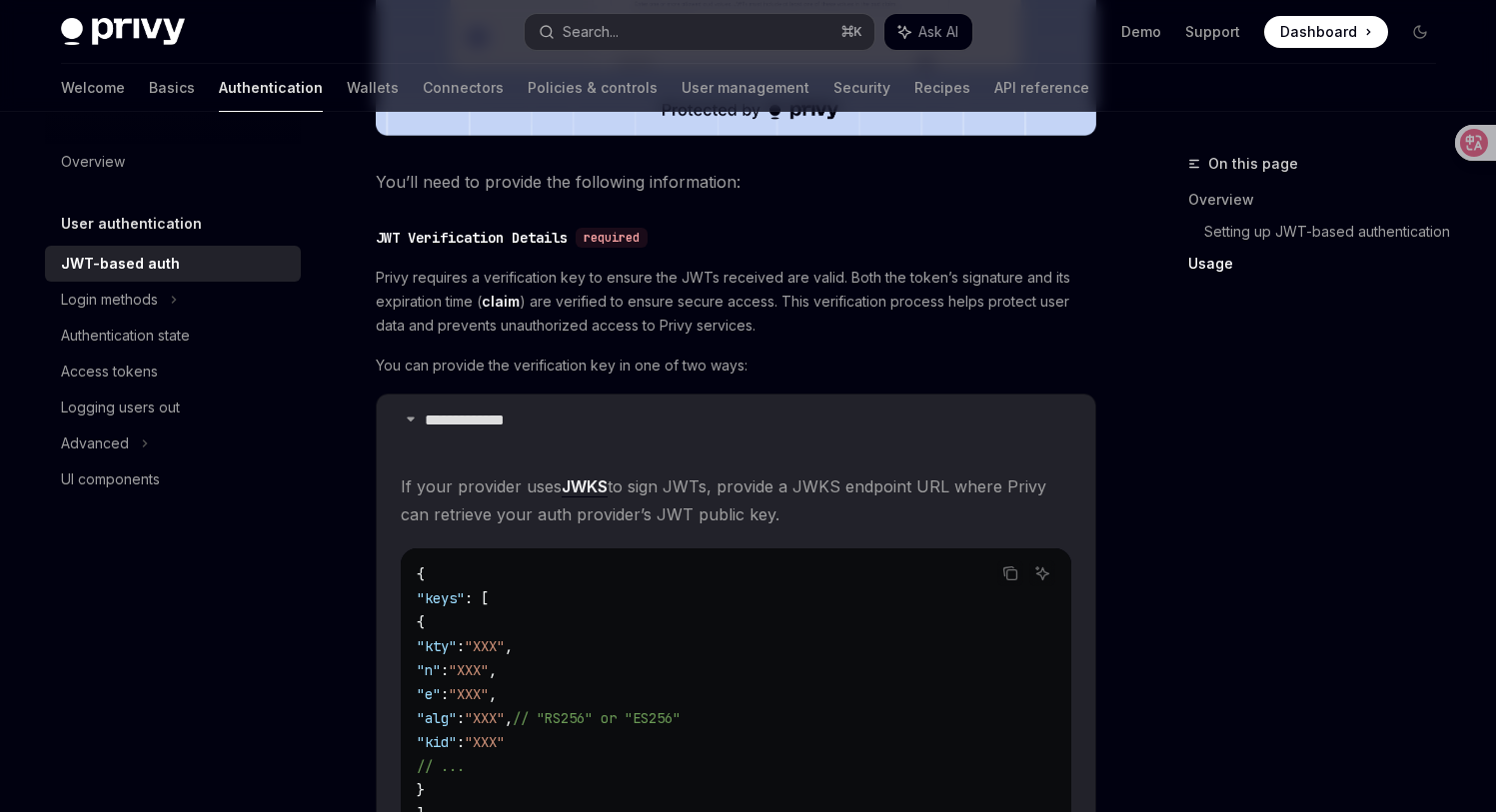 scroll, scrollTop: 1412, scrollLeft: 0, axis: vertical 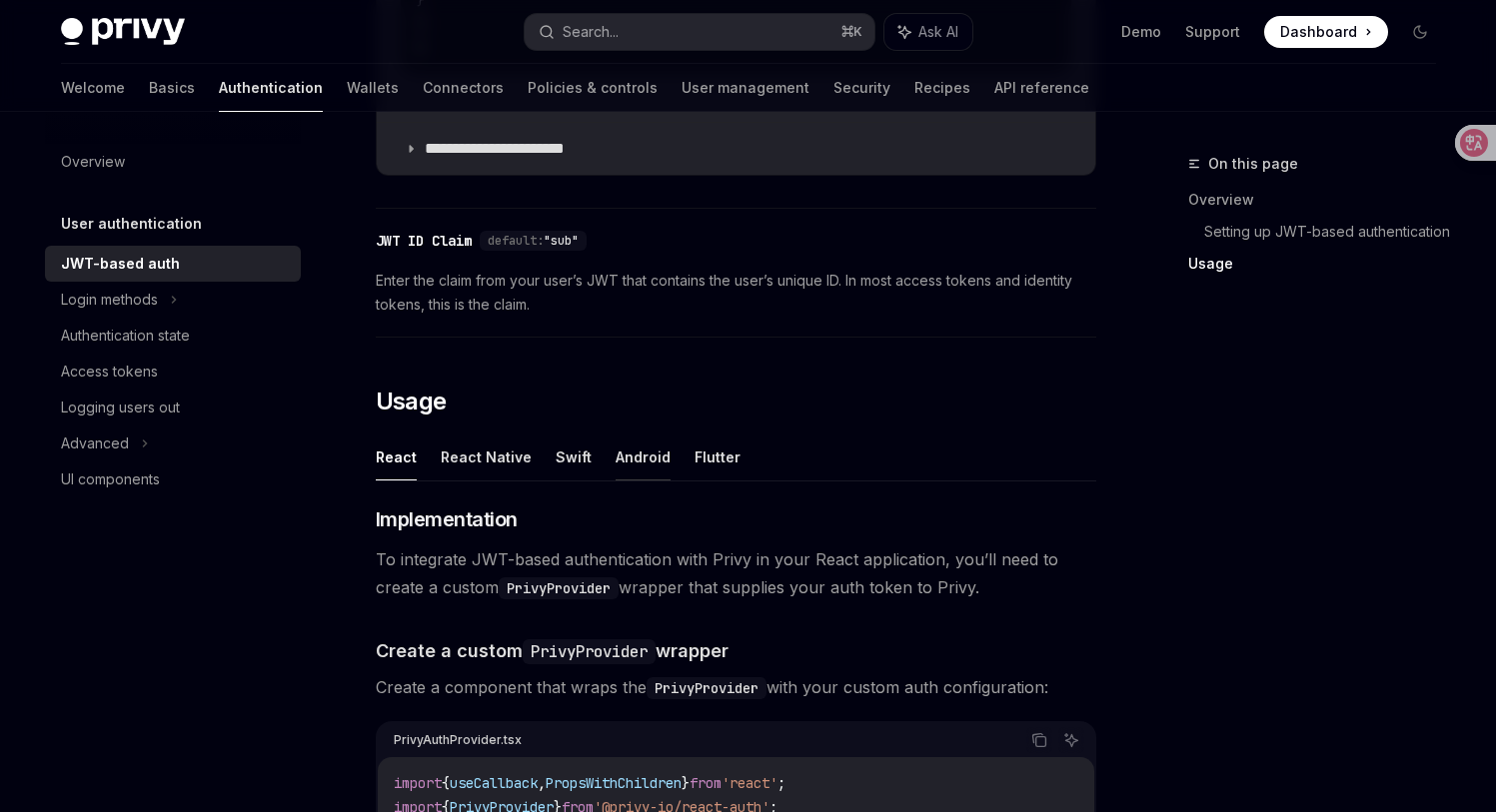 click on "Android" at bounding box center [643, 456] 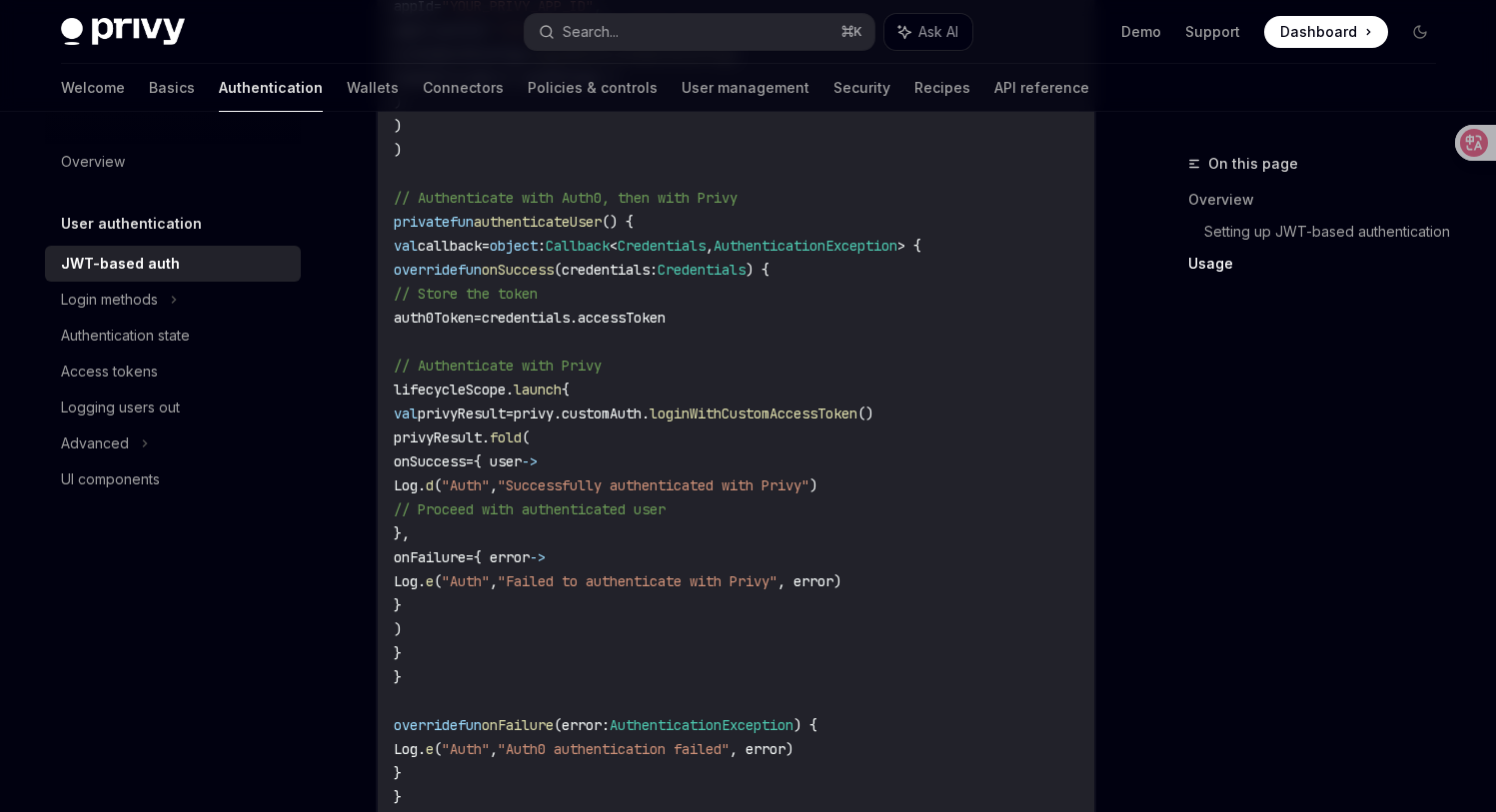 scroll, scrollTop: 4840, scrollLeft: 0, axis: vertical 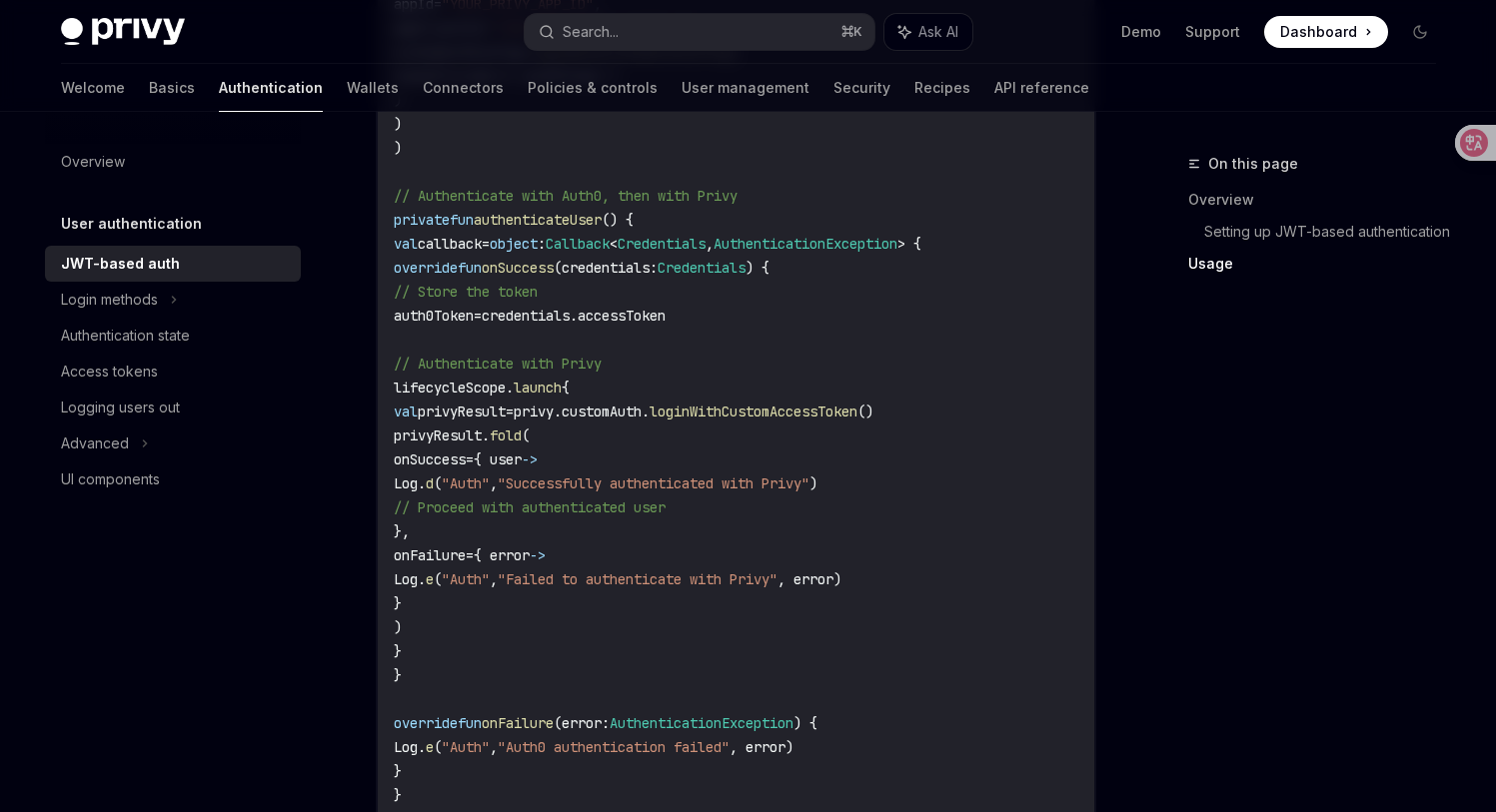 click on "loginWithCustomAccessToken" at bounding box center (753, 411) 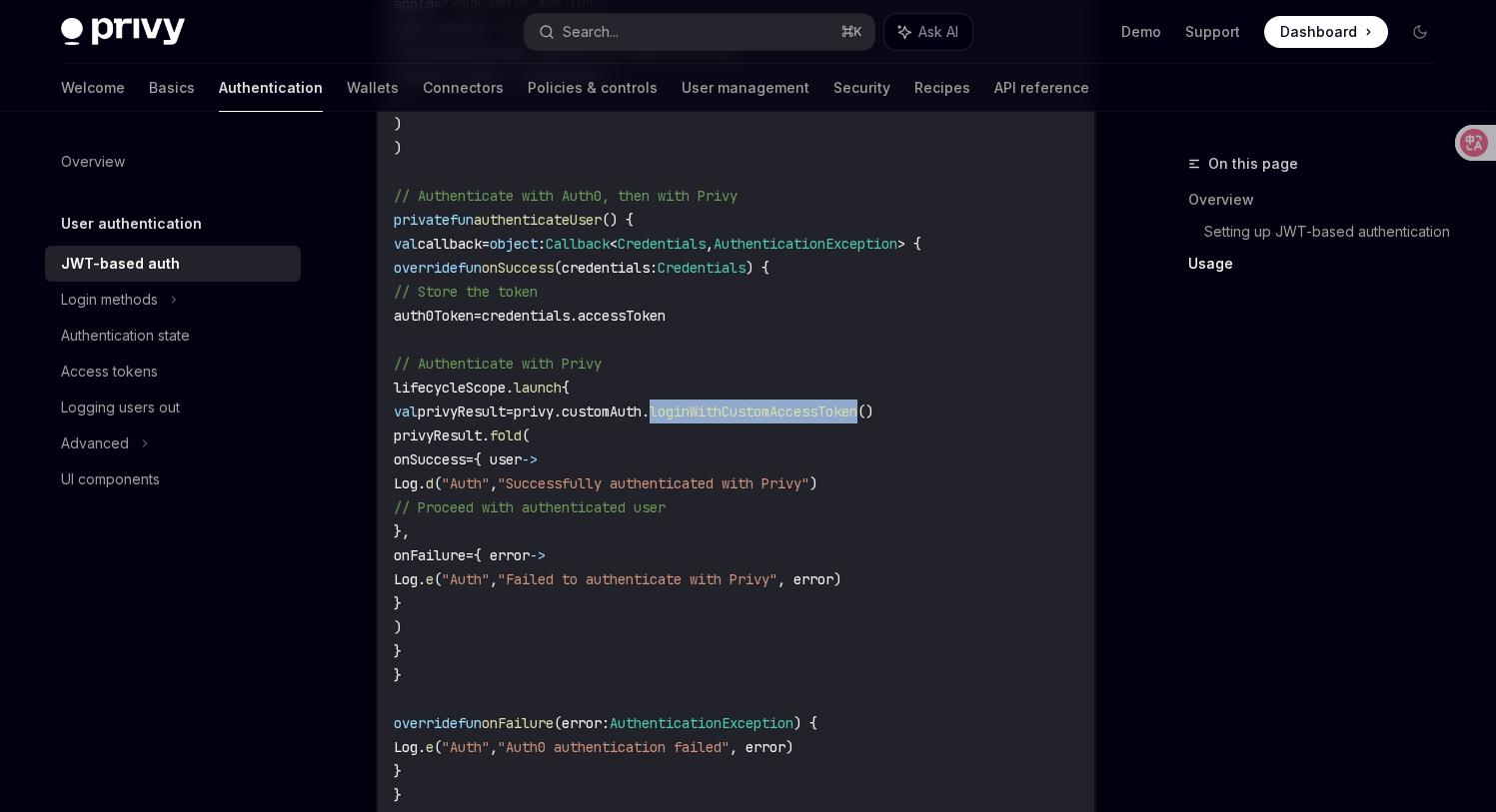 click on "loginWithCustomAccessToken" at bounding box center (753, 411) 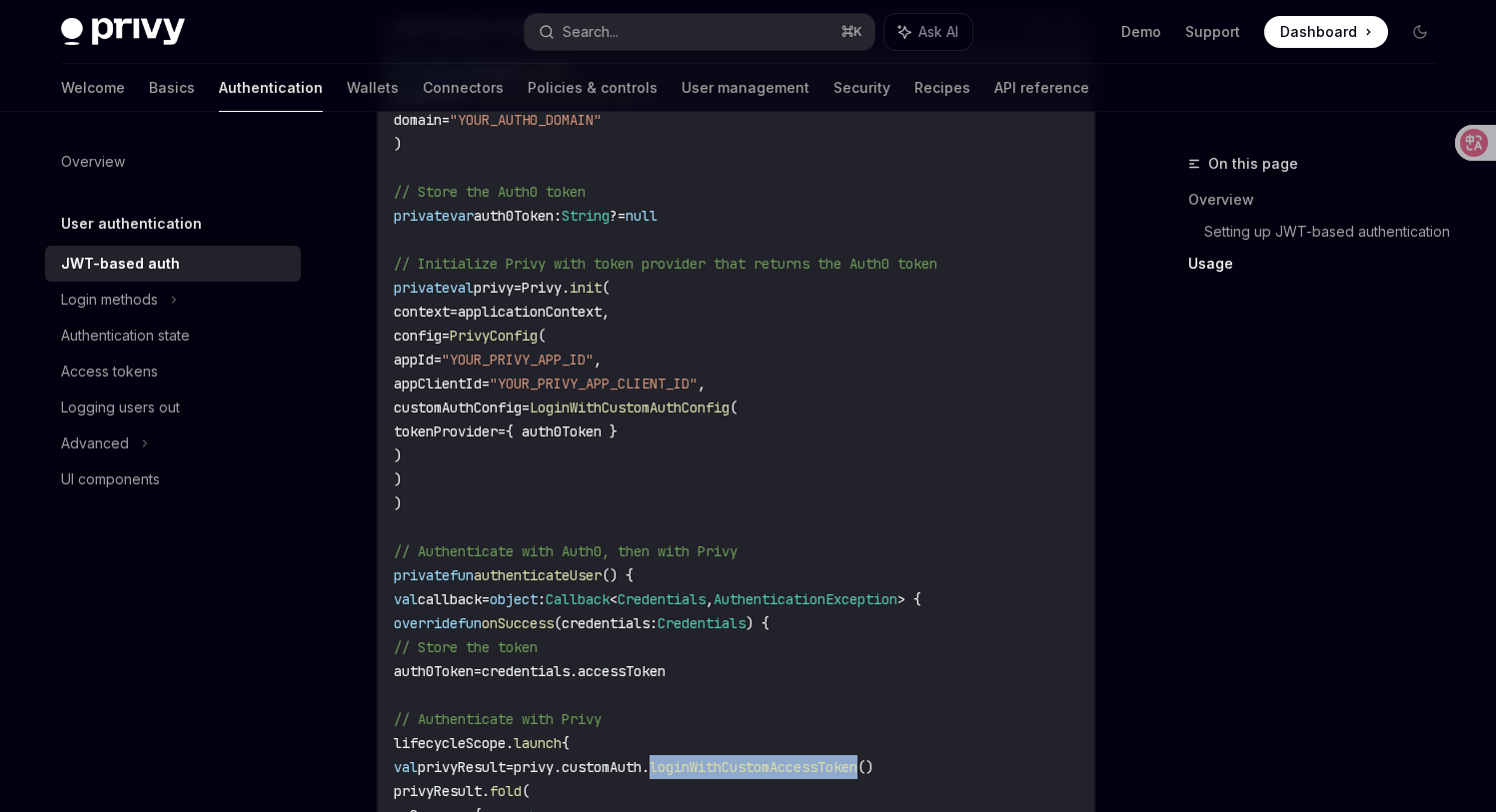 scroll, scrollTop: 4324, scrollLeft: 0, axis: vertical 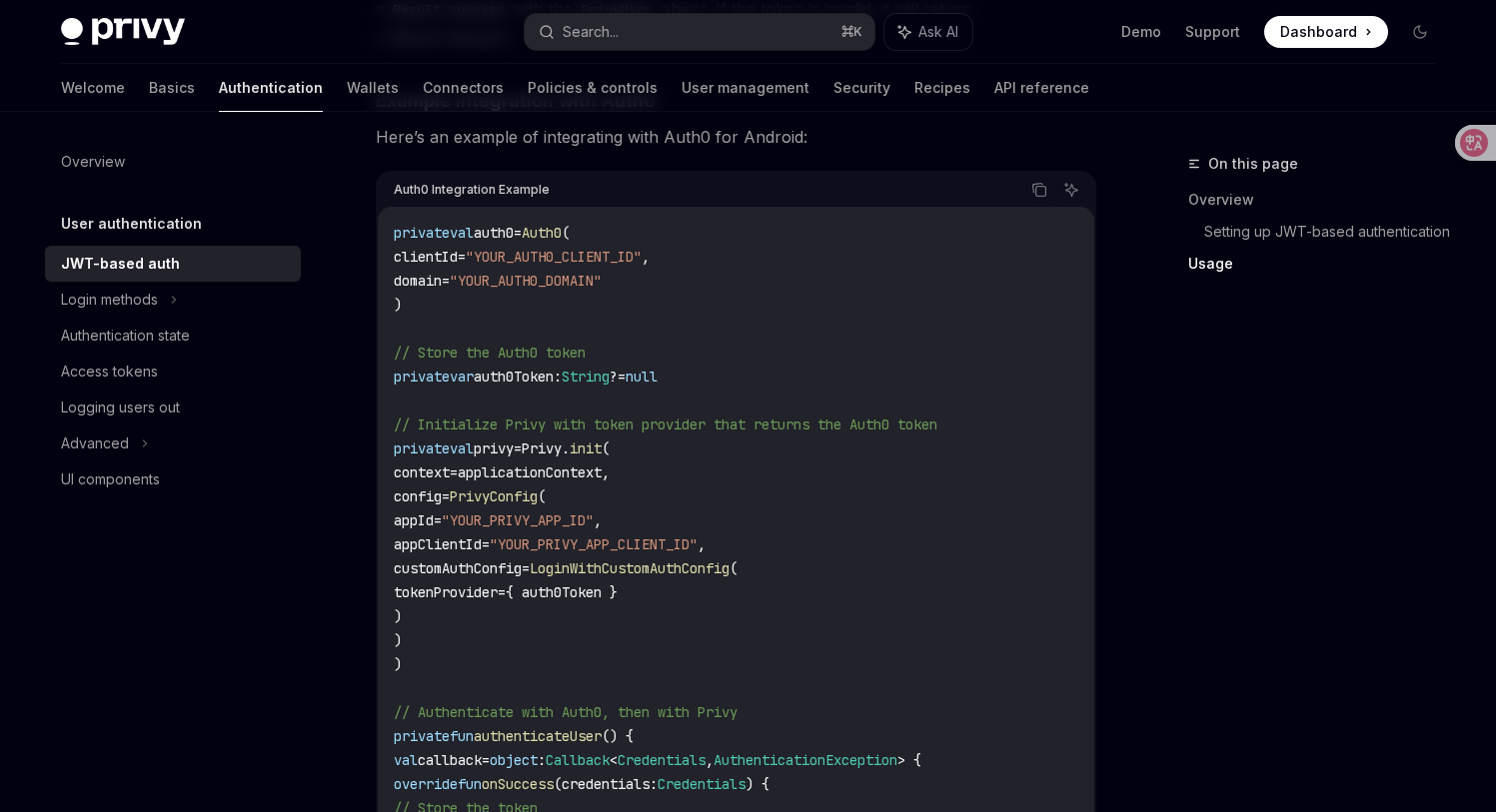 type on "*" 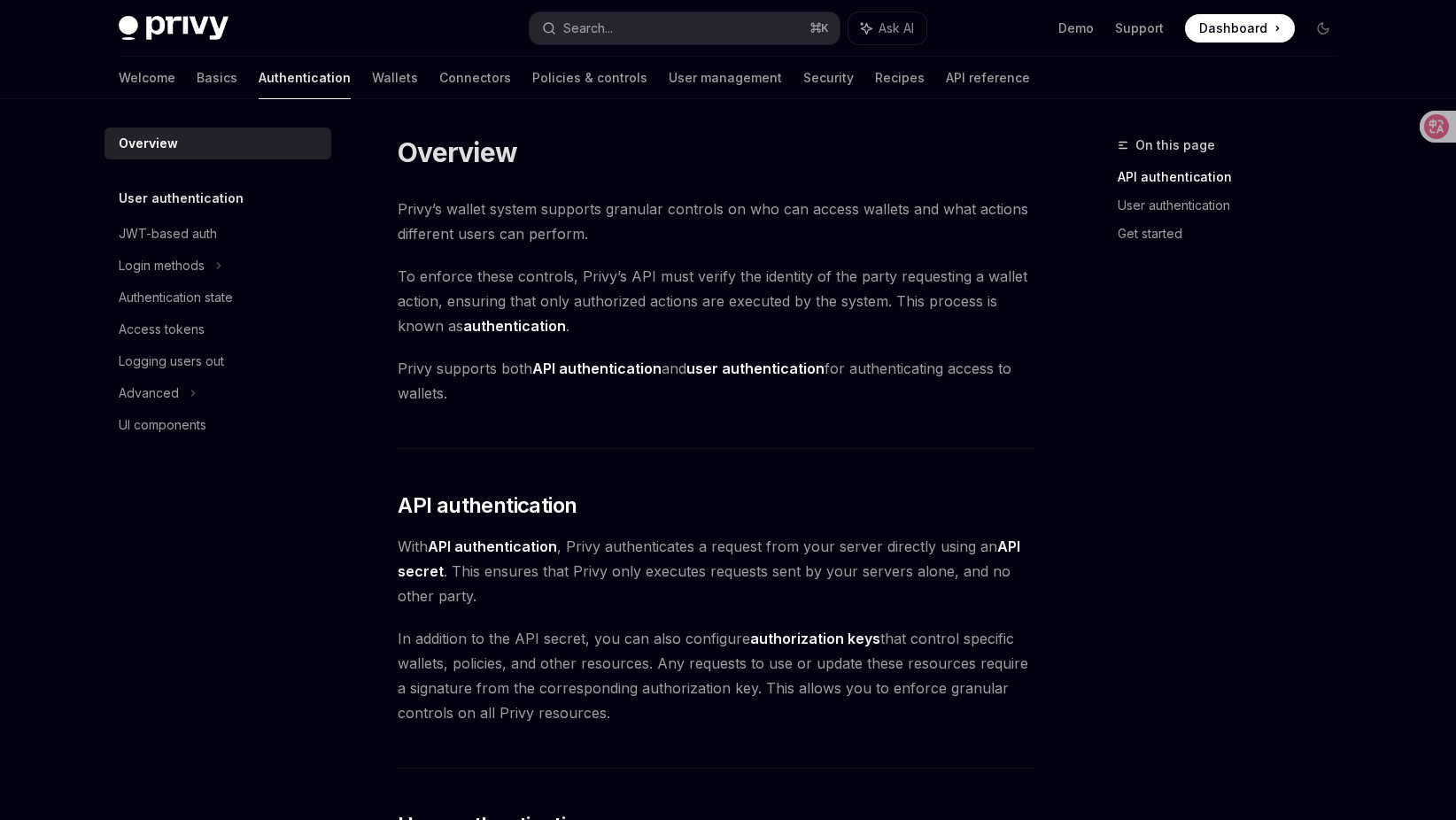 scroll, scrollTop: 19, scrollLeft: 0, axis: vertical 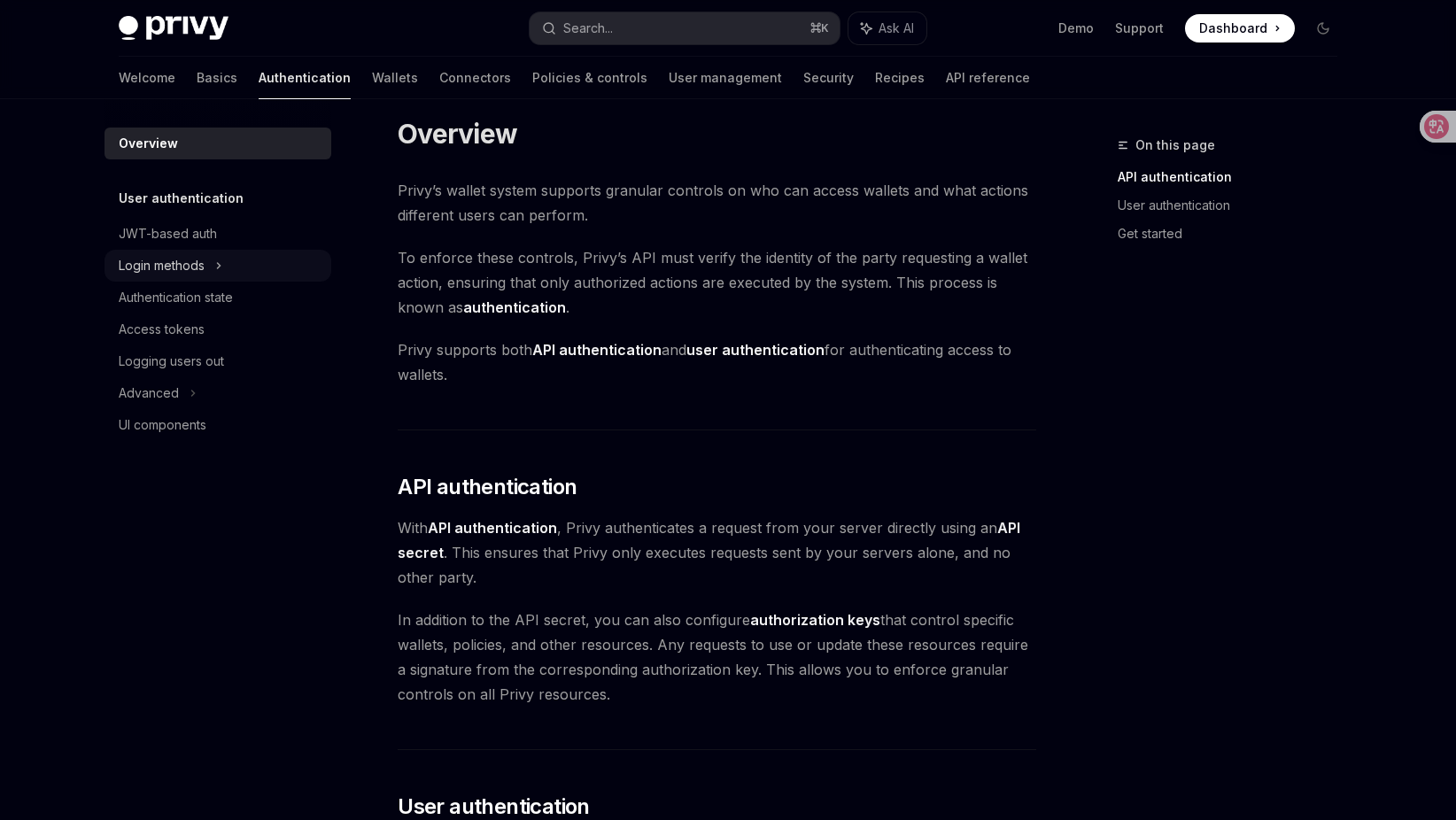click 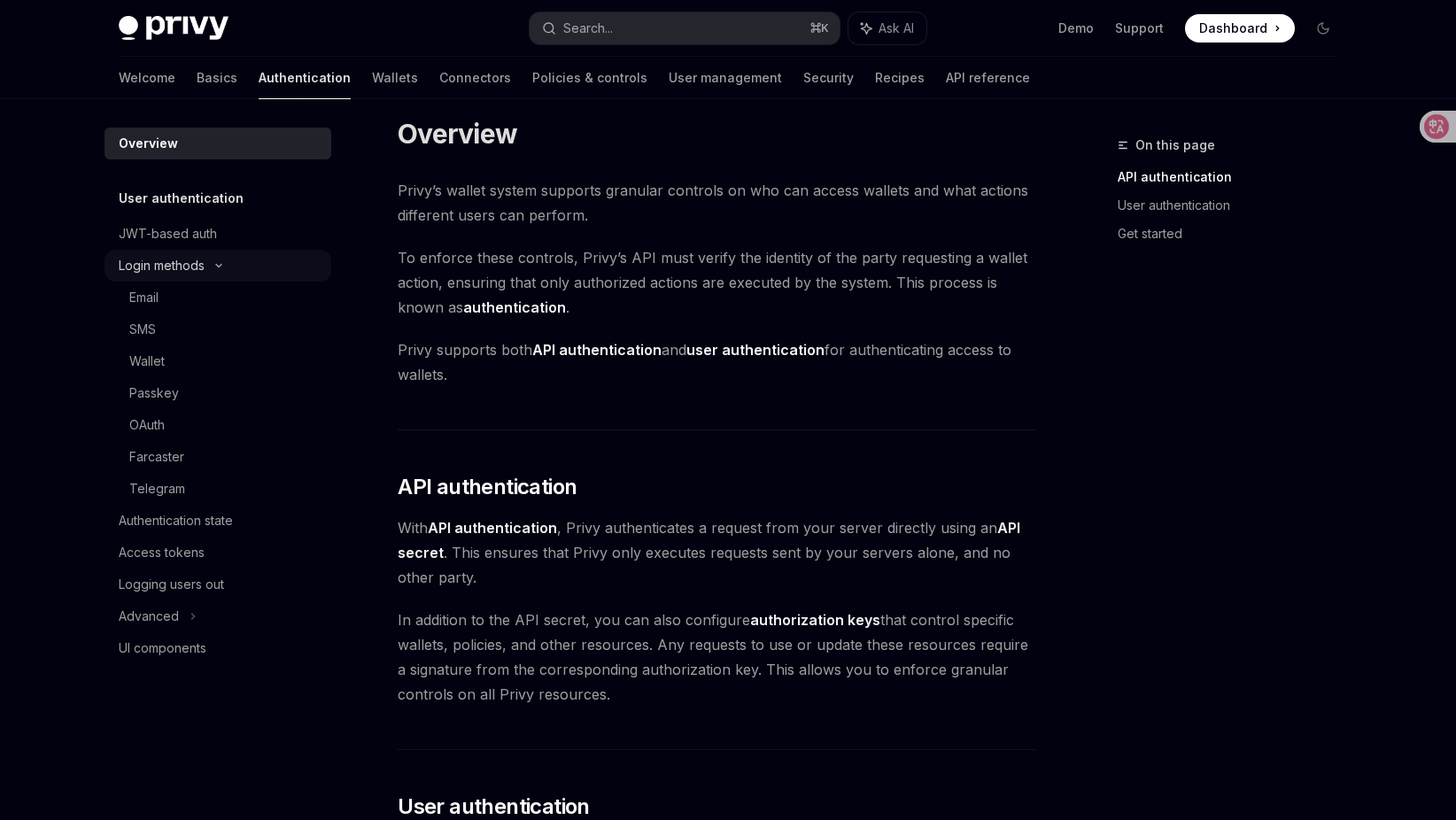 scroll, scrollTop: 0, scrollLeft: 0, axis: both 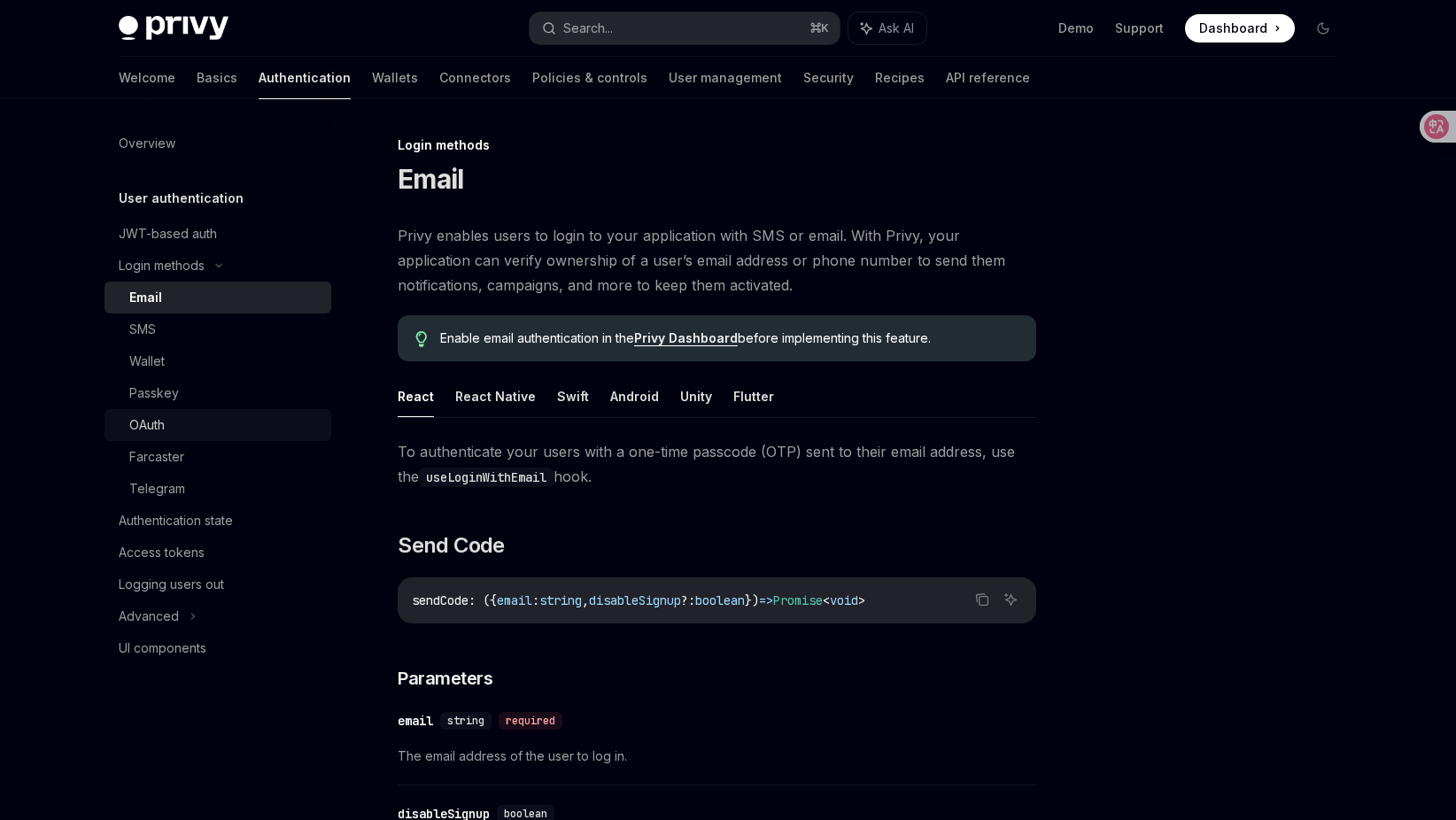 click on "OAuth" at bounding box center [147, 425] 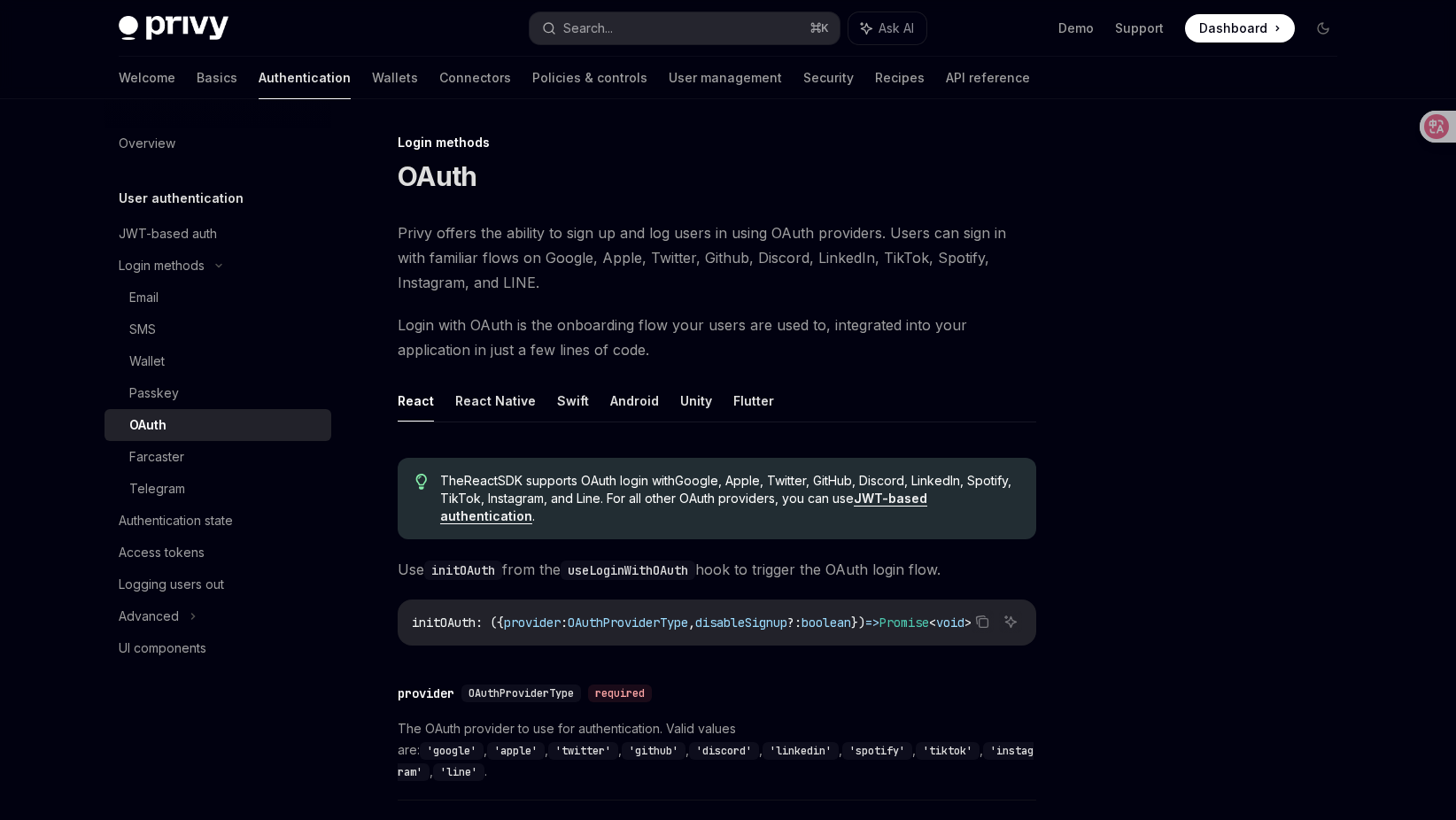 scroll, scrollTop: 4, scrollLeft: 0, axis: vertical 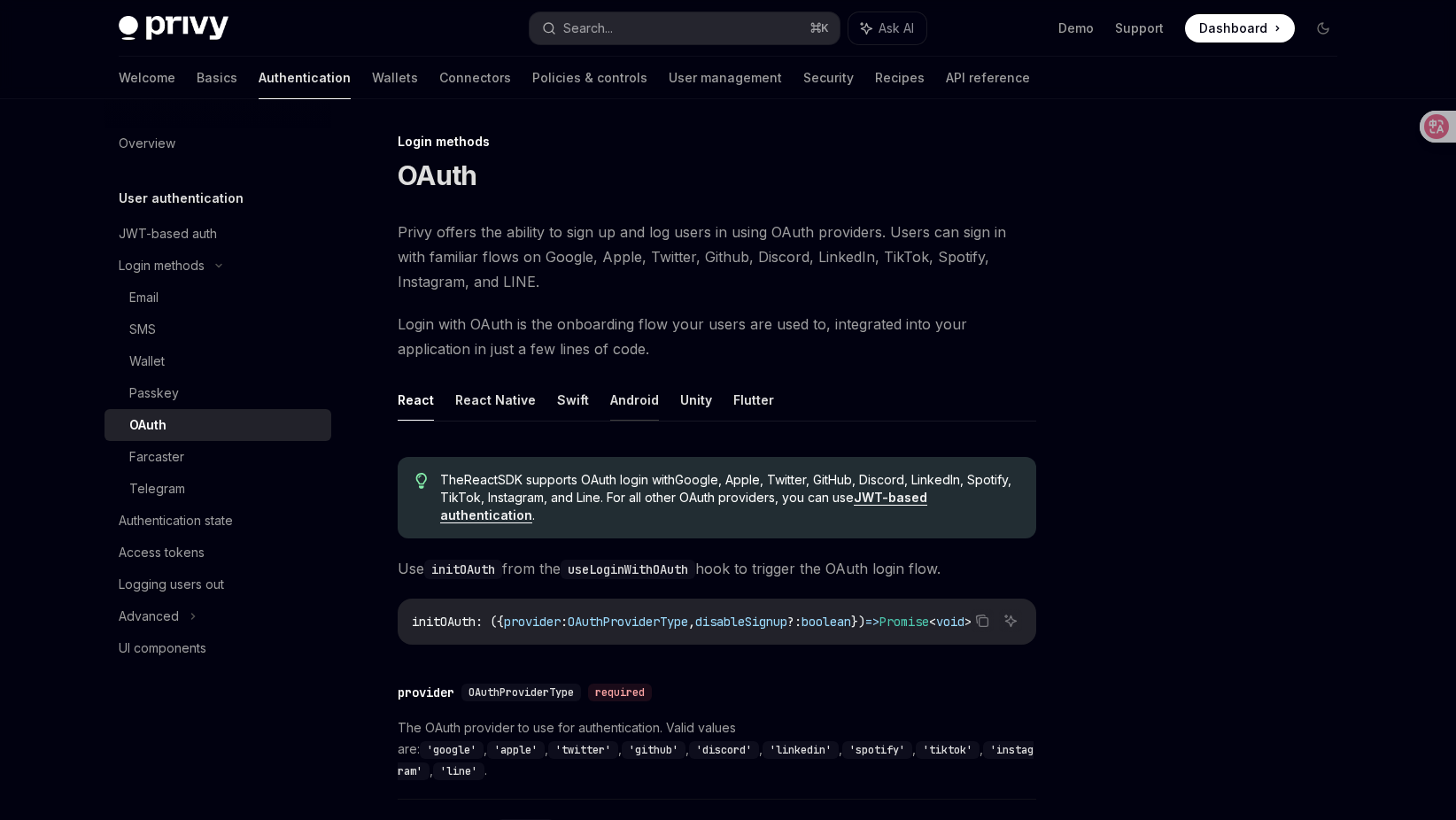 click on "Android" at bounding box center [634, 399] 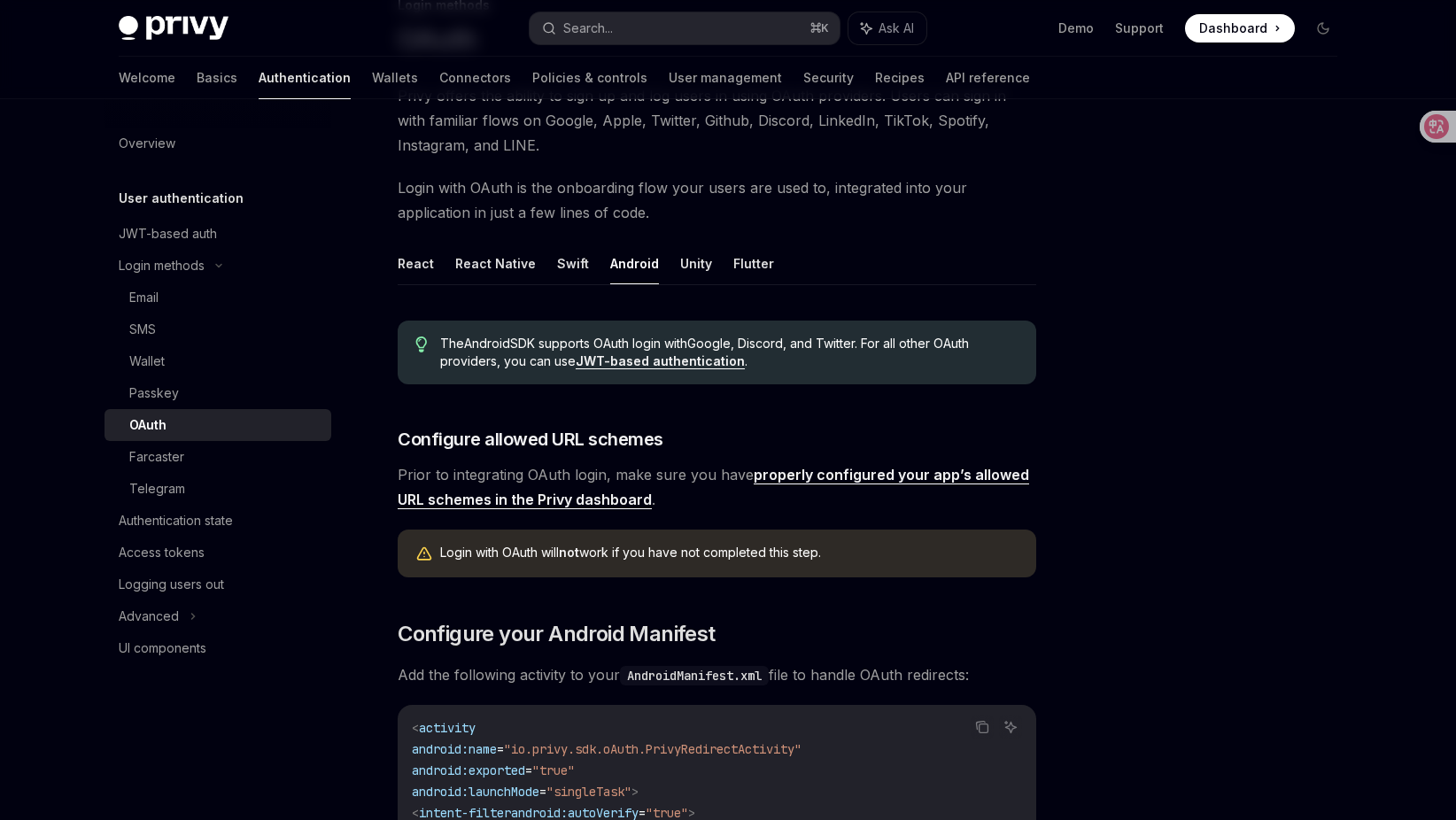 scroll, scrollTop: 145, scrollLeft: 0, axis: vertical 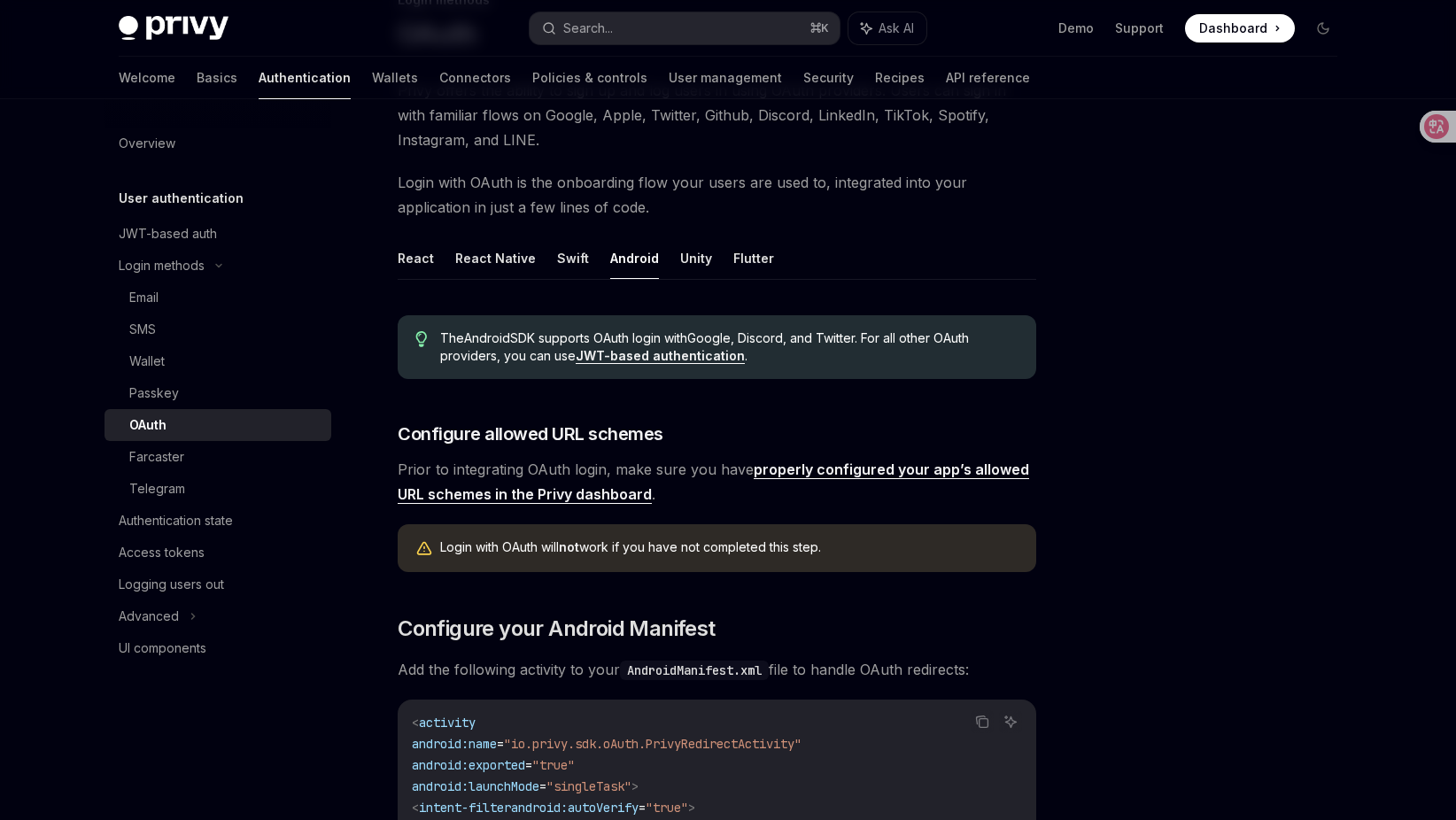 click at bounding box center [1217, 477] 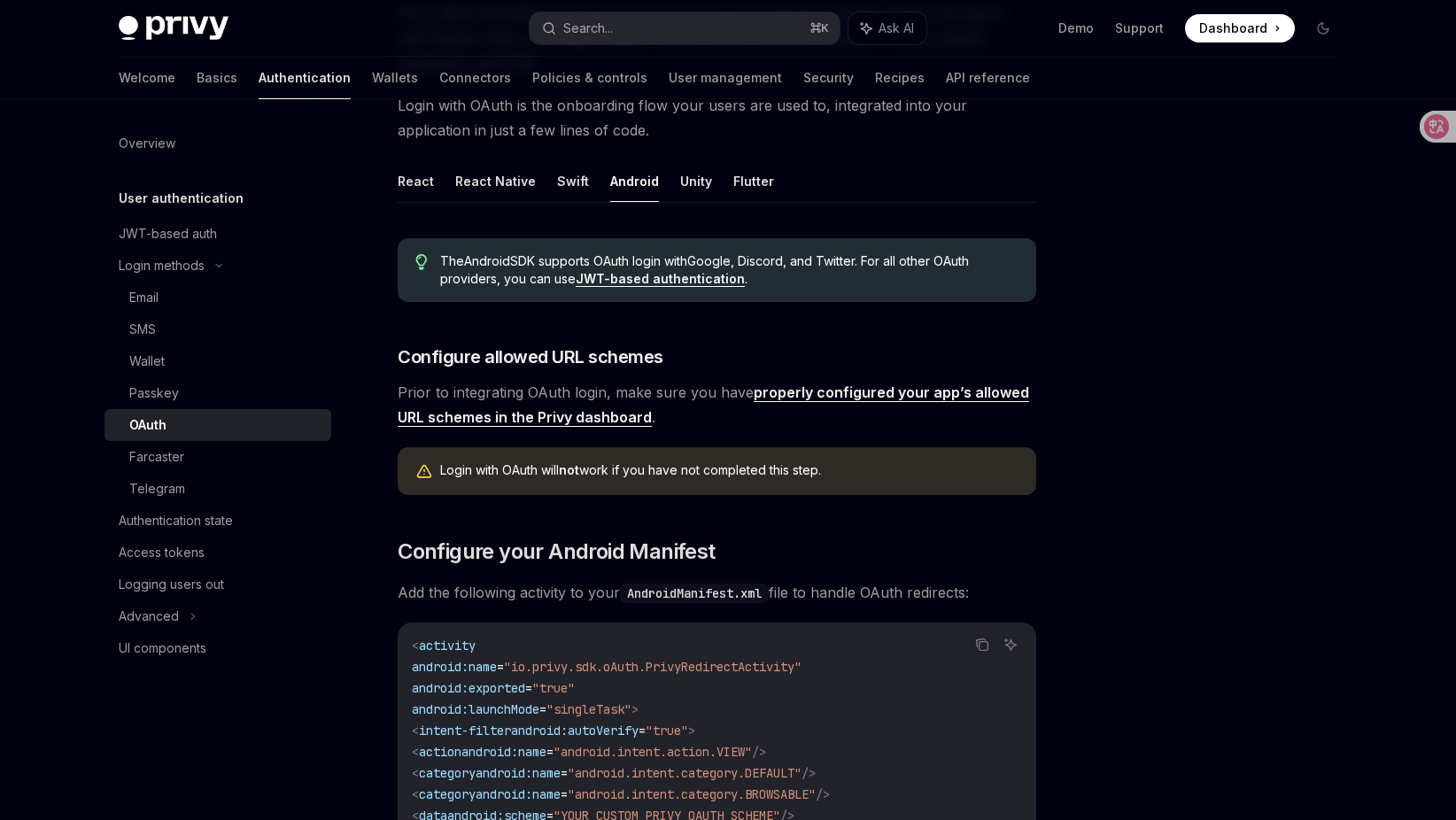 scroll, scrollTop: 320, scrollLeft: 0, axis: vertical 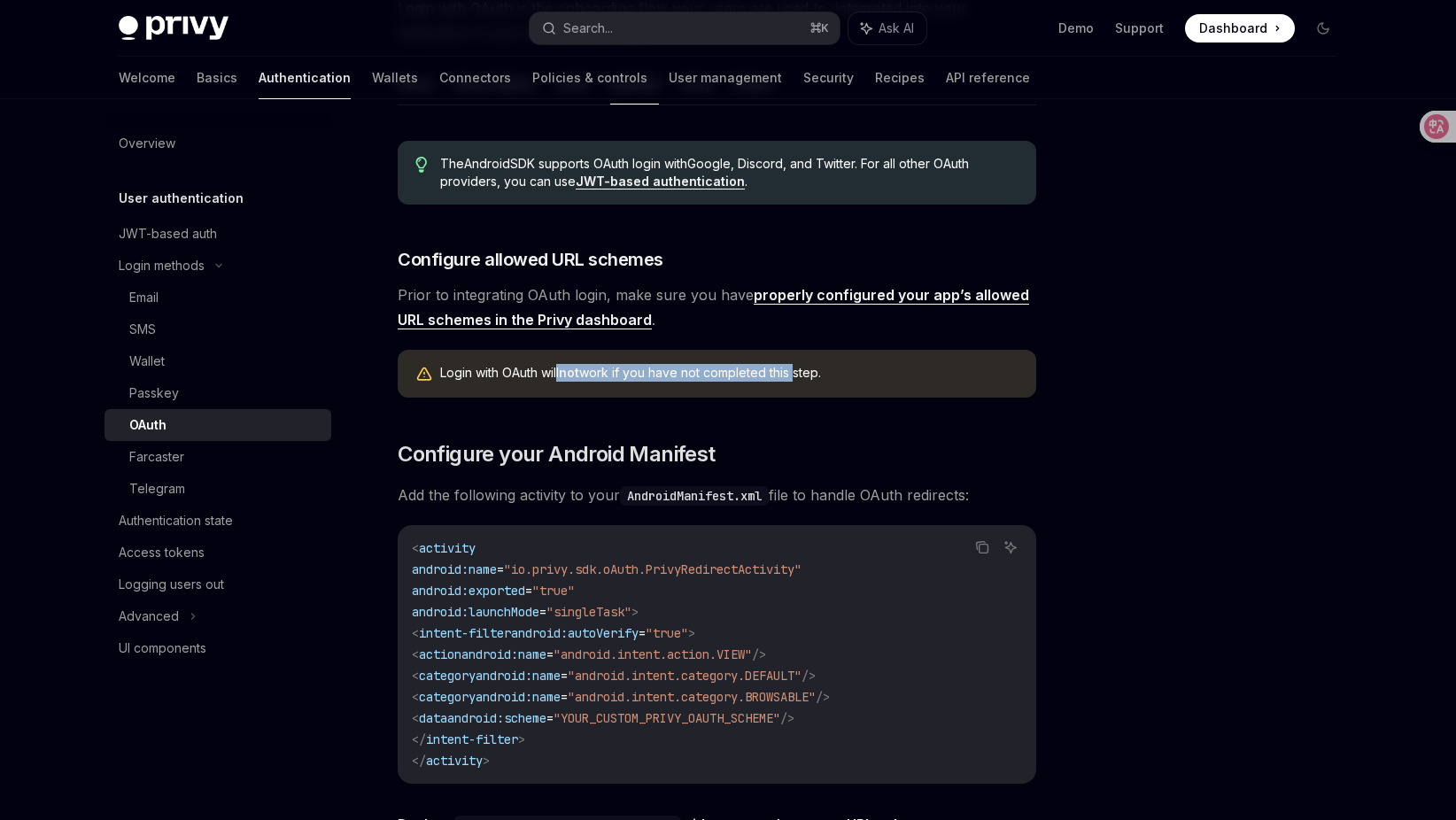 drag, startPoint x: 559, startPoint y: 373, endPoint x: 795, endPoint y: 374, distance: 236.00212 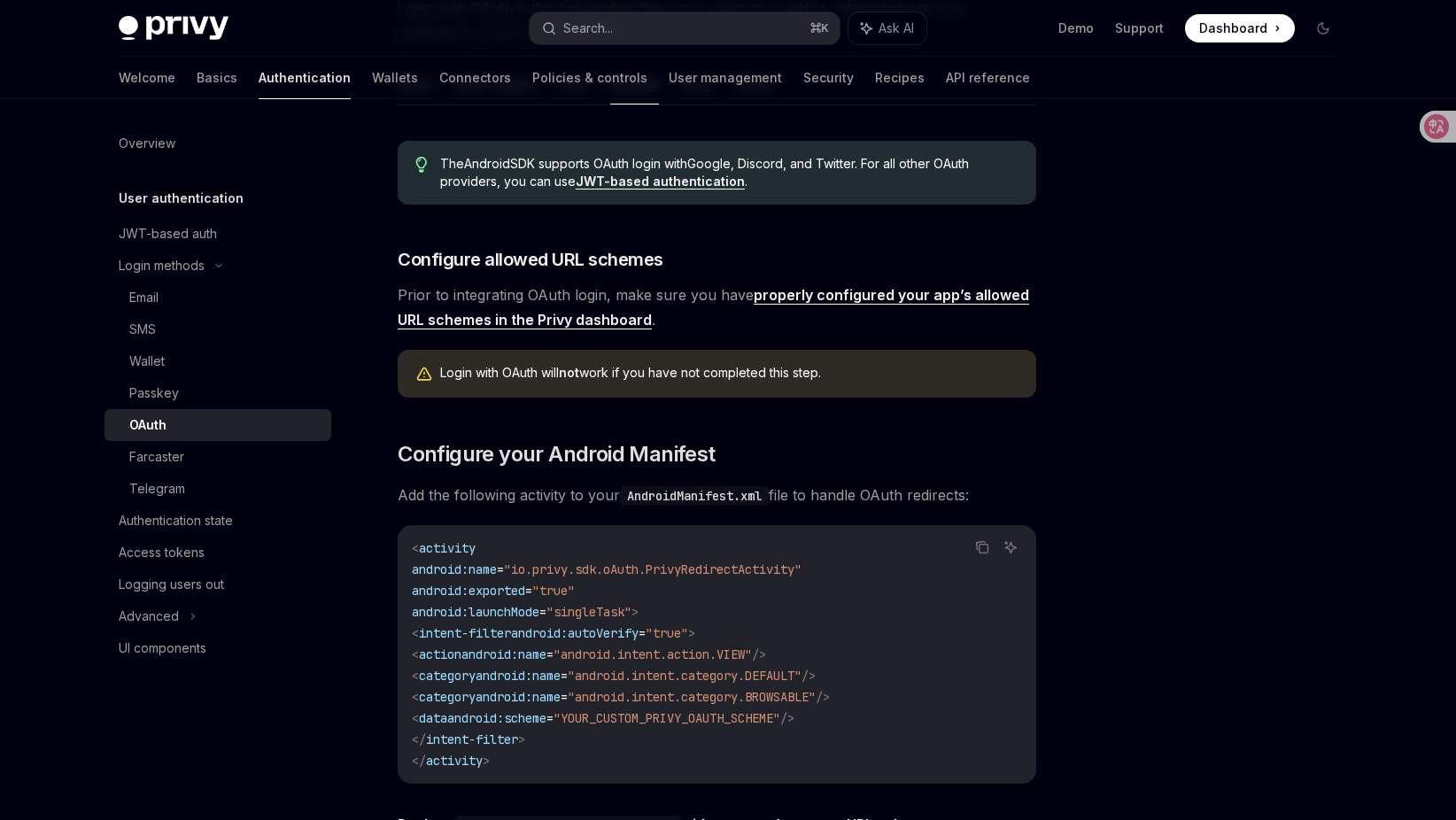 click at bounding box center (1217, 477) 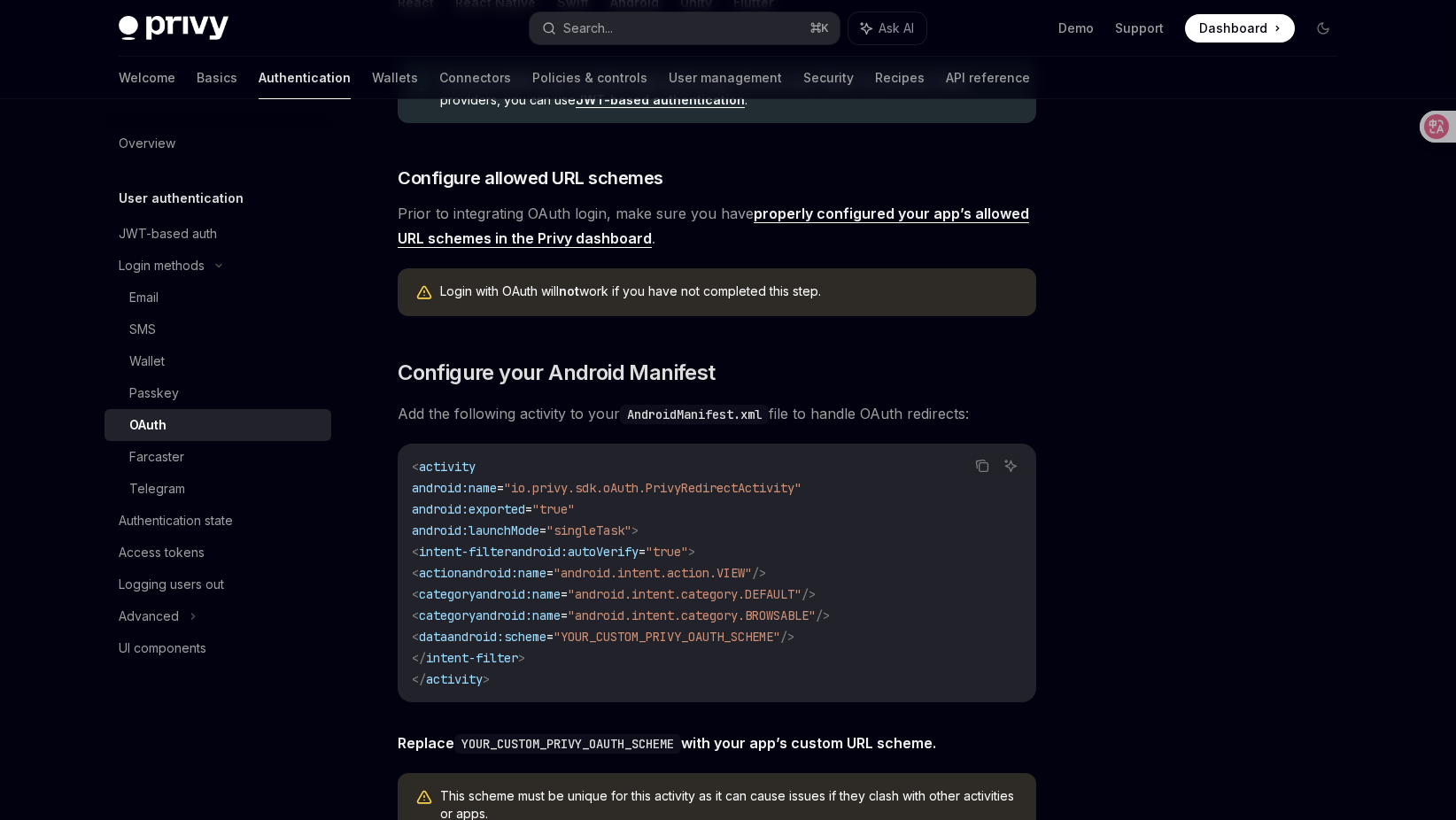 scroll, scrollTop: 406, scrollLeft: 0, axis: vertical 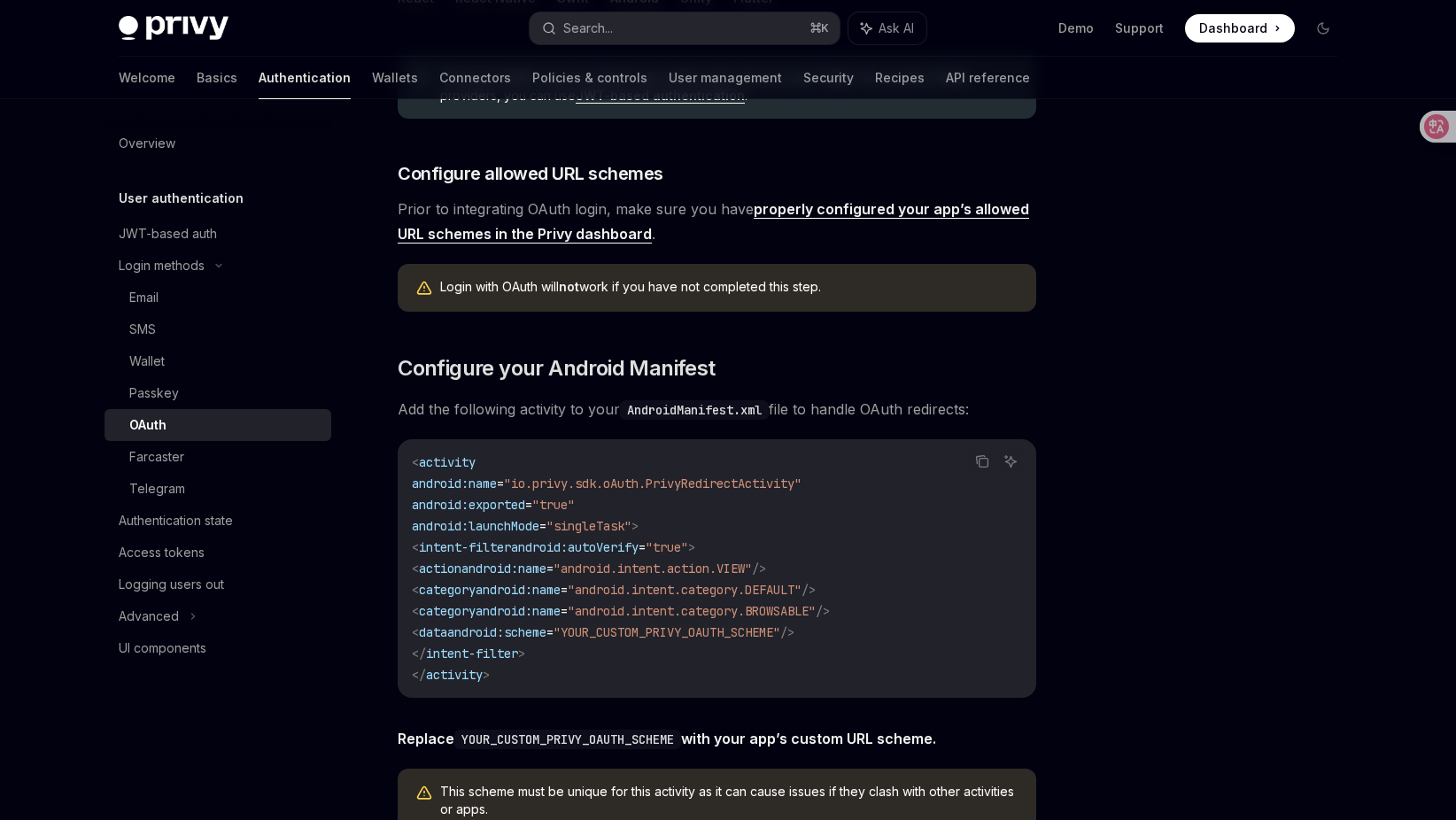 click at bounding box center [1217, 477] 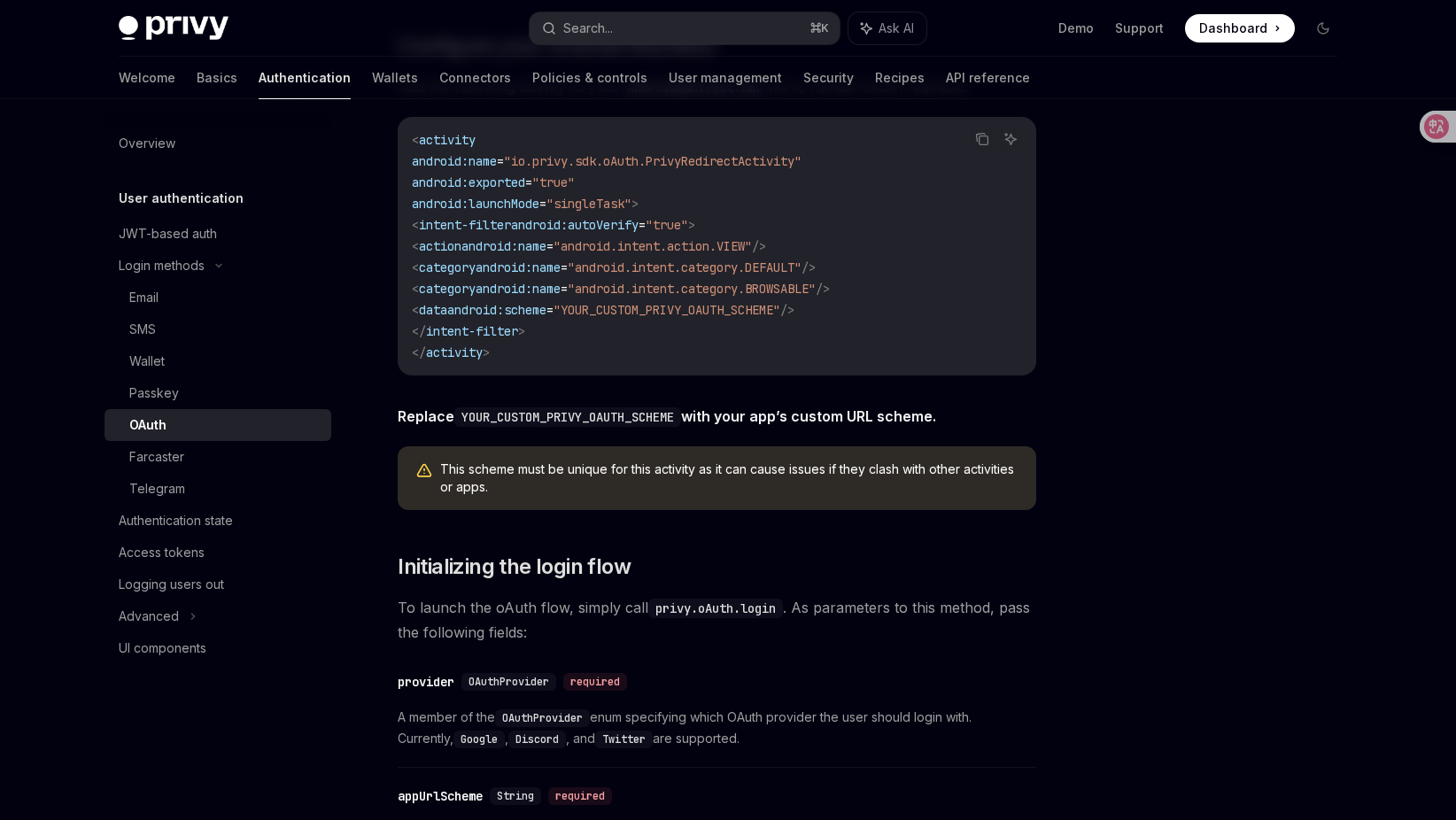 scroll, scrollTop: 637, scrollLeft: 0, axis: vertical 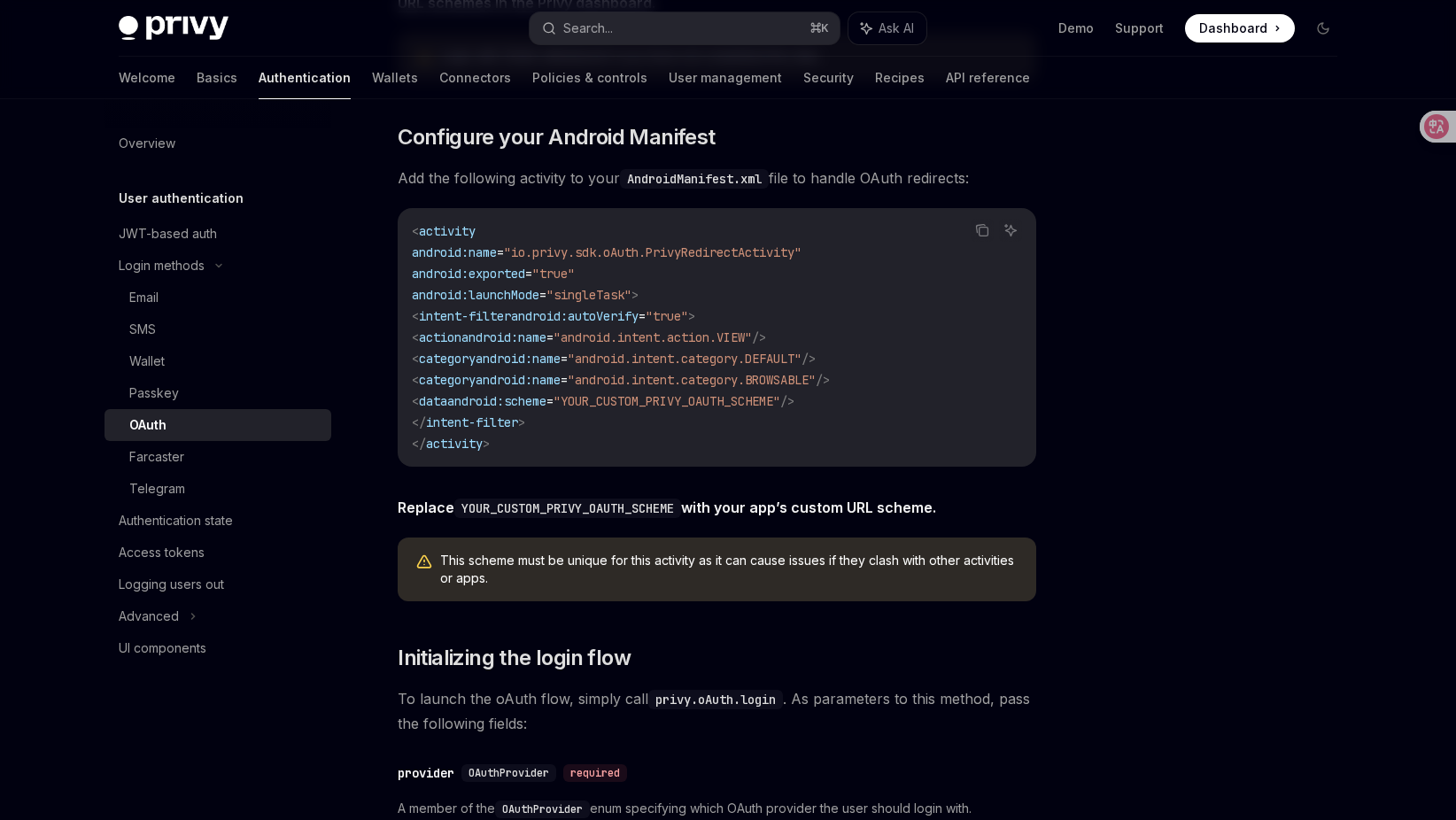 click at bounding box center (1217, 477) 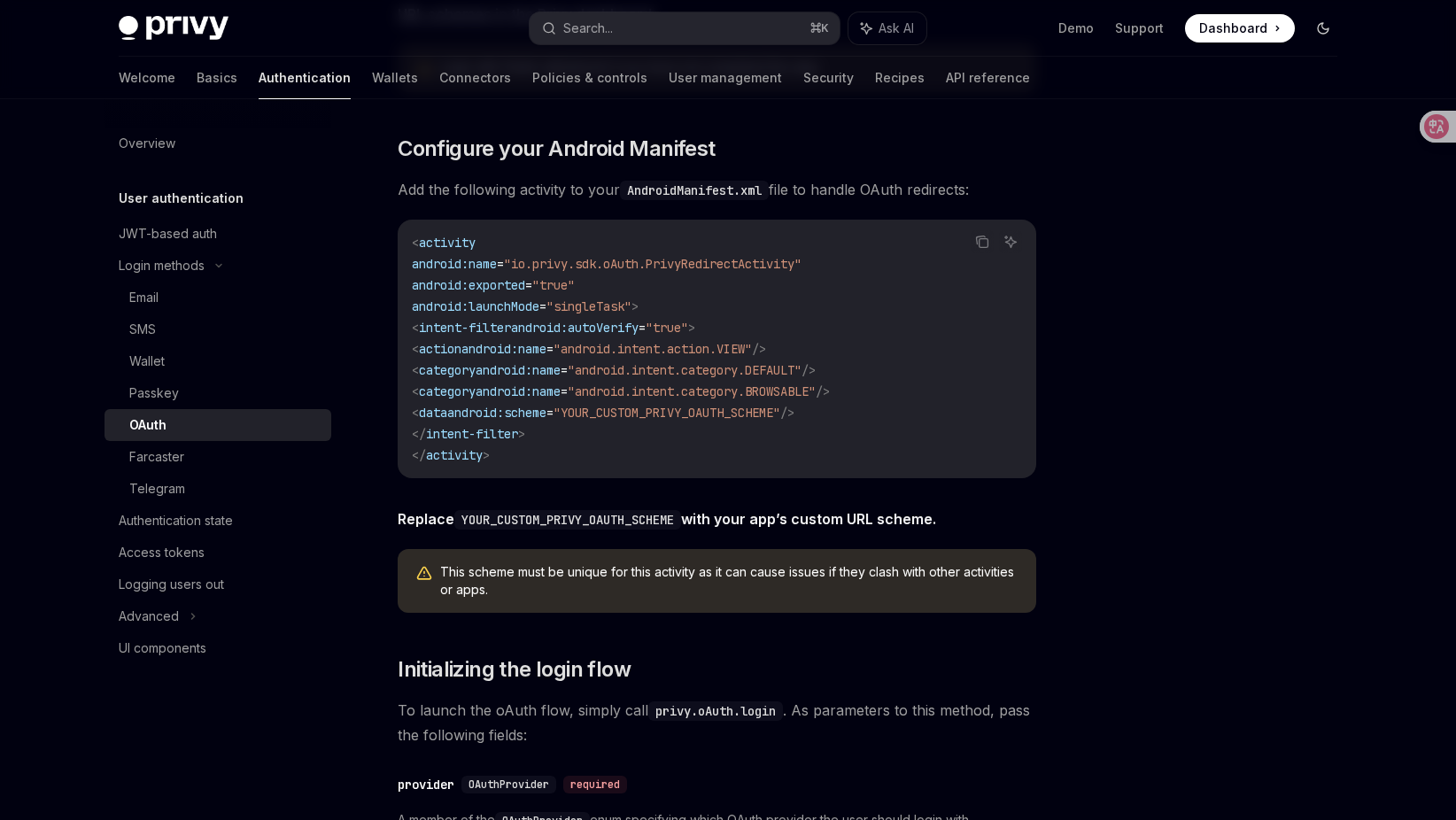 scroll, scrollTop: 608, scrollLeft: 0, axis: vertical 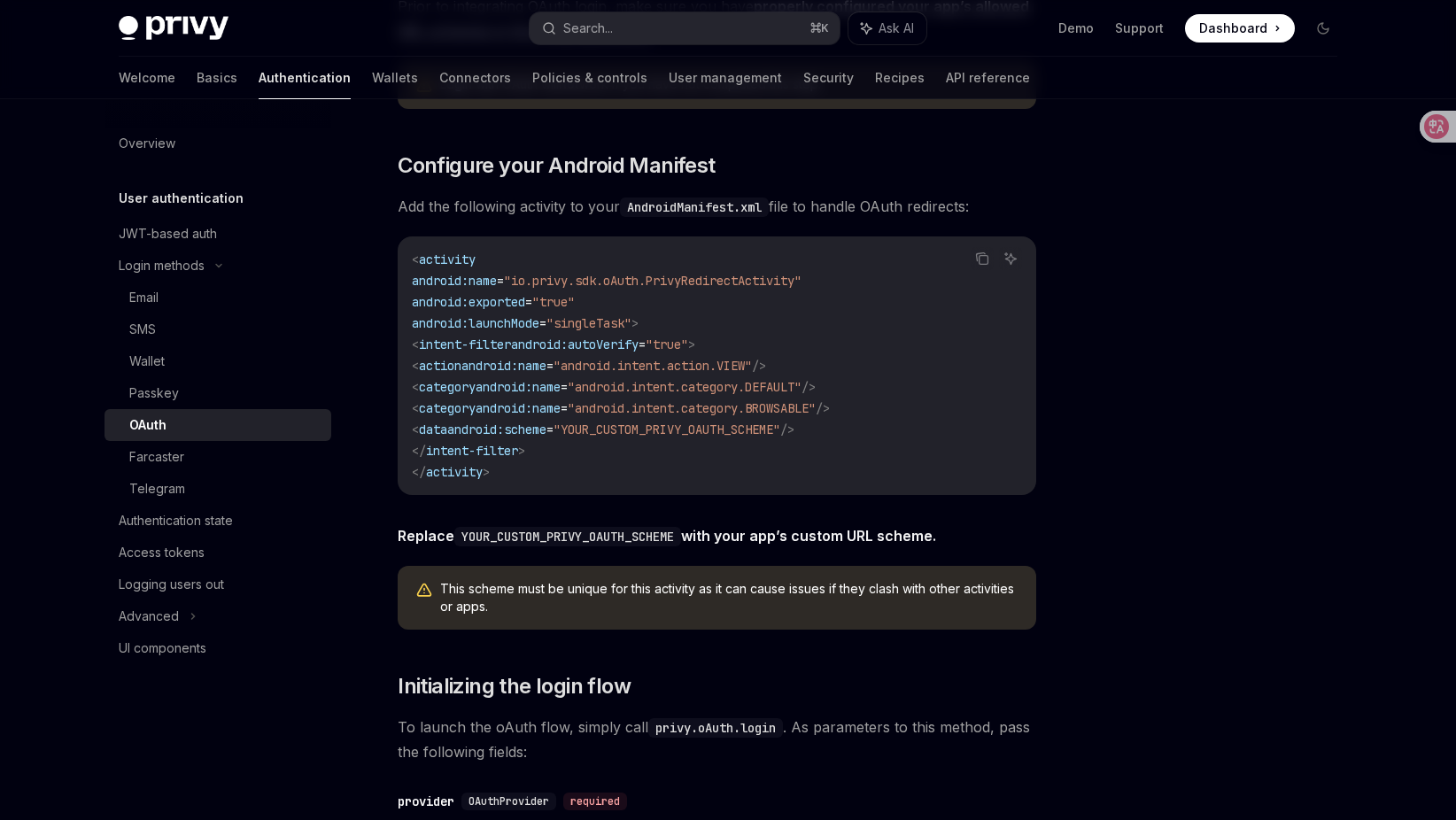 click at bounding box center (1217, 477) 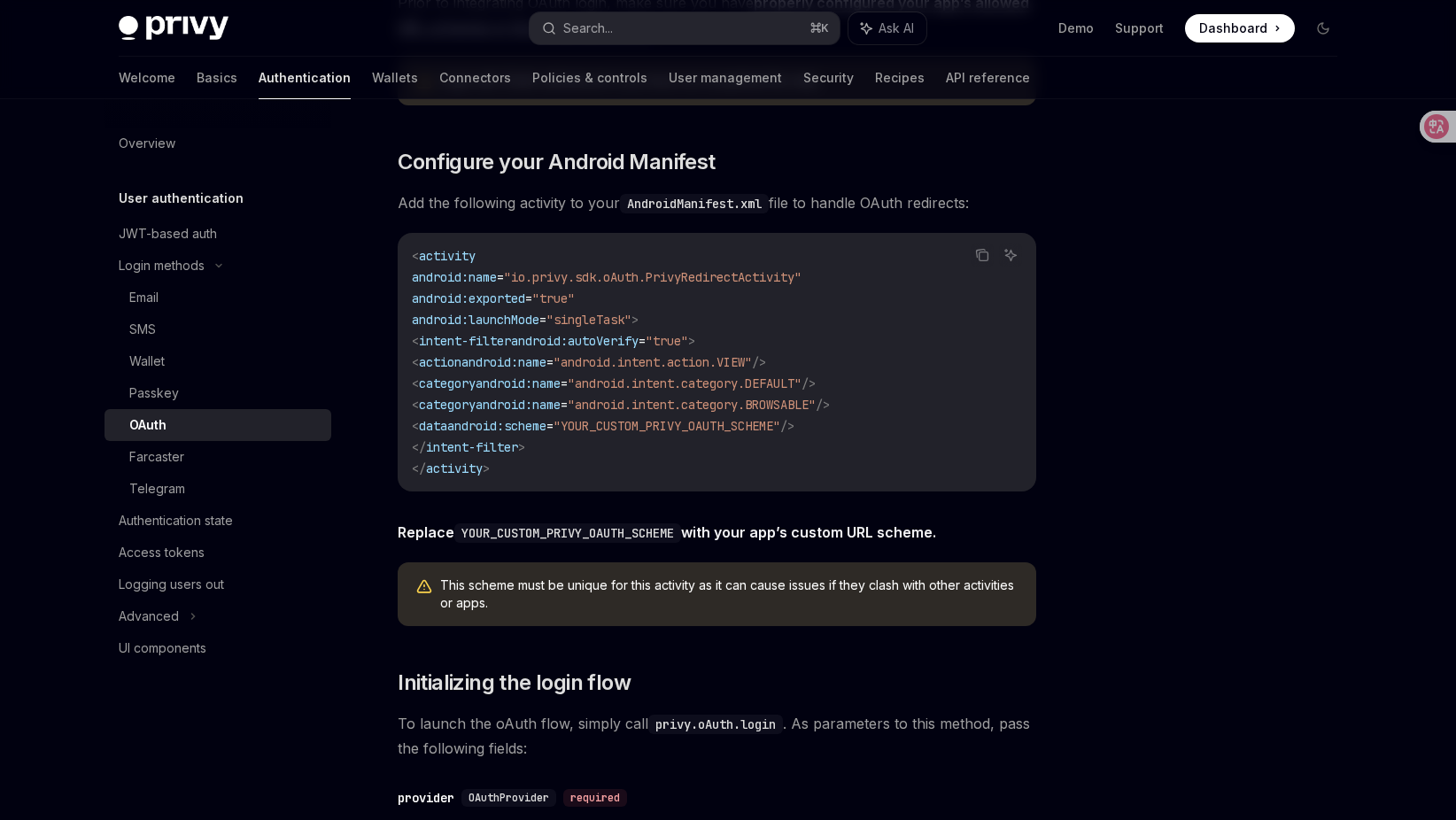click at bounding box center [1217, 477] 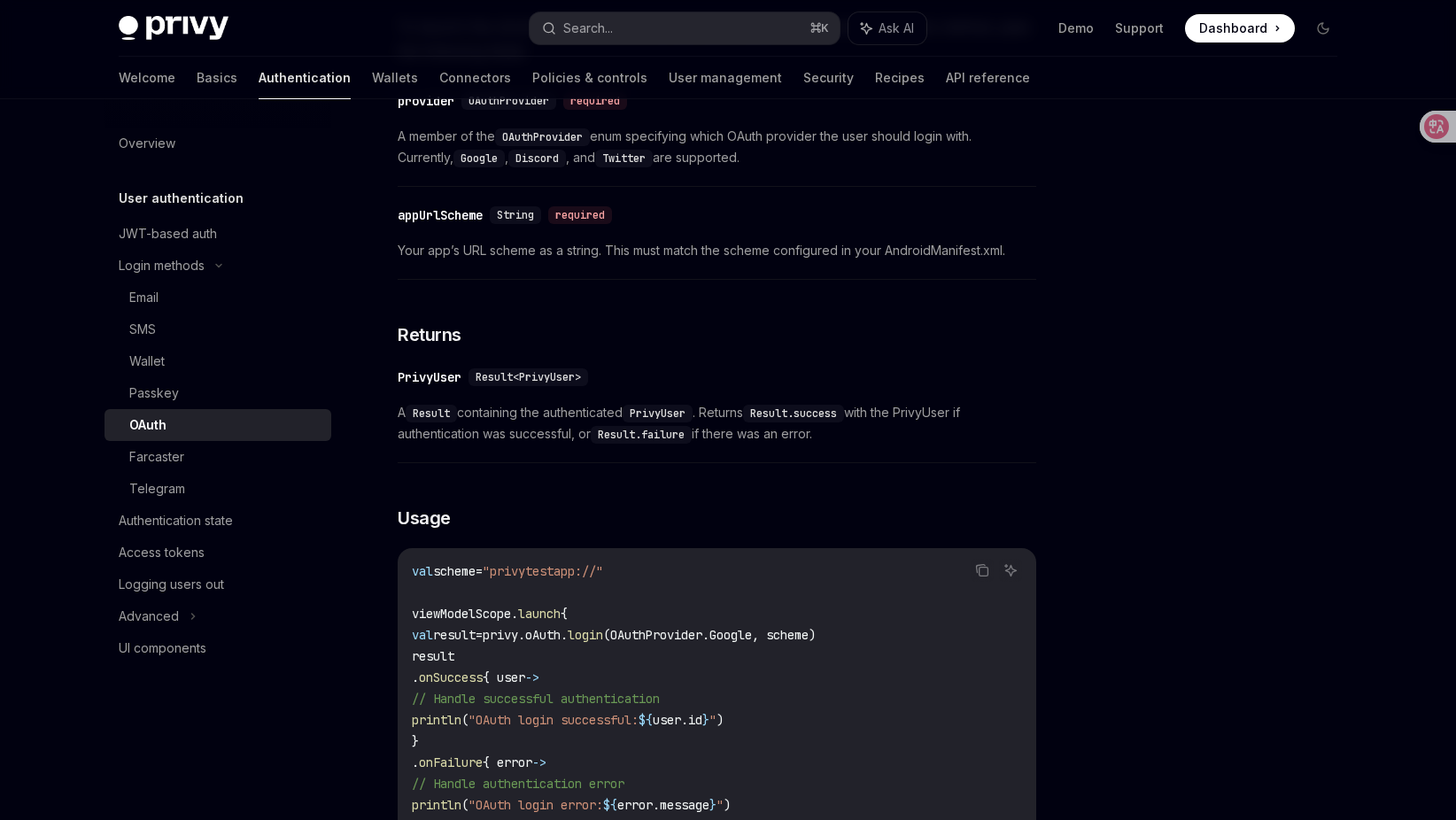 scroll, scrollTop: 1675, scrollLeft: 0, axis: vertical 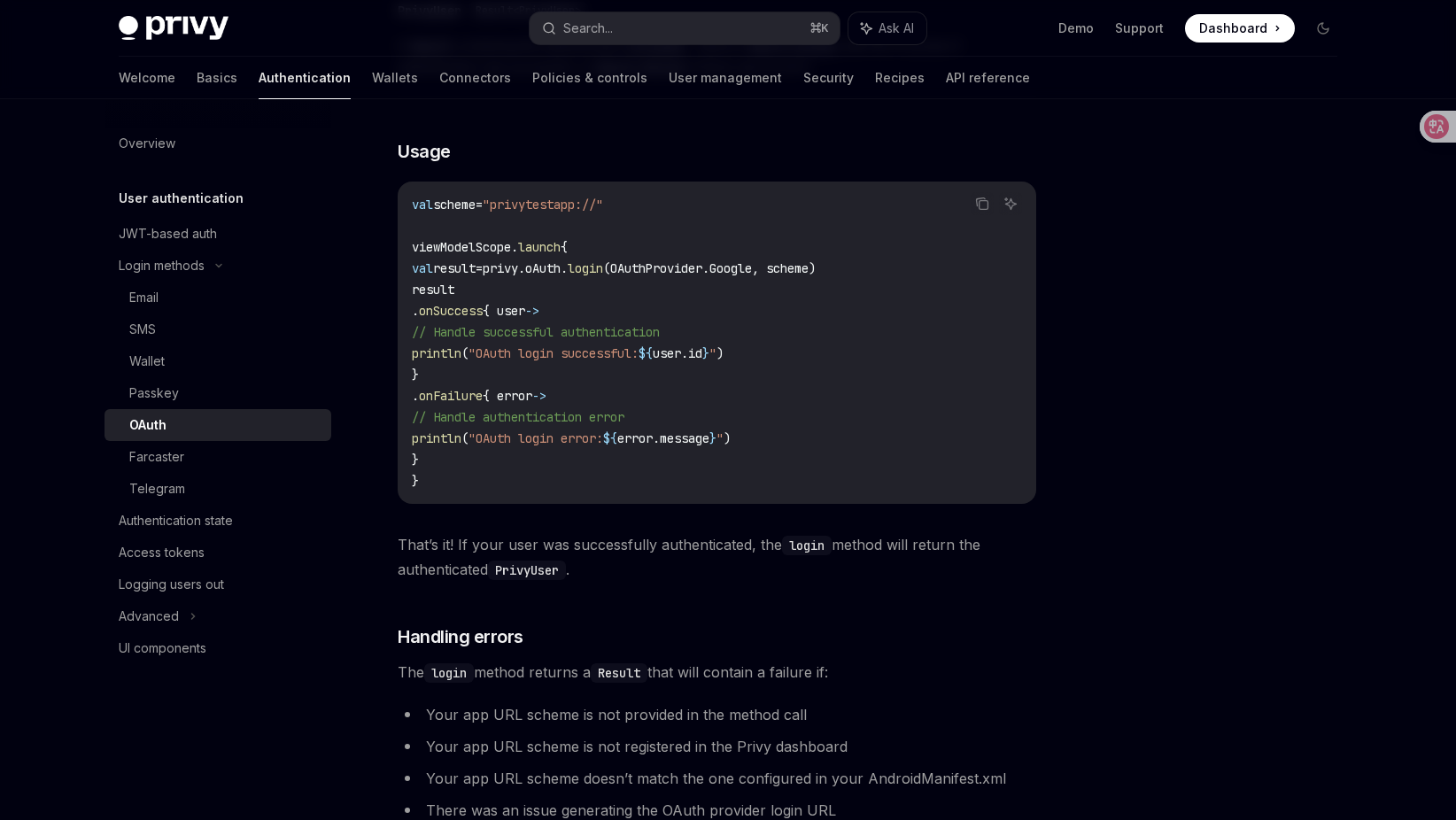 click at bounding box center [1217, 477] 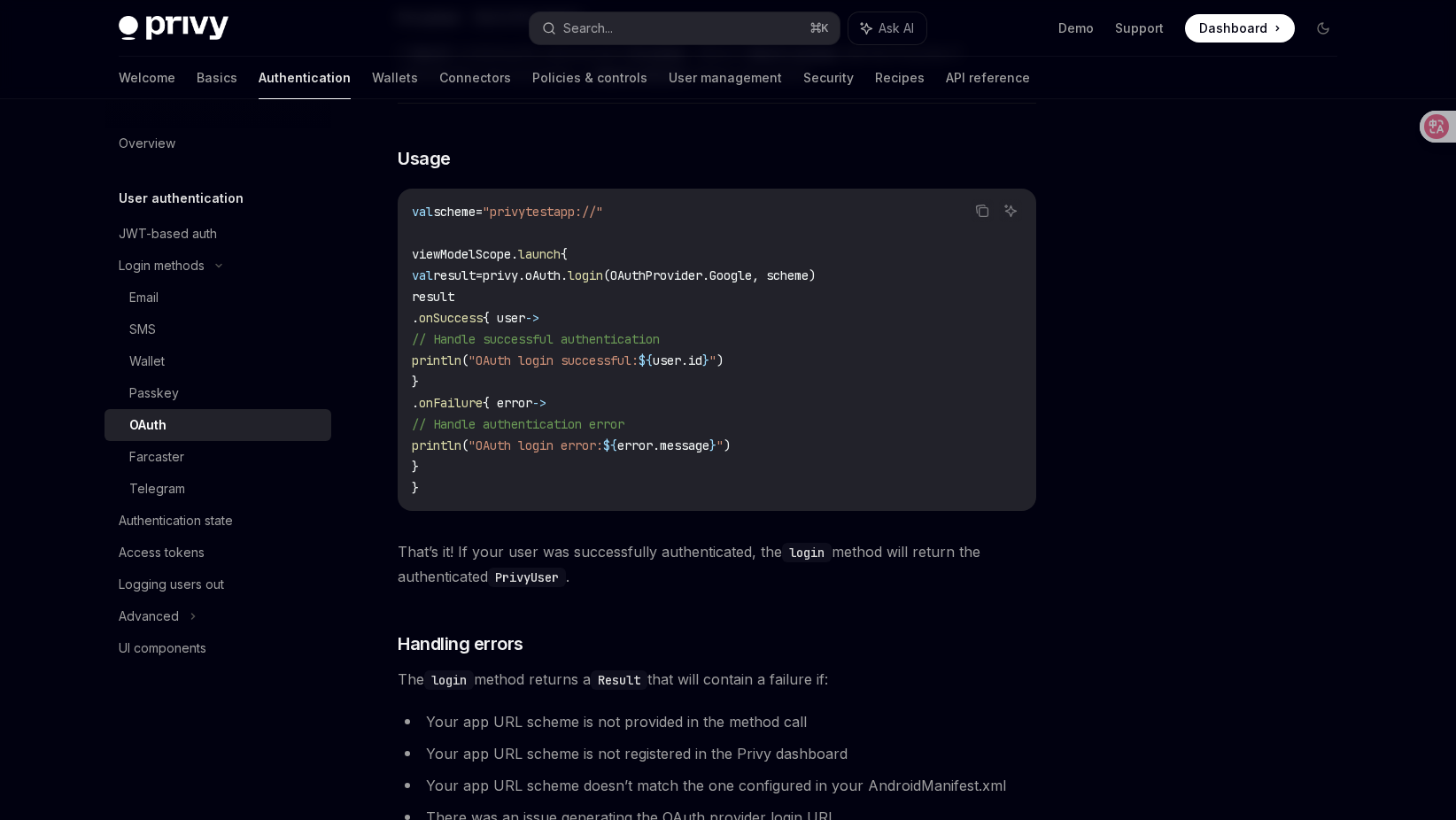 scroll, scrollTop: 1667, scrollLeft: 0, axis: vertical 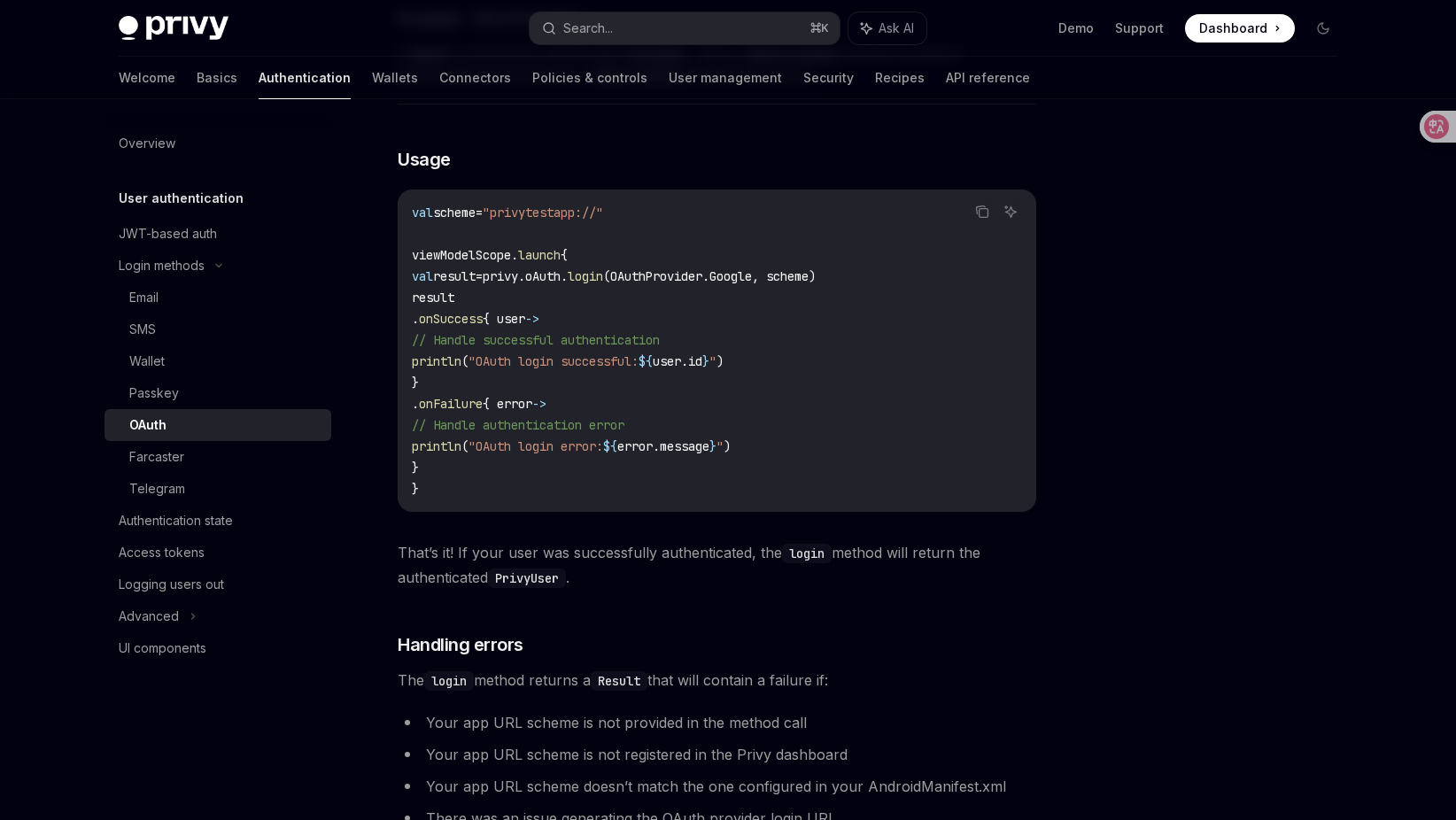 click at bounding box center [1217, 477] 